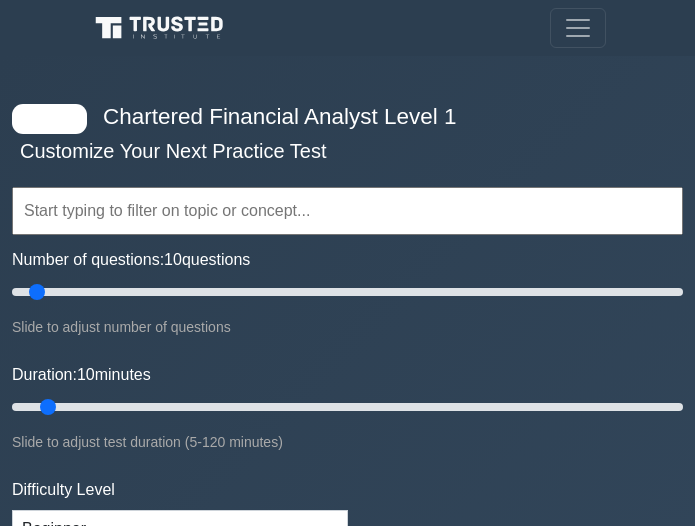 select on "beginner" 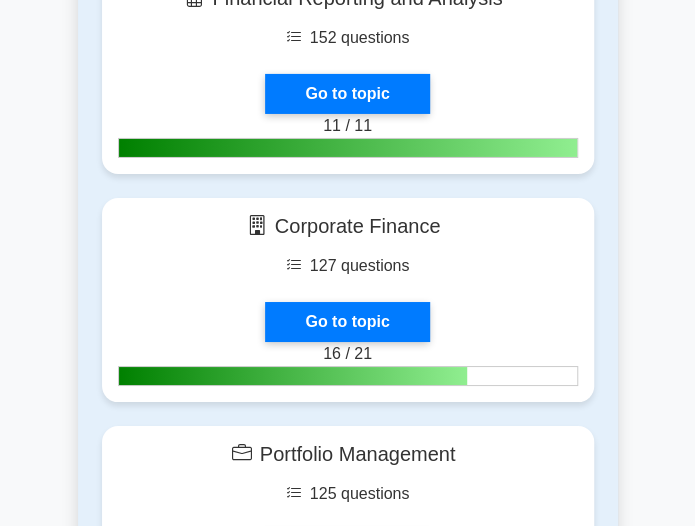 scroll, scrollTop: 0, scrollLeft: 0, axis: both 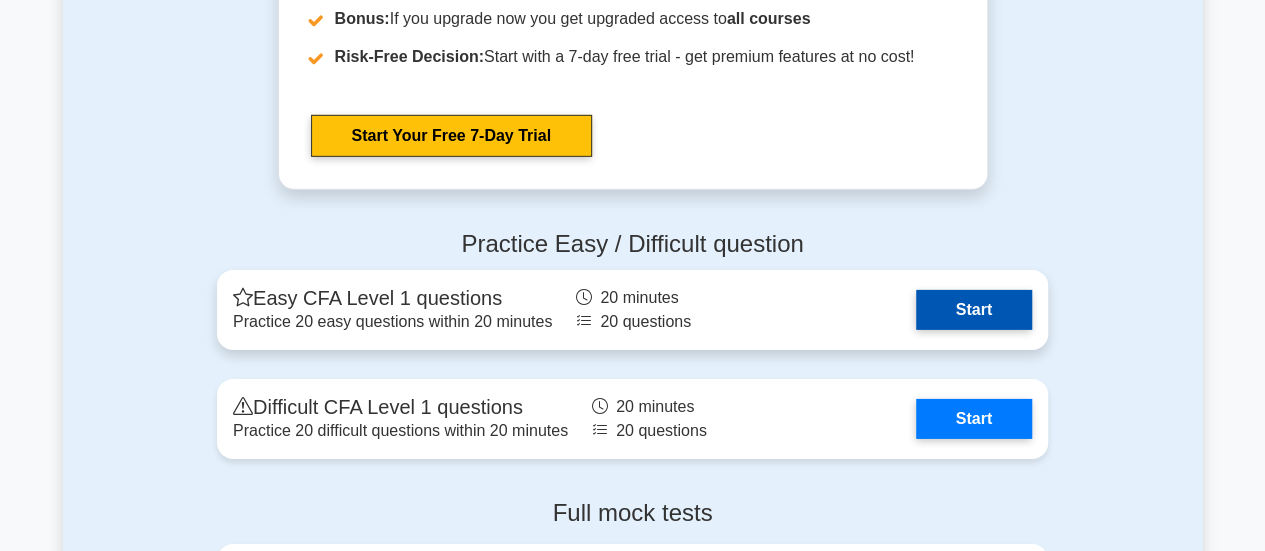click on "Start" at bounding box center [974, 310] 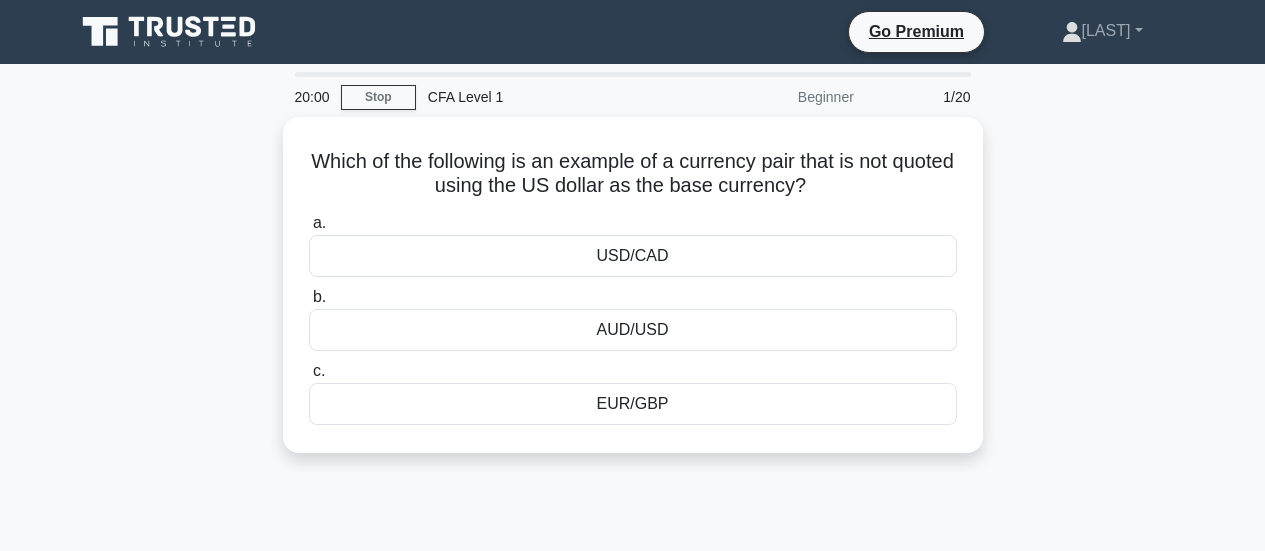 scroll, scrollTop: 0, scrollLeft: 0, axis: both 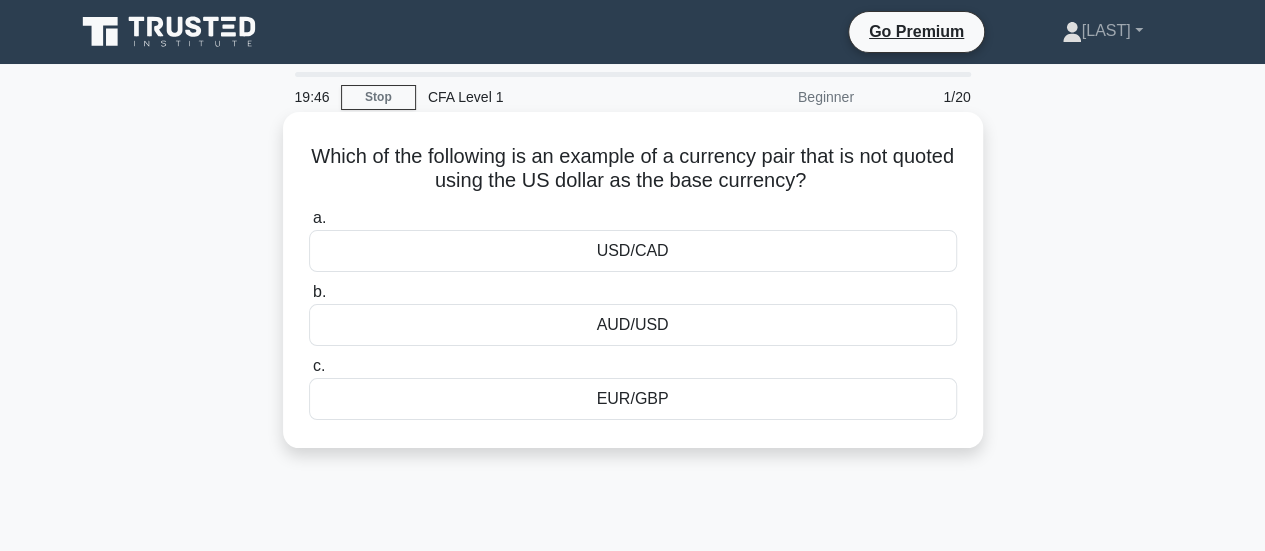 click on "EUR/GBP" at bounding box center (633, 399) 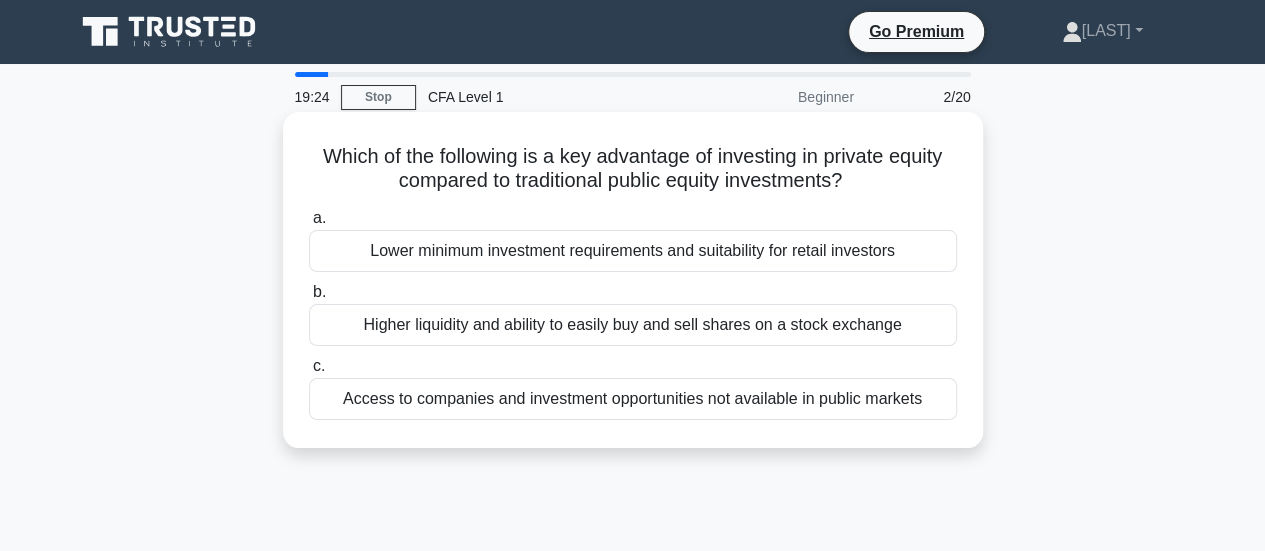 click on "Access to companies and investment opportunities not available in public markets" at bounding box center (633, 399) 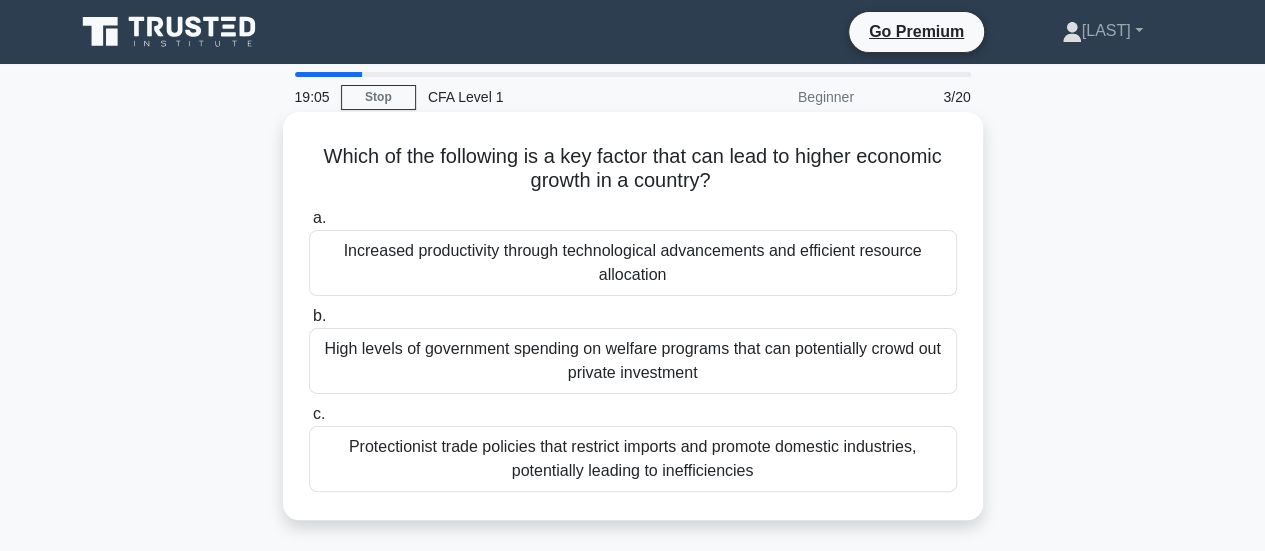 click on "Increased productivity through technological advancements and efficient resource allocation" at bounding box center (633, 263) 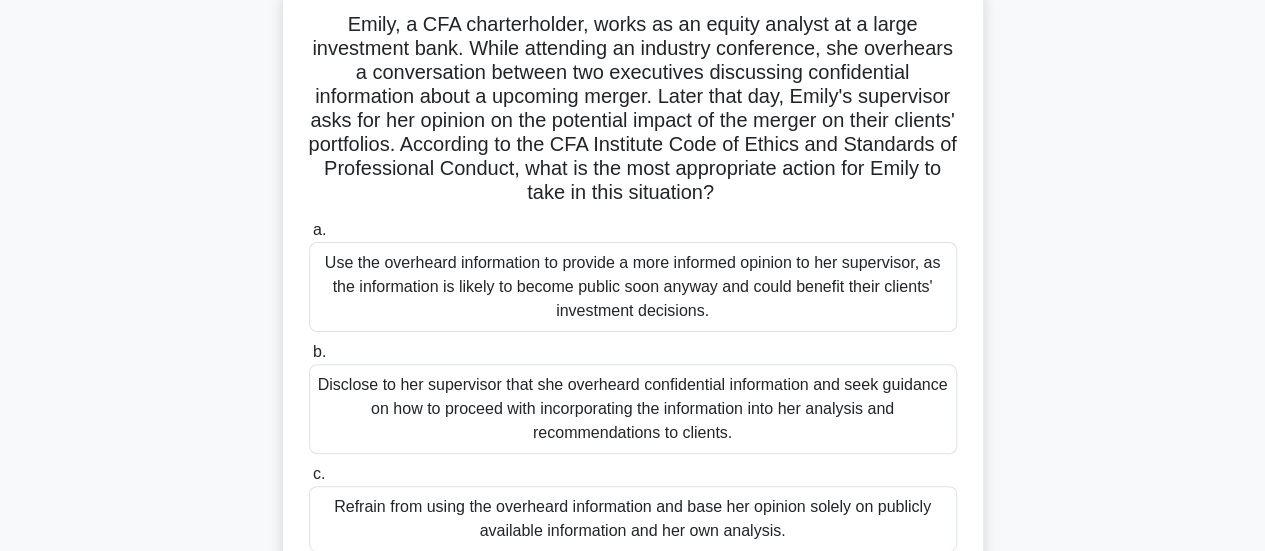 scroll, scrollTop: 138, scrollLeft: 0, axis: vertical 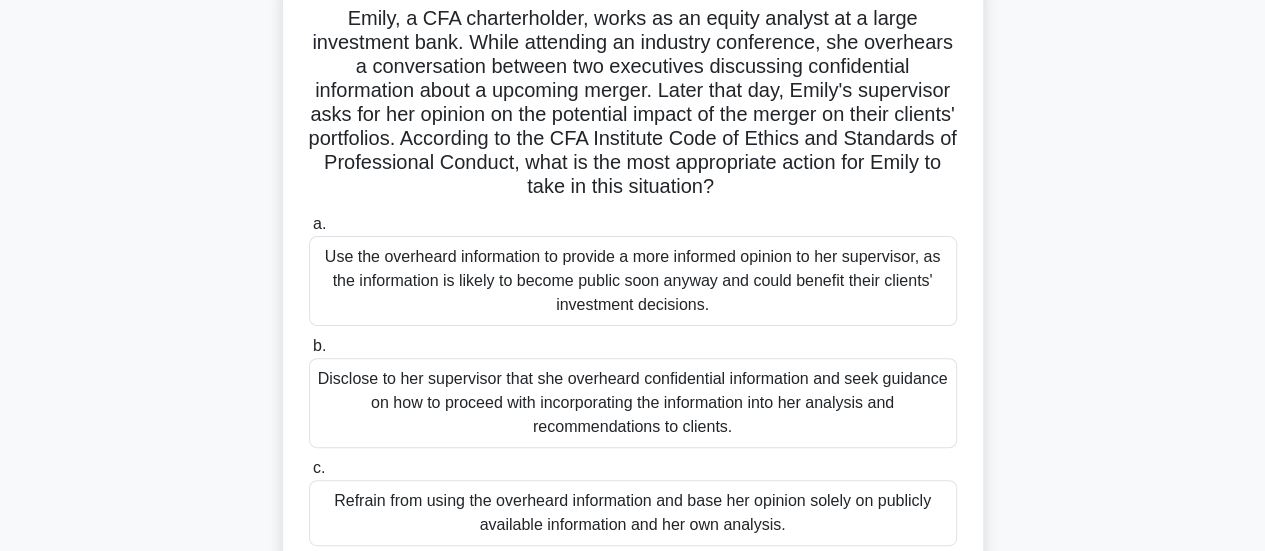 click on "Refrain from using the overheard information and base her opinion solely on publicly available information and her own analysis." at bounding box center (633, 513) 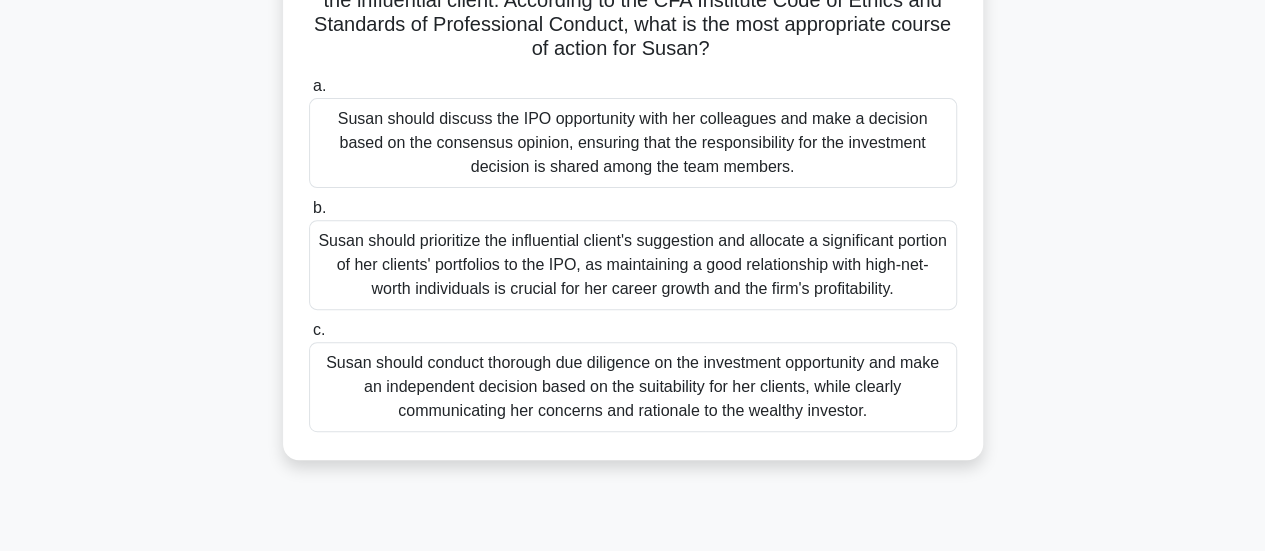 scroll, scrollTop: 317, scrollLeft: 0, axis: vertical 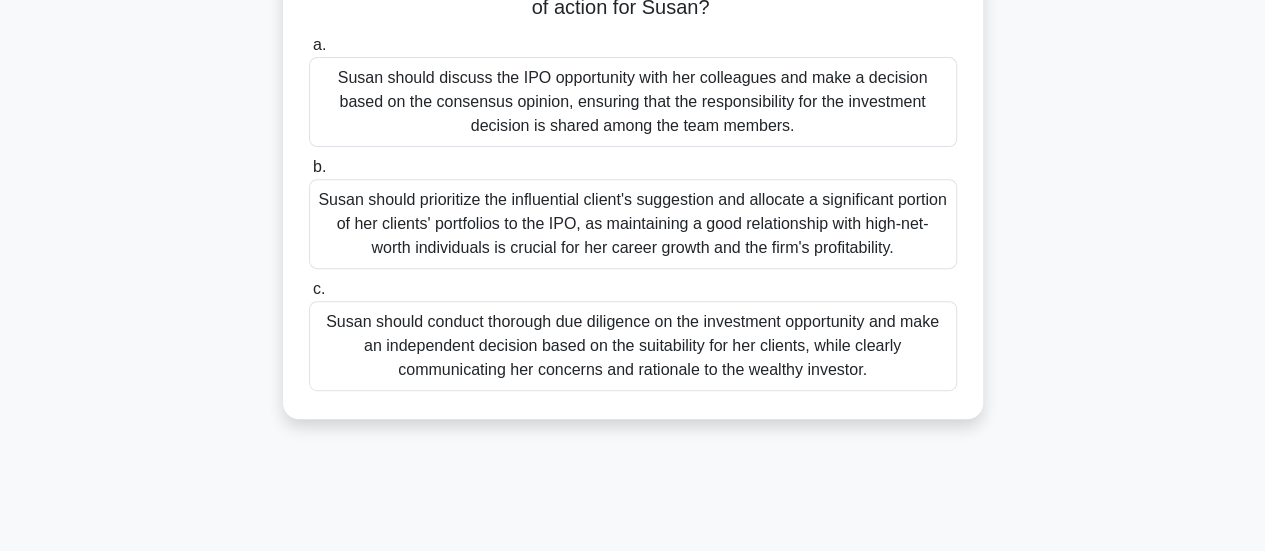 click on "Susan should conduct thorough due diligence on the investment opportunity and make an independent decision based on the suitability for her clients, while clearly communicating her concerns and rationale to the wealthy investor." at bounding box center (633, 346) 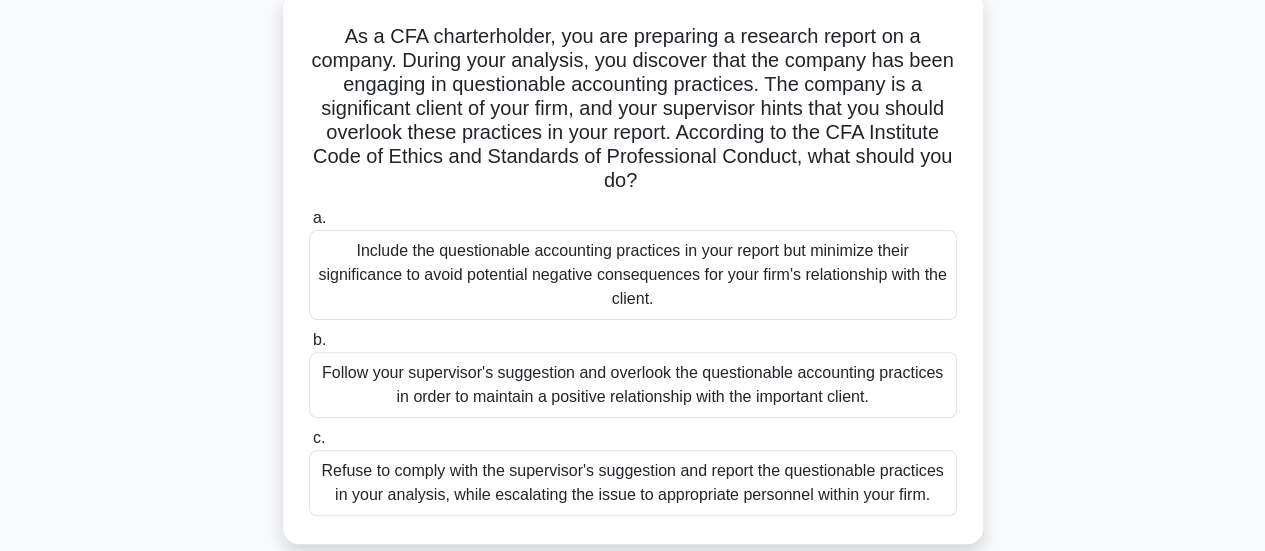 scroll, scrollTop: 126, scrollLeft: 0, axis: vertical 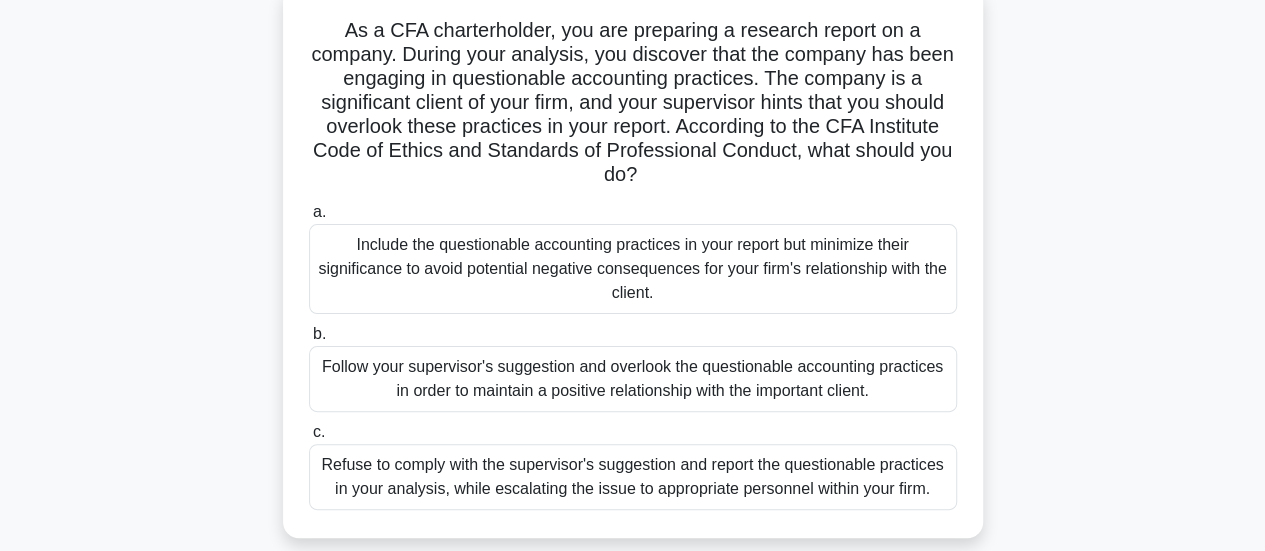 click on "Refuse to comply with the supervisor's suggestion and report the questionable practices in your analysis, while escalating the issue to appropriate personnel within your firm." at bounding box center [633, 477] 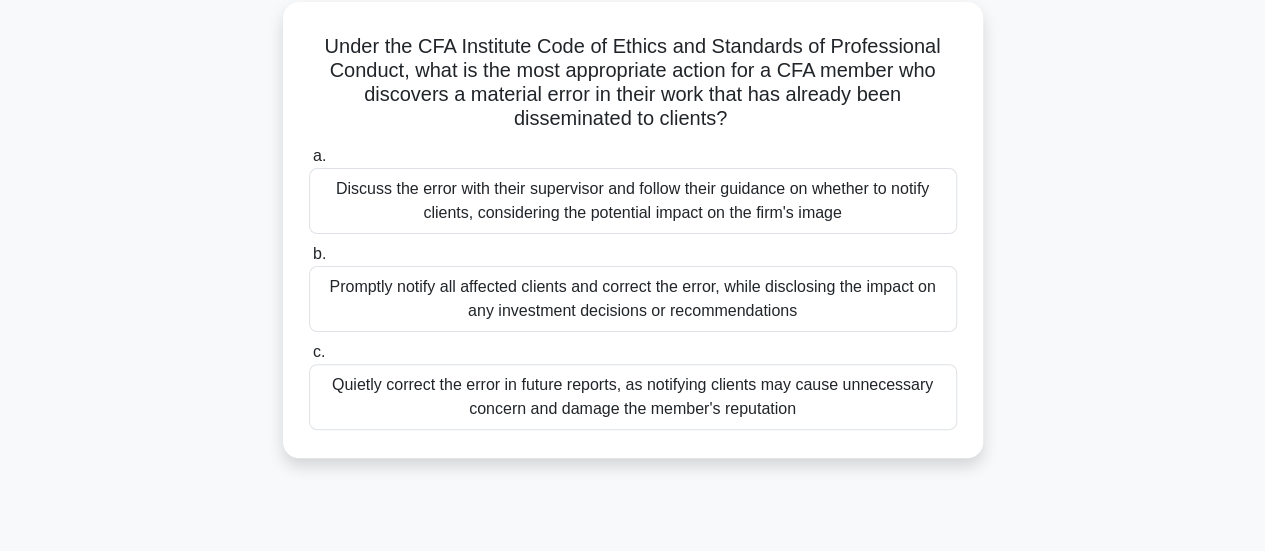 scroll, scrollTop: 117, scrollLeft: 0, axis: vertical 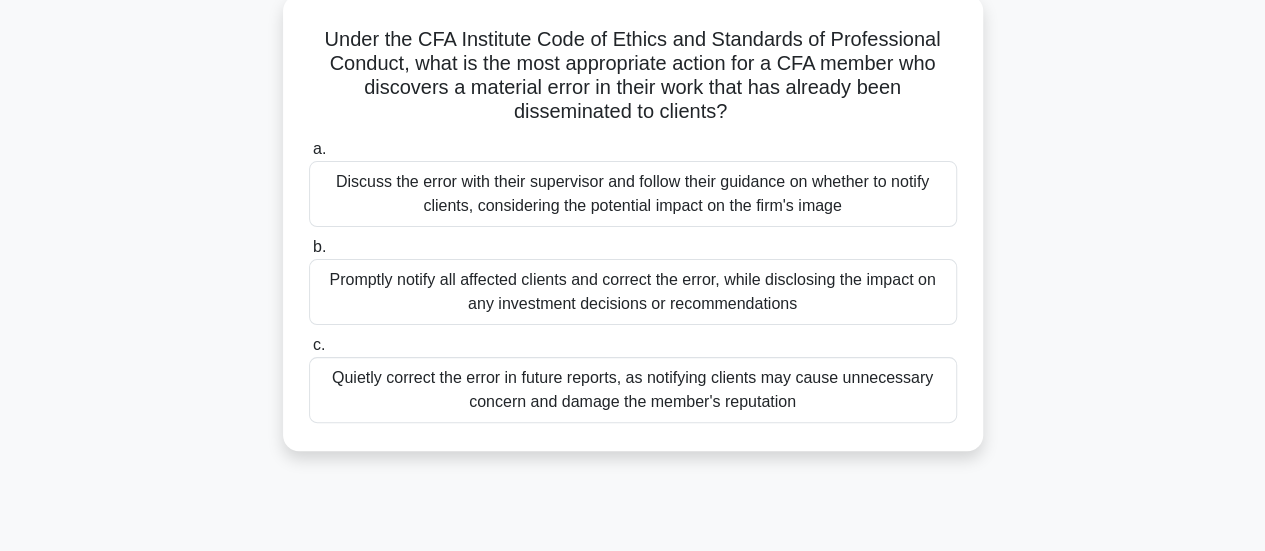click on "Promptly notify all affected clients and correct the error, while disclosing the impact on any investment decisions or recommendations" at bounding box center [633, 292] 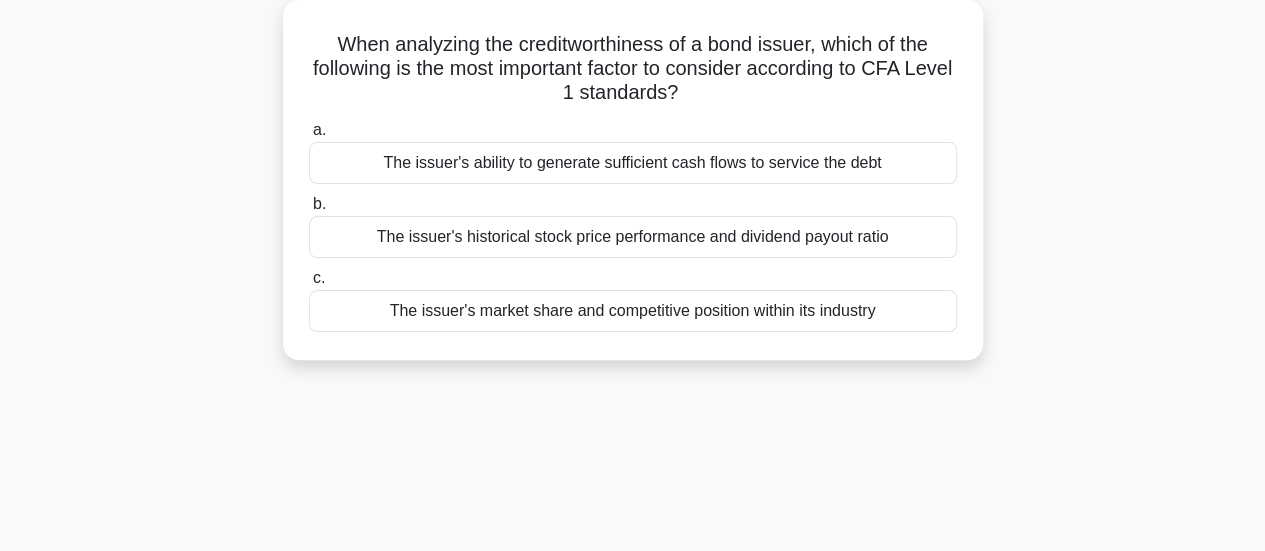 scroll, scrollTop: 0, scrollLeft: 0, axis: both 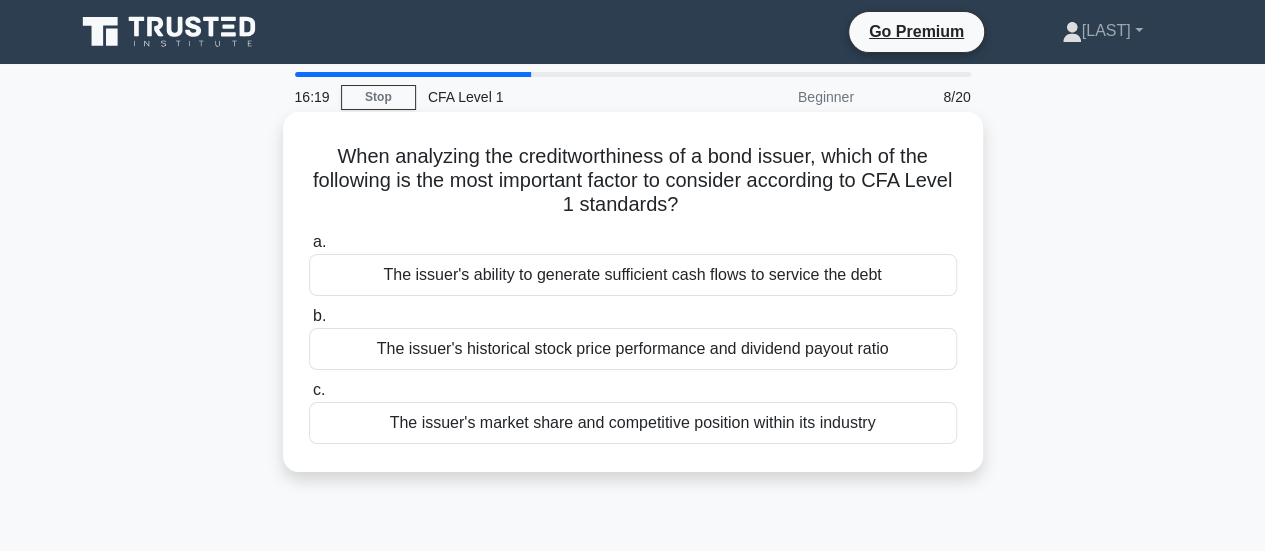 click on "The issuer's ability to generate sufficient cash flows to service the debt" at bounding box center (633, 275) 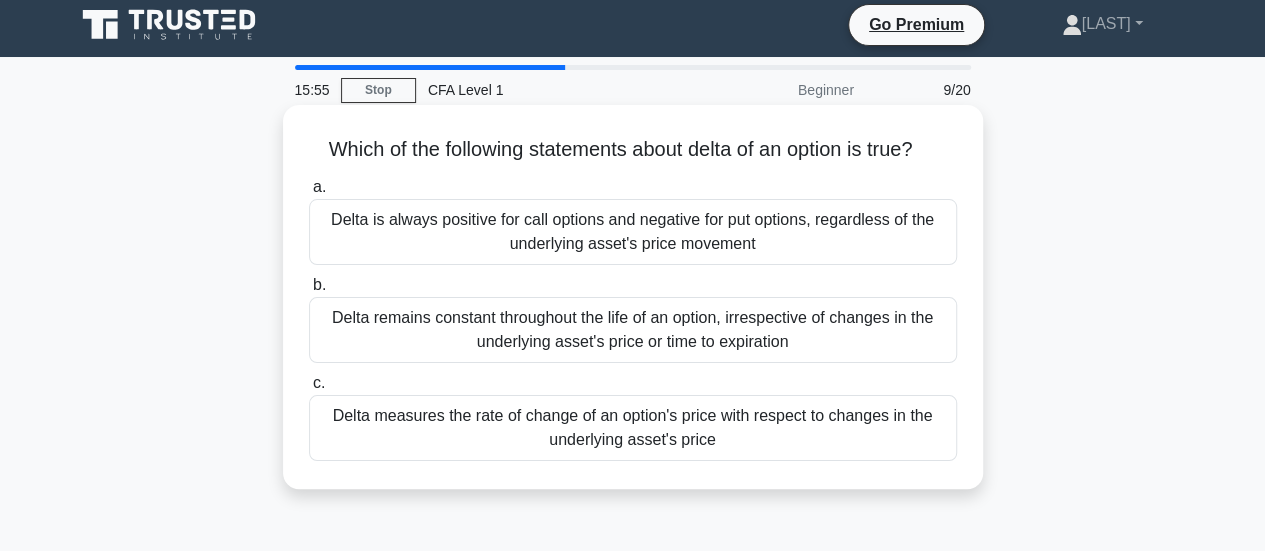 scroll, scrollTop: 0, scrollLeft: 0, axis: both 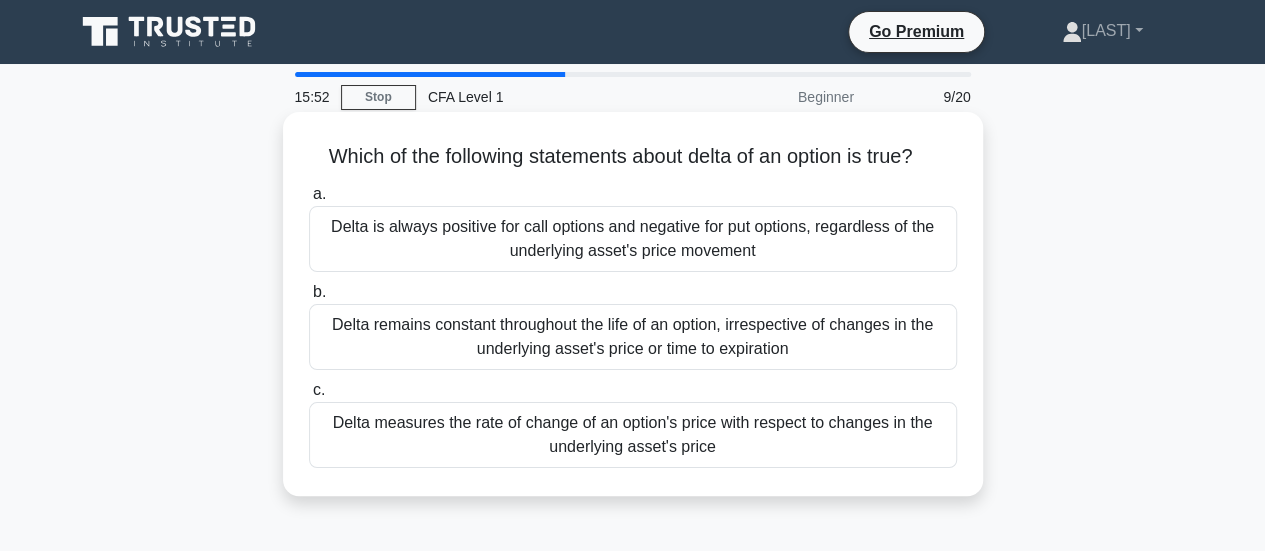 click on "Delta measures the rate of change of an option's price with respect to changes in the underlying asset's price" at bounding box center (633, 435) 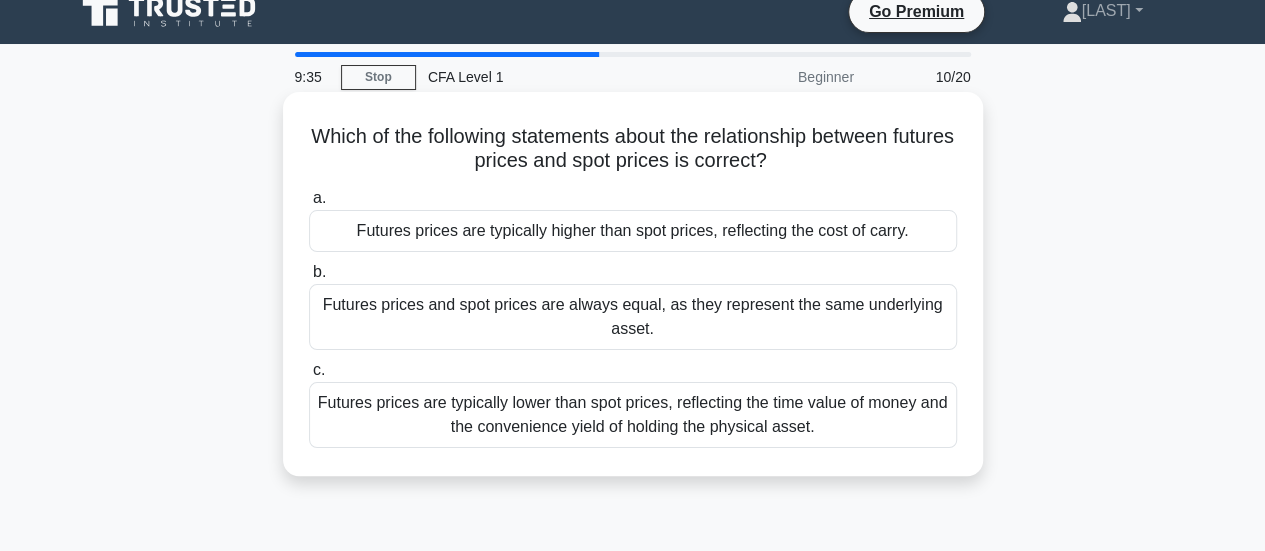 scroll, scrollTop: 22, scrollLeft: 0, axis: vertical 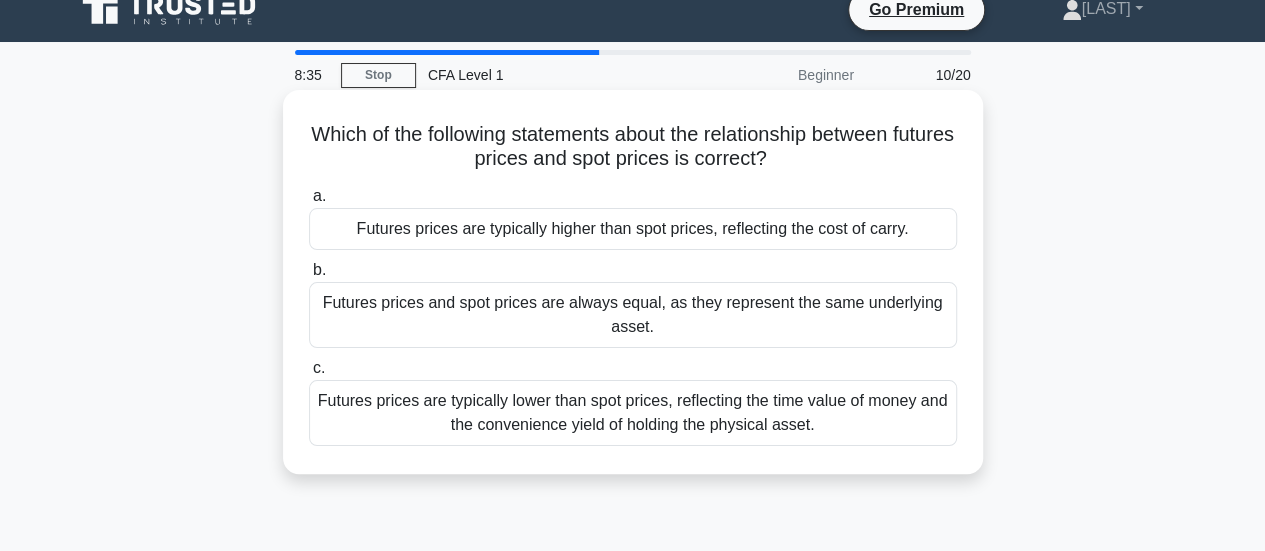click on "Futures prices are typically higher than spot prices, reflecting the cost of carry." at bounding box center (633, 229) 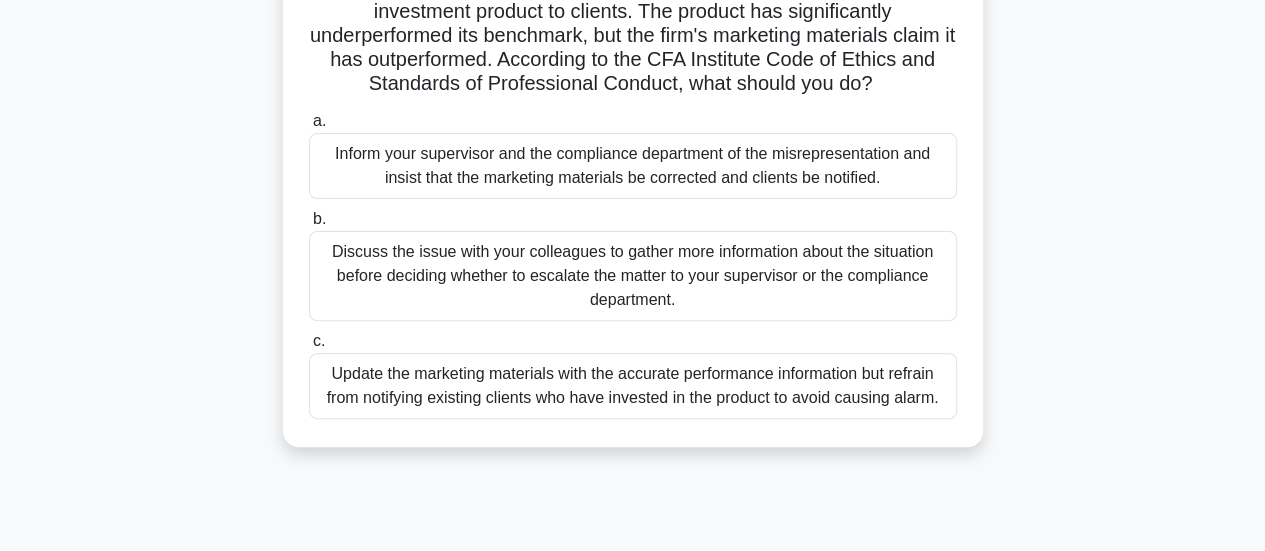 scroll, scrollTop: 192, scrollLeft: 0, axis: vertical 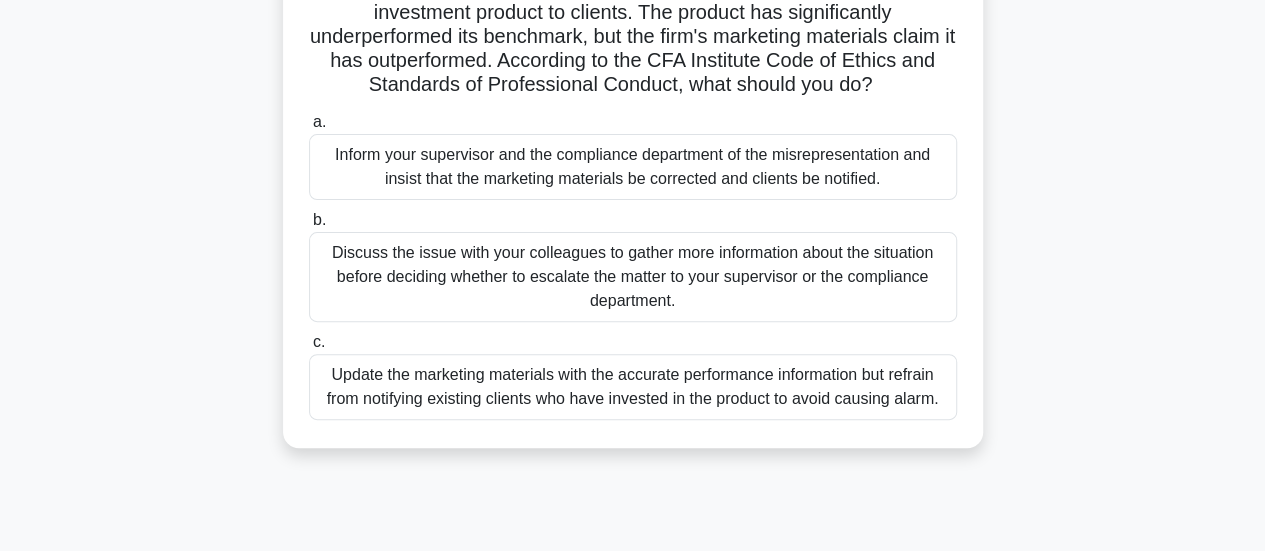 click on "Inform your supervisor and the compliance department of the misrepresentation and insist that the marketing materials be corrected and clients be notified." at bounding box center [633, 167] 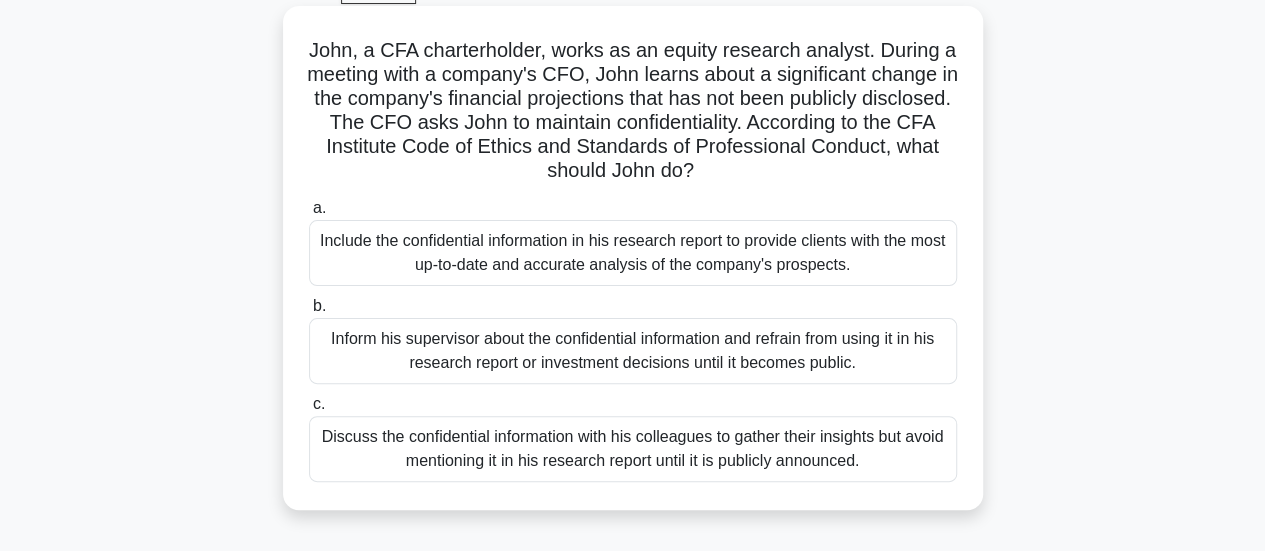 scroll, scrollTop: 107, scrollLeft: 0, axis: vertical 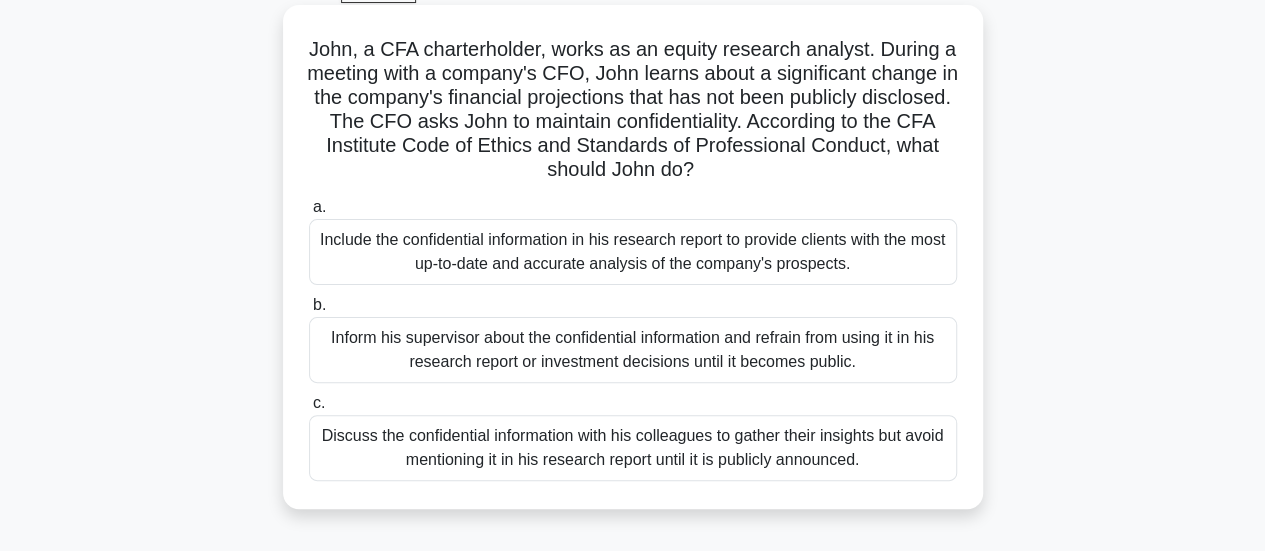 click on "Inform his supervisor about the confidential information and refrain from using it in his research report or investment decisions until it becomes public." at bounding box center (633, 350) 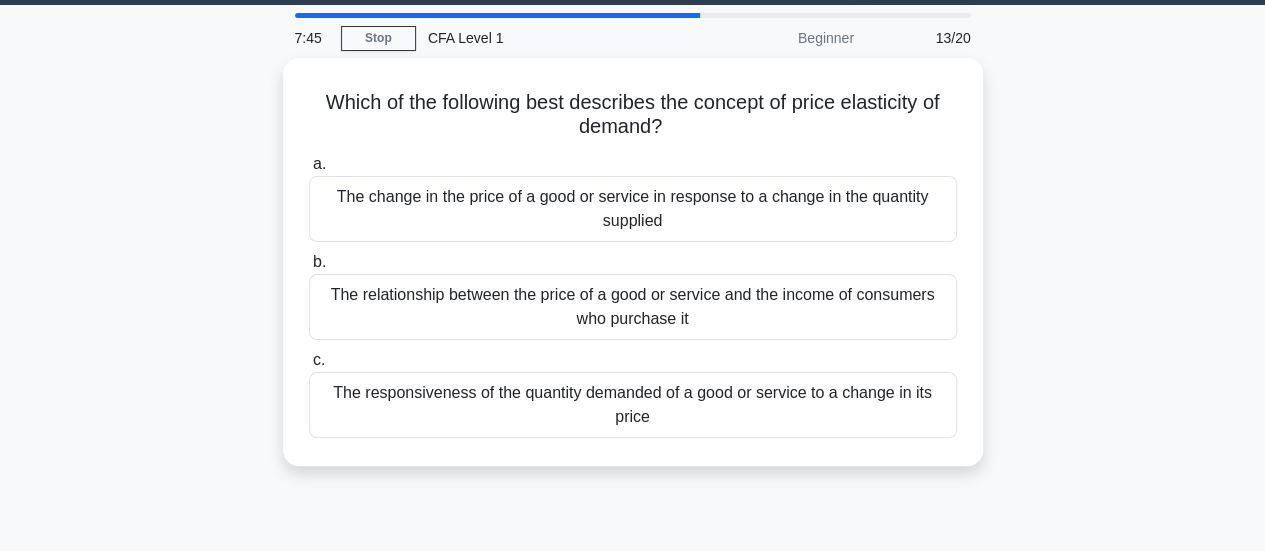 scroll, scrollTop: 60, scrollLeft: 0, axis: vertical 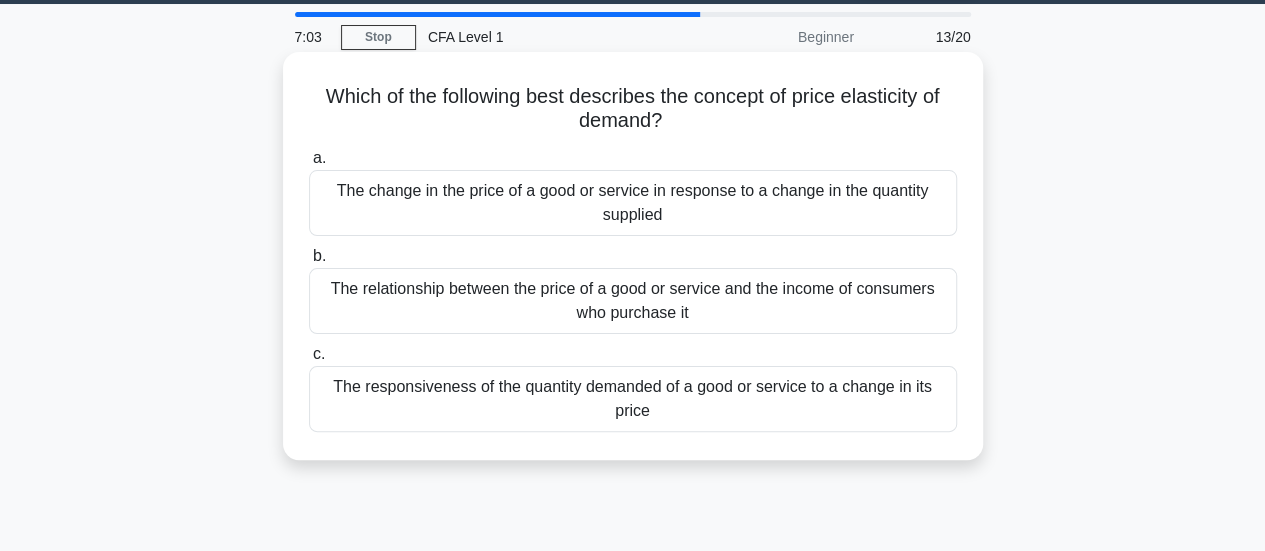 click on "The responsiveness of the quantity demanded of a good or service to a change in its price" at bounding box center (633, 399) 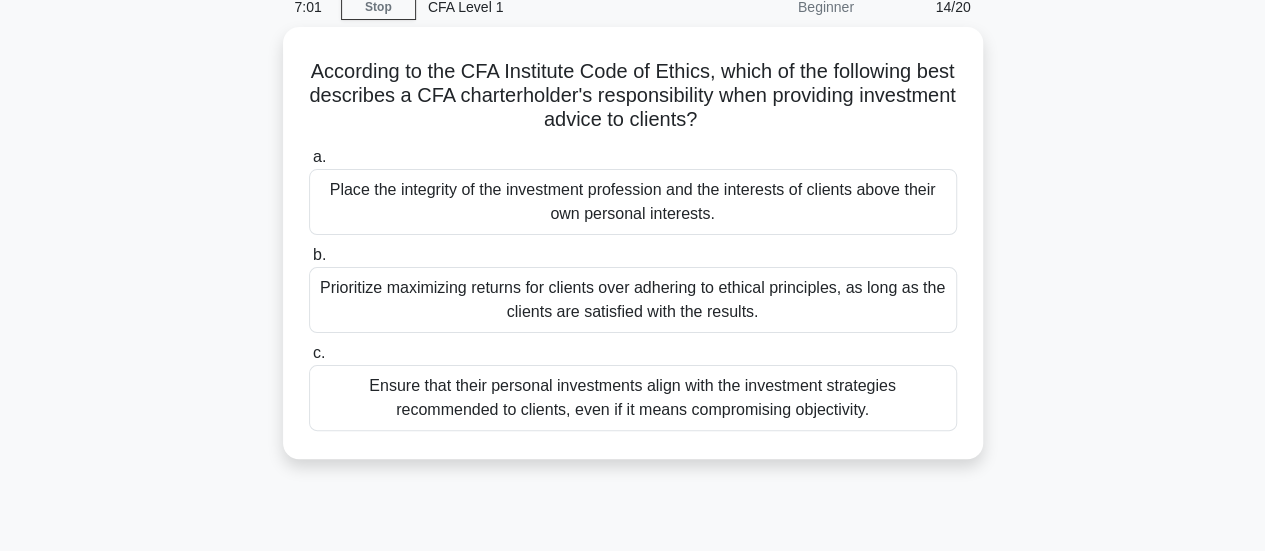 scroll, scrollTop: 91, scrollLeft: 0, axis: vertical 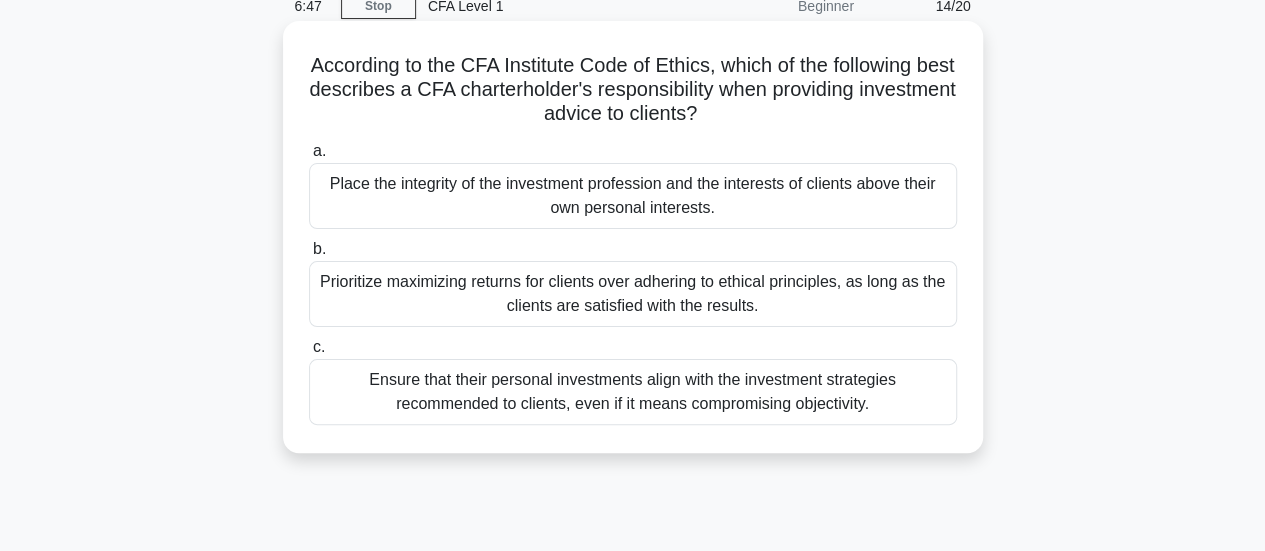 click on "Place the integrity of the investment profession and the interests of clients above their own personal interests." at bounding box center (633, 196) 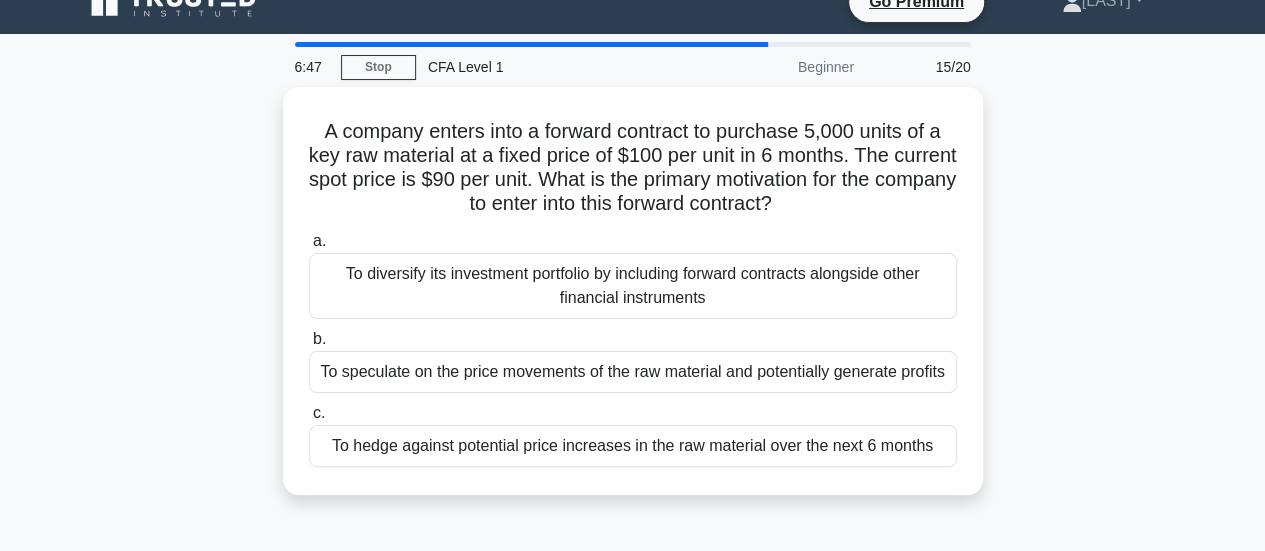 scroll, scrollTop: 0, scrollLeft: 0, axis: both 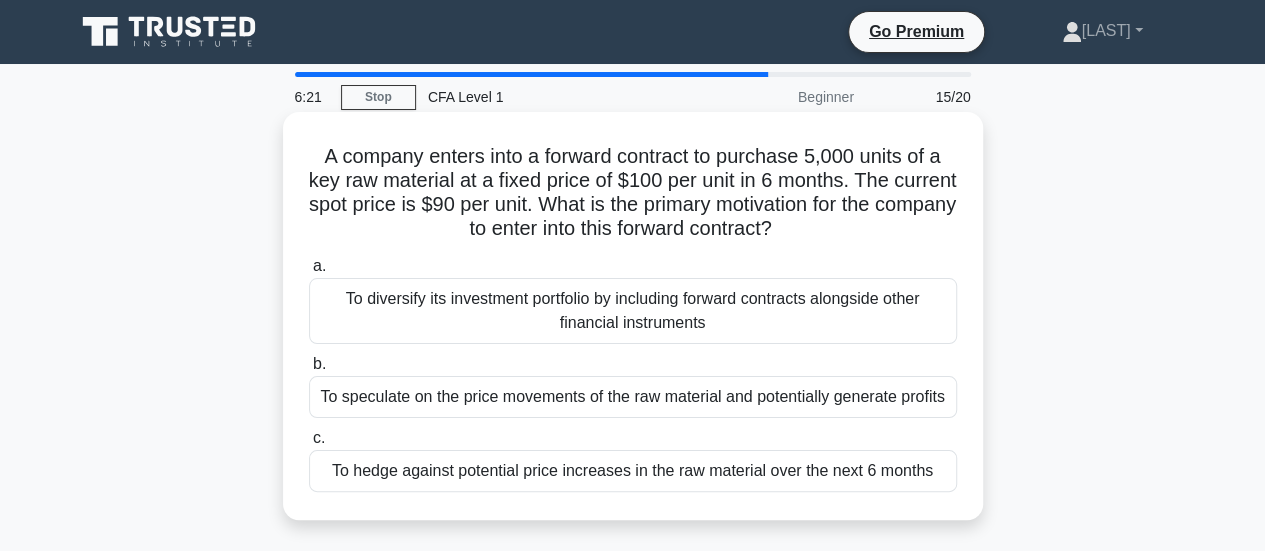 click on "To hedge against potential price increases in the raw material over the next 6 months" at bounding box center (633, 471) 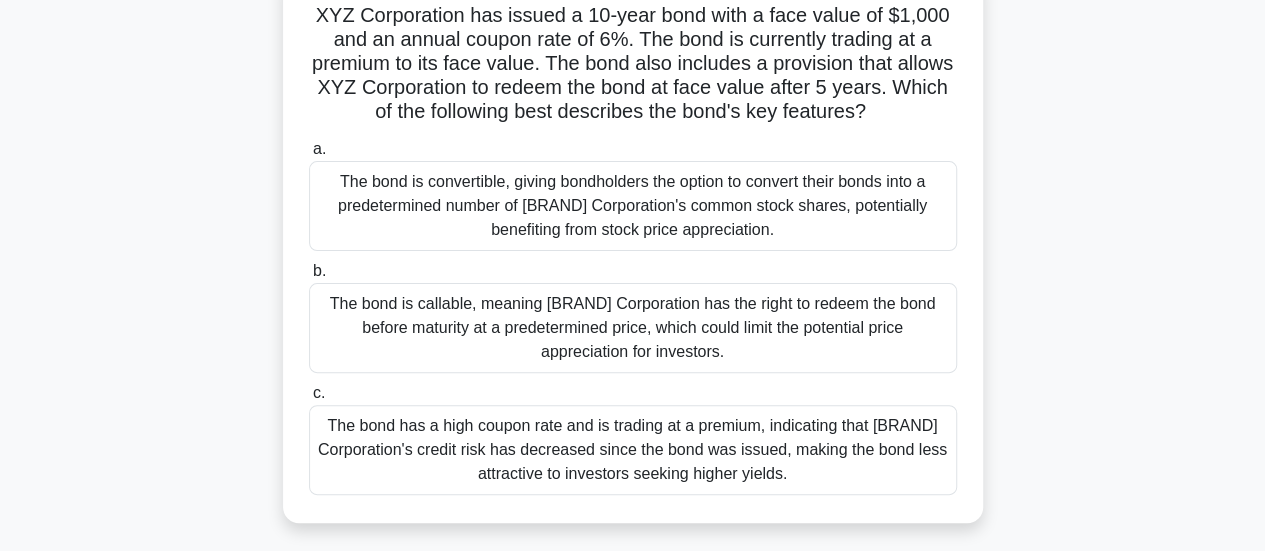 scroll, scrollTop: 145, scrollLeft: 0, axis: vertical 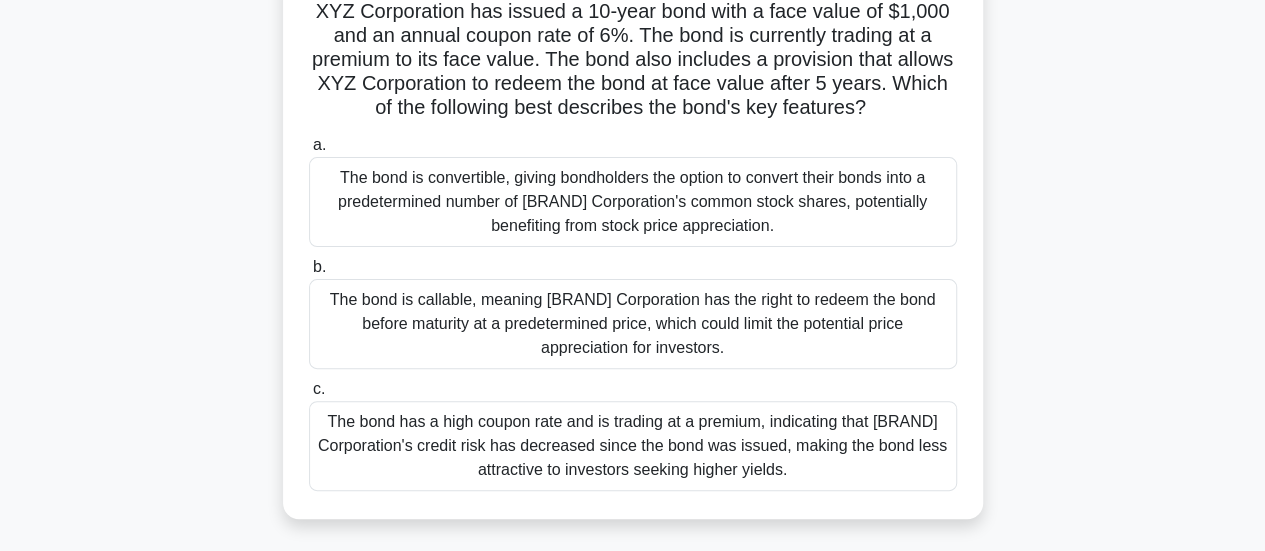 click on "The bond is callable, meaning XYZ Corporation has the right to redeem the bond before maturity at a predetermined price, which could limit the potential price appreciation for investors." at bounding box center (633, 324) 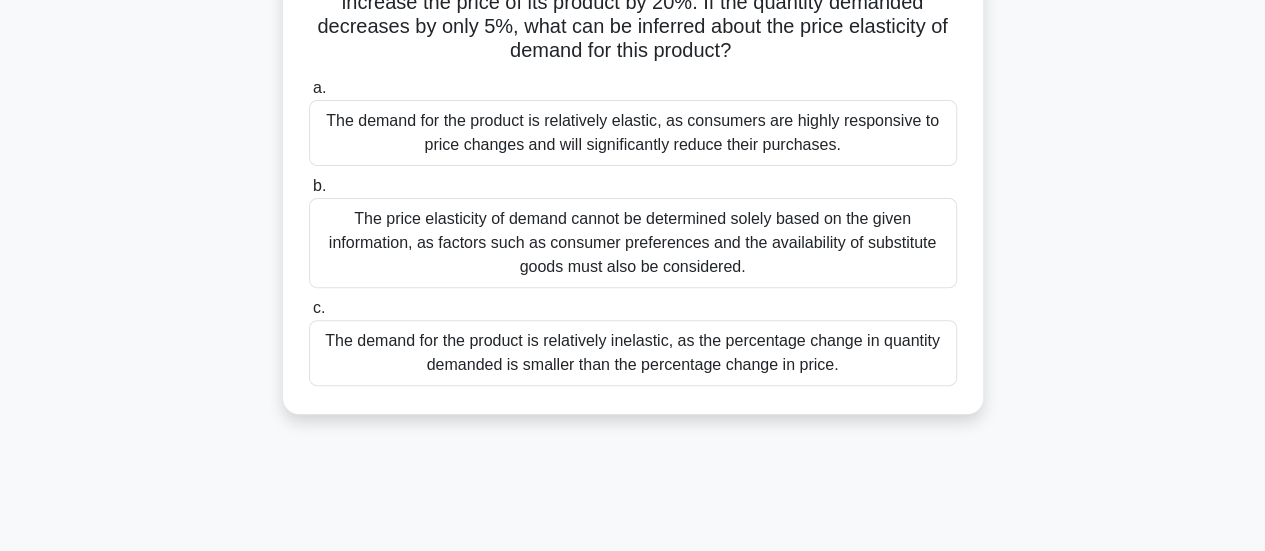 scroll, scrollTop: 220, scrollLeft: 0, axis: vertical 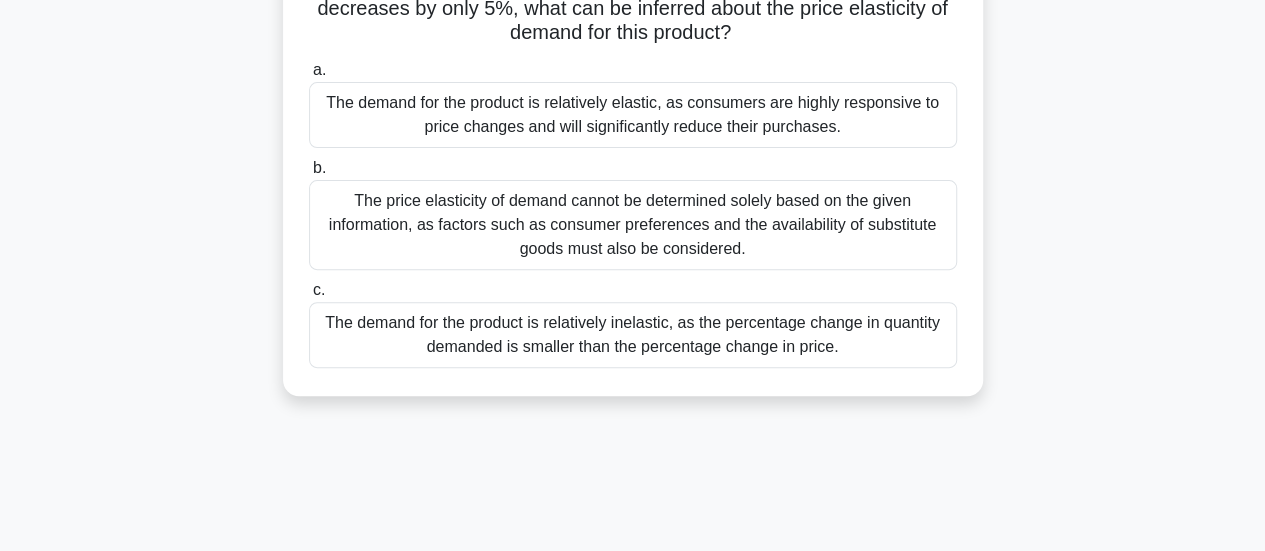 click on "The demand for the product is relatively inelastic, as the percentage change in quantity demanded is smaller than the percentage change in price." at bounding box center (633, 335) 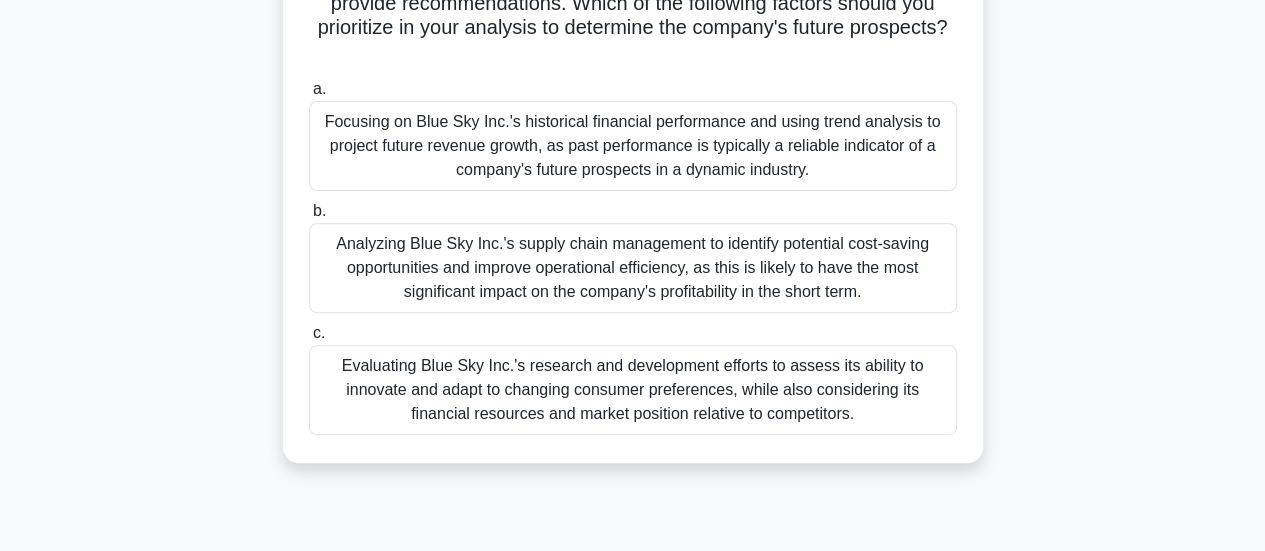 scroll, scrollTop: 272, scrollLeft: 0, axis: vertical 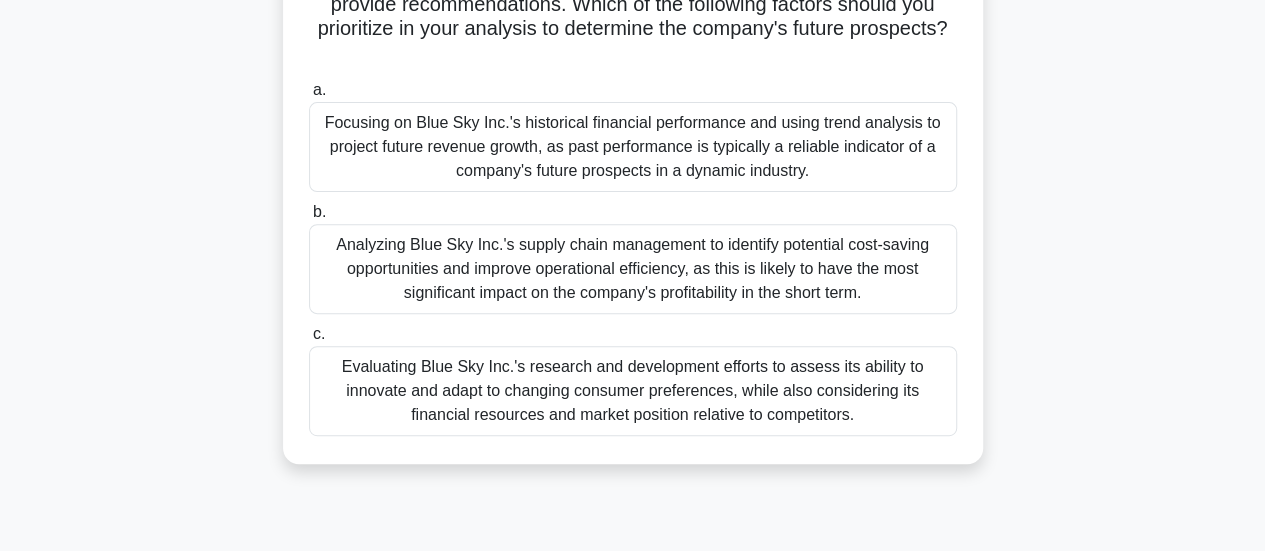click on "Evaluating Blue Sky Inc.'s research and development efforts to assess its ability to innovate and adapt to changing consumer preferences, while also considering its financial resources and market position relative to competitors." at bounding box center (633, 391) 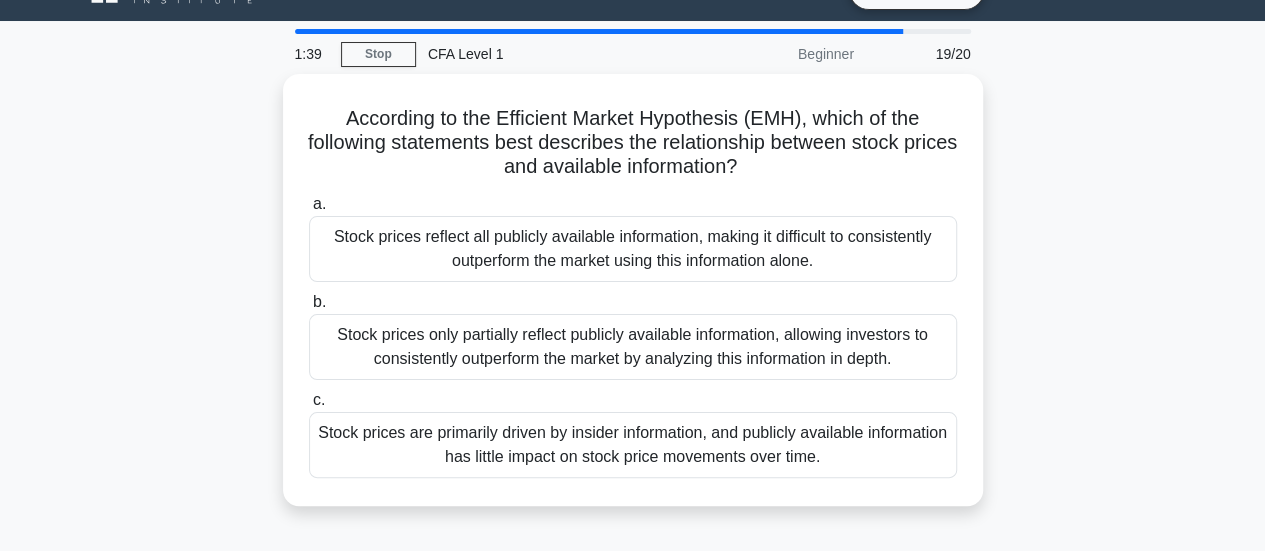 scroll, scrollTop: 55, scrollLeft: 0, axis: vertical 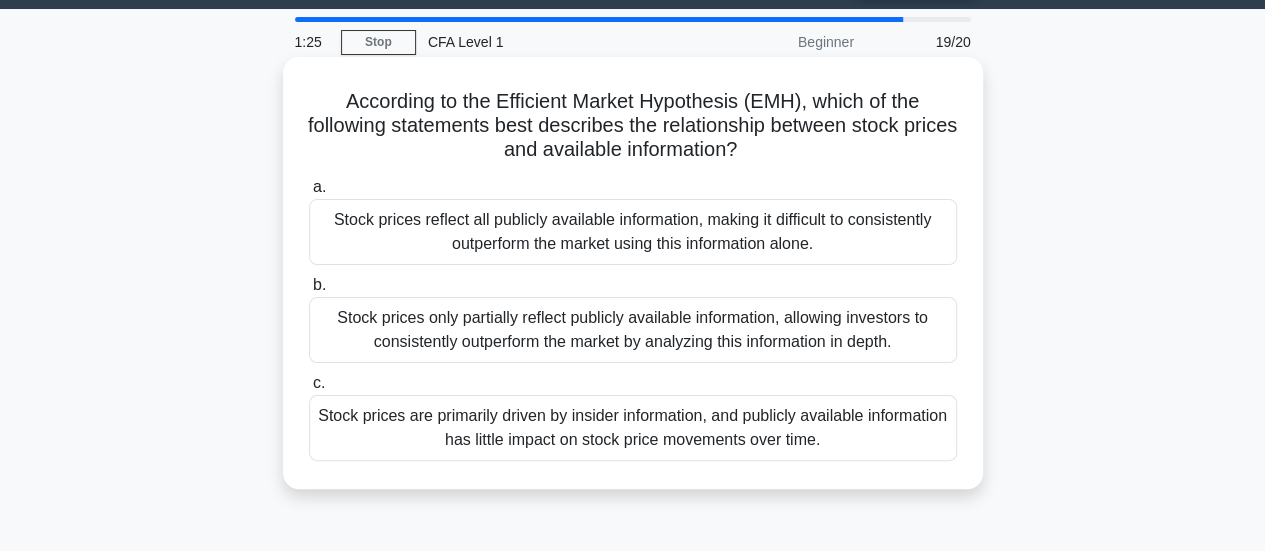 click on "Stock prices reflect all publicly available information, making it difficult to consistently outperform the market using this information alone." at bounding box center [633, 232] 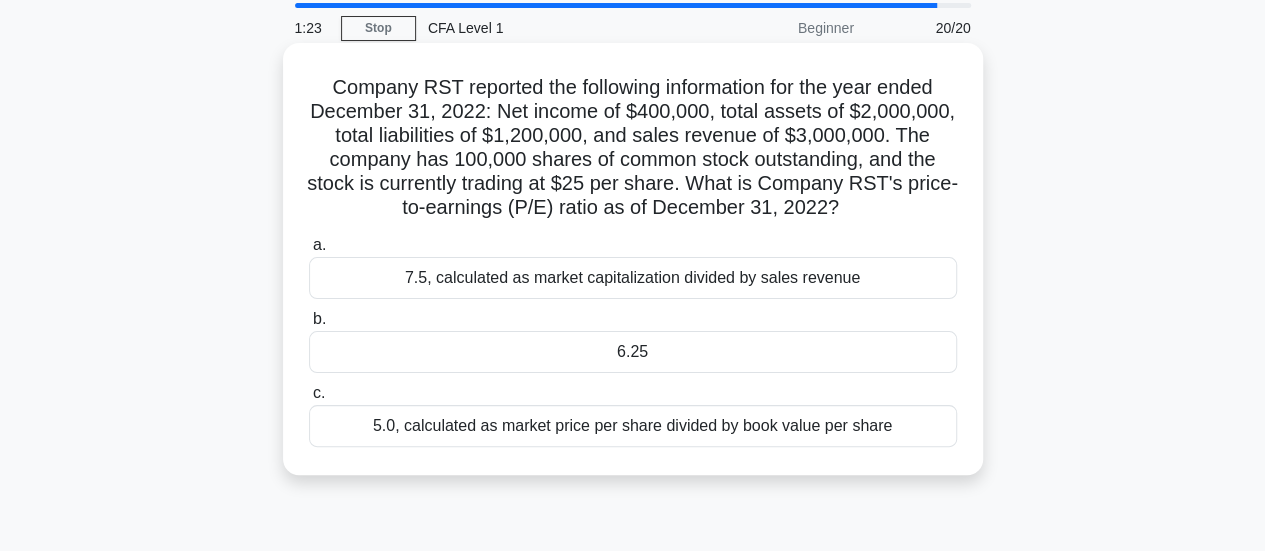 scroll, scrollTop: 70, scrollLeft: 0, axis: vertical 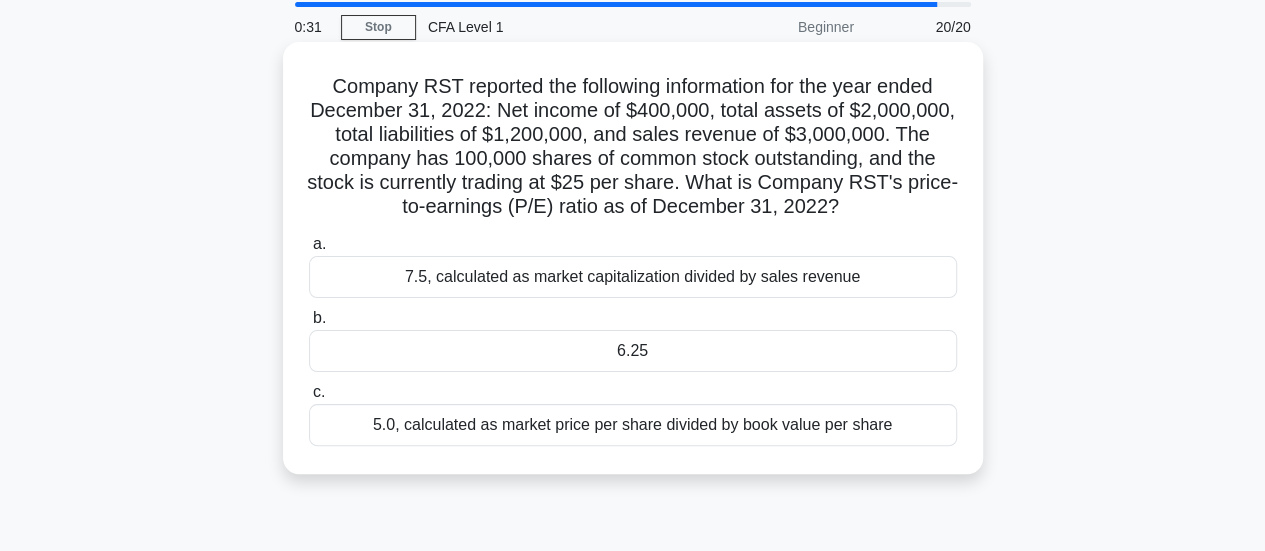 click on "5.0, calculated as market price per share divided by book value per share" at bounding box center [633, 425] 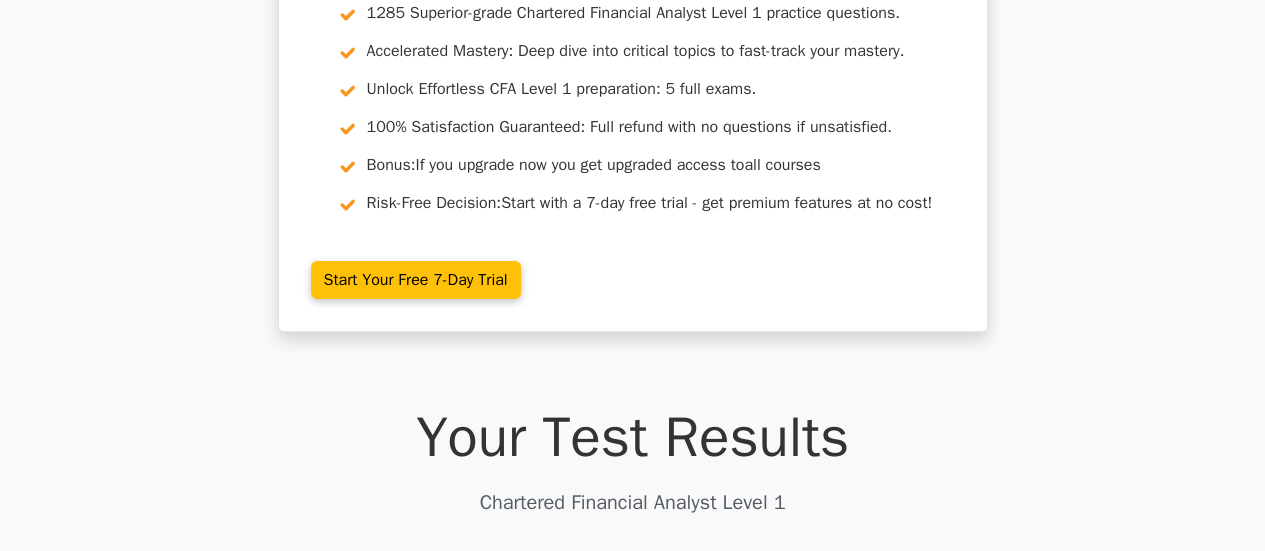 scroll, scrollTop: 496, scrollLeft: 0, axis: vertical 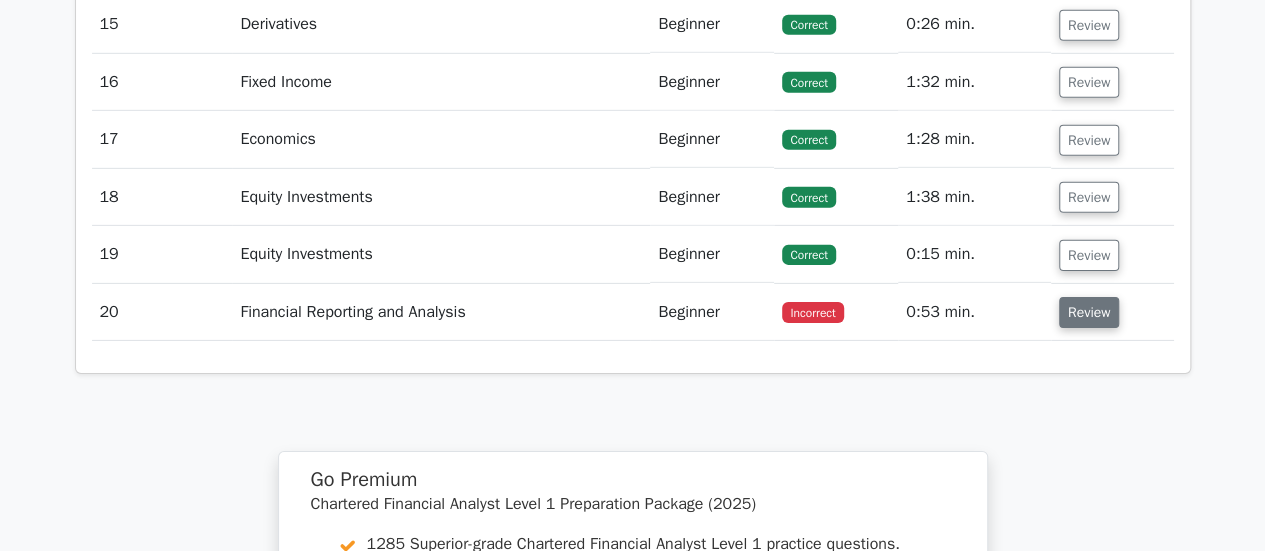 click on "Review" at bounding box center [1089, 312] 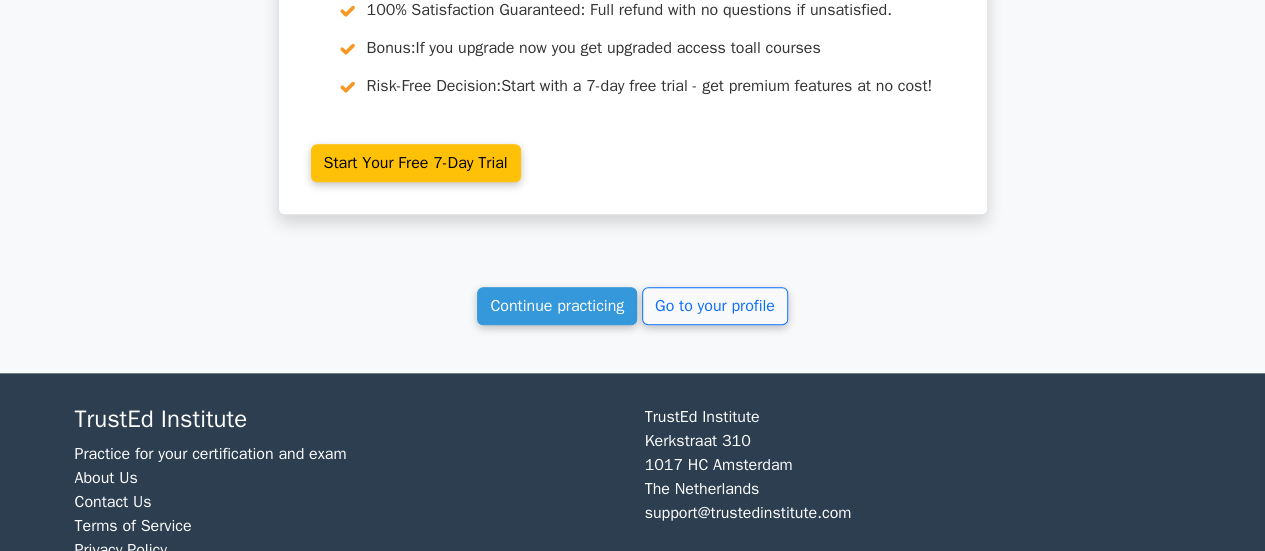 scroll, scrollTop: 4675, scrollLeft: 0, axis: vertical 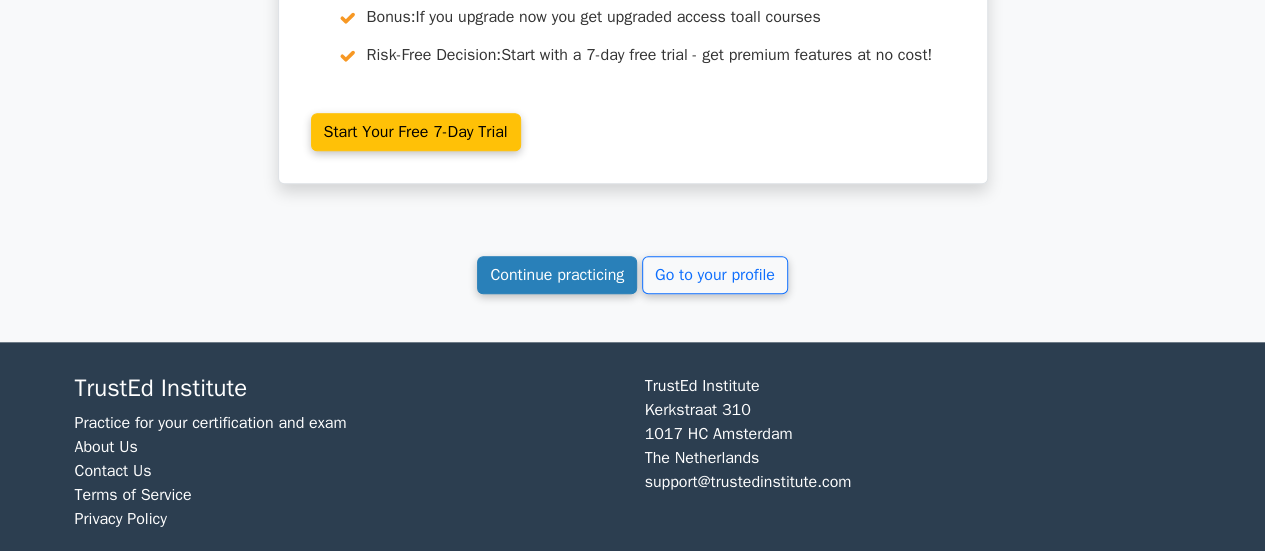 click on "Continue practicing" at bounding box center [557, 275] 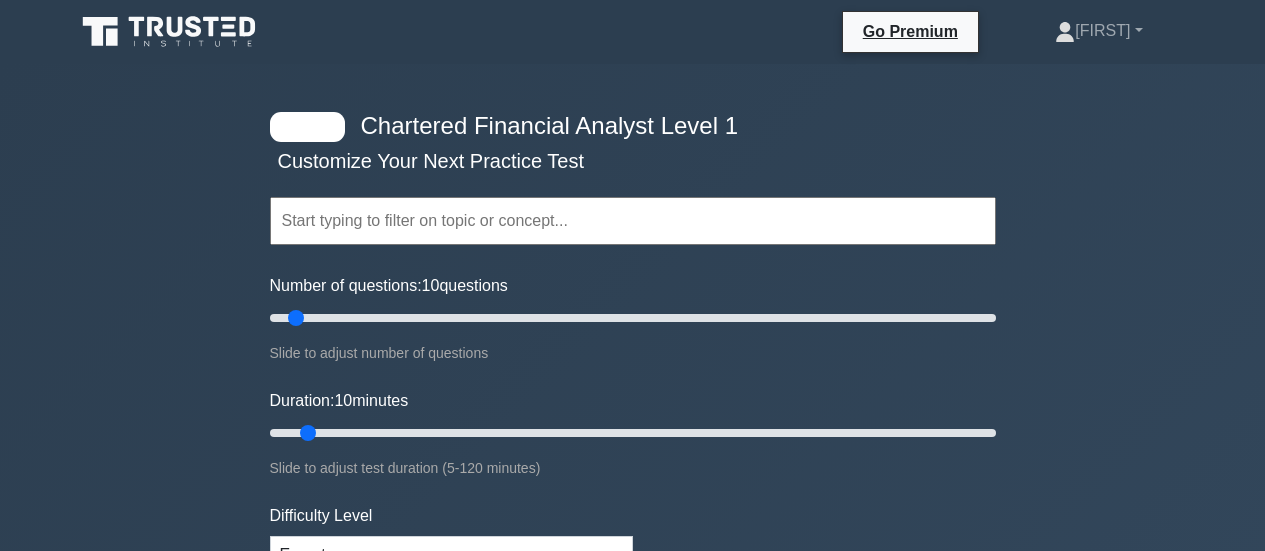 scroll, scrollTop: 0, scrollLeft: 0, axis: both 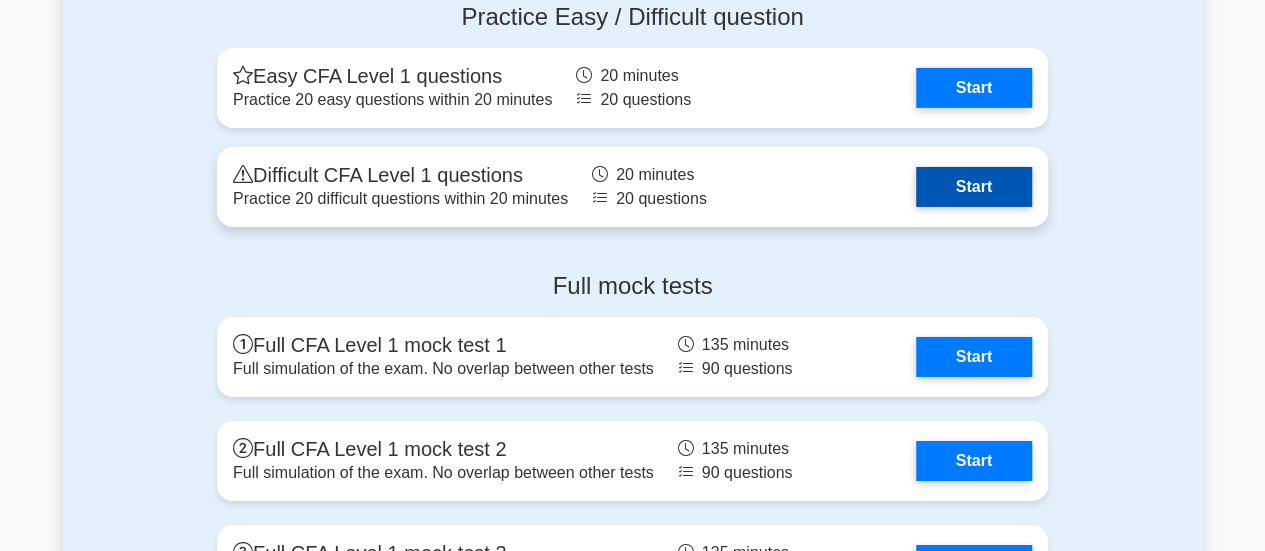 click on "Start" at bounding box center (974, 187) 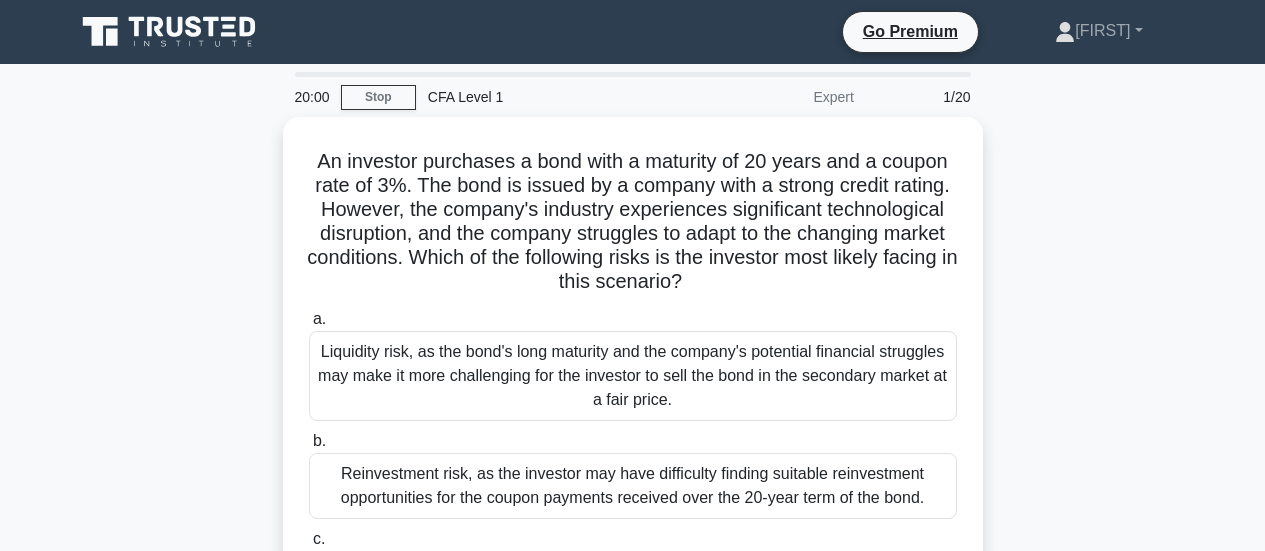 scroll, scrollTop: 0, scrollLeft: 0, axis: both 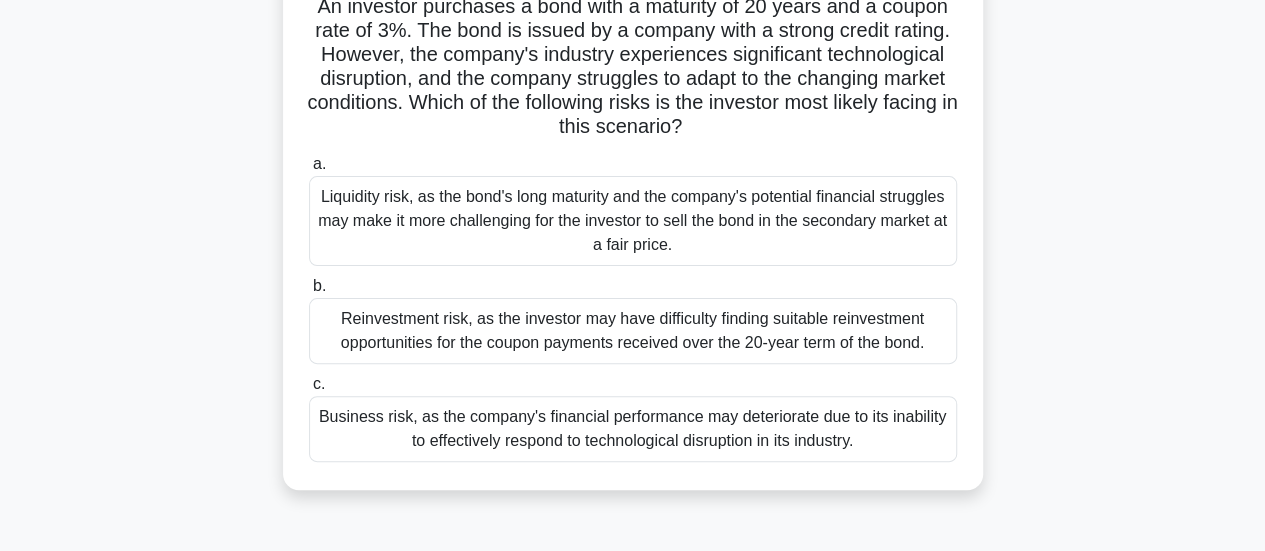 click on "Business risk, as the company's financial performance may deteriorate due to its inability to effectively respond to technological disruption in its industry." at bounding box center (633, 429) 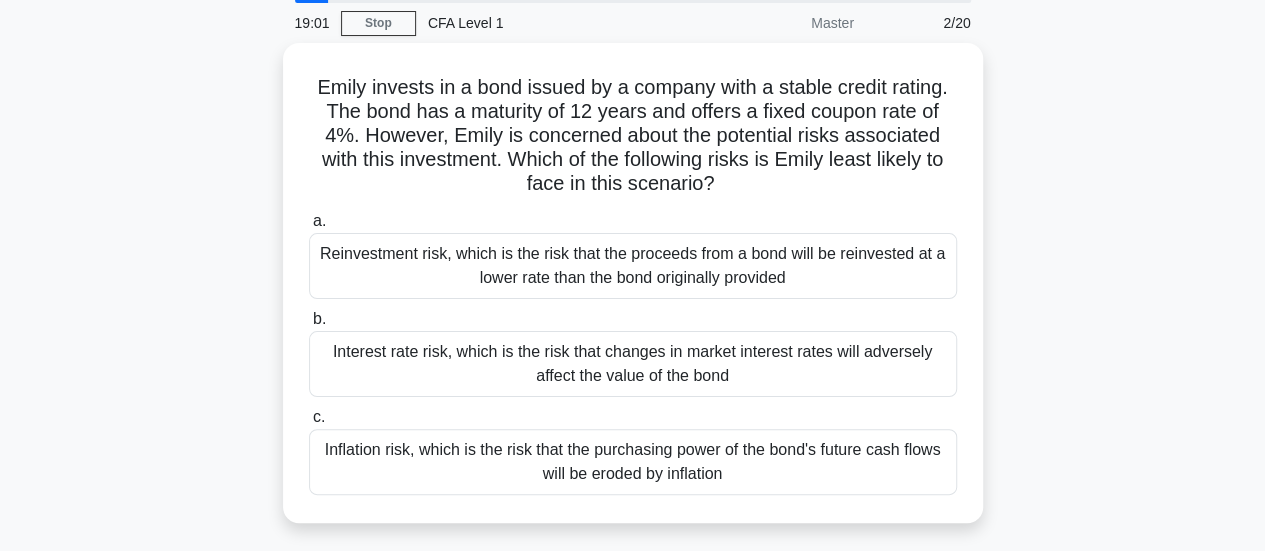scroll, scrollTop: 98, scrollLeft: 0, axis: vertical 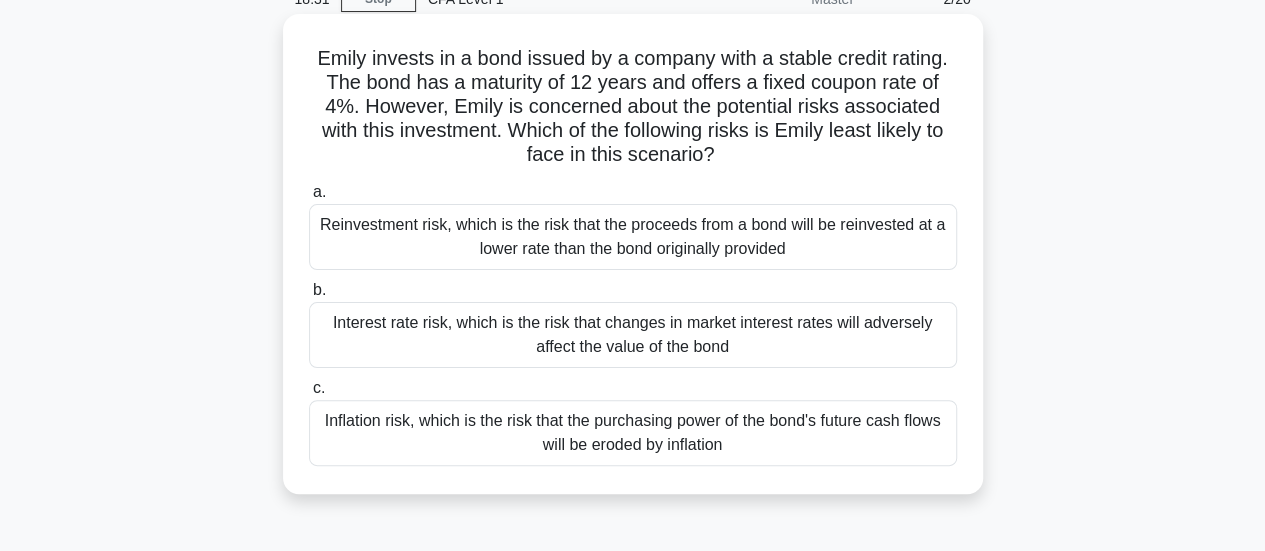 click on "Inflation risk, which is the risk that the purchasing power of the bond's future cash flows will be eroded by inflation" at bounding box center [633, 433] 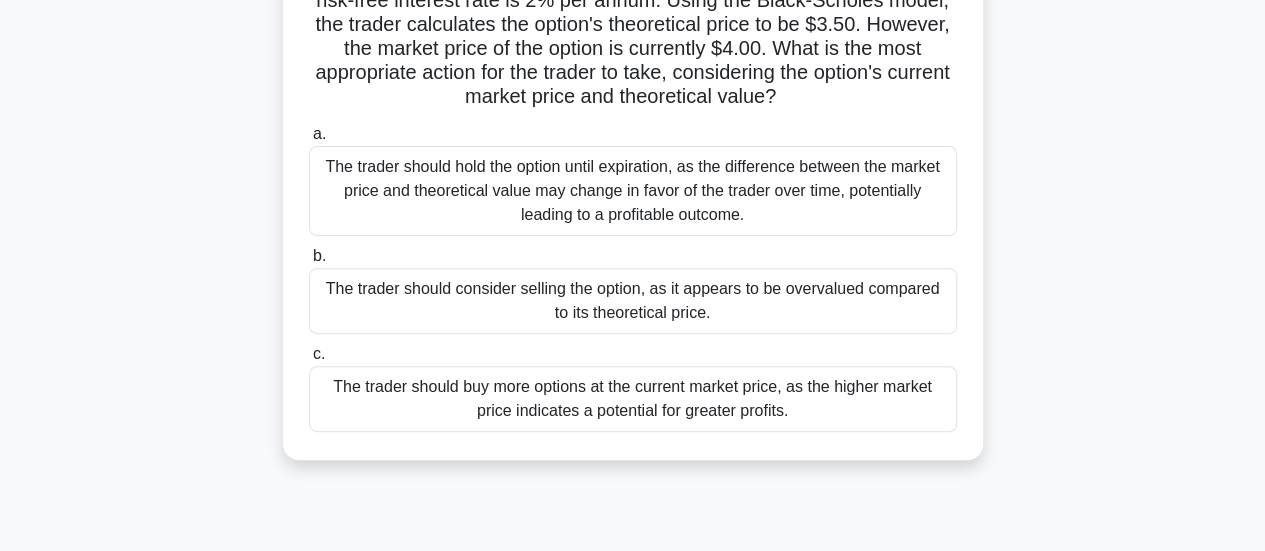 scroll, scrollTop: 229, scrollLeft: 0, axis: vertical 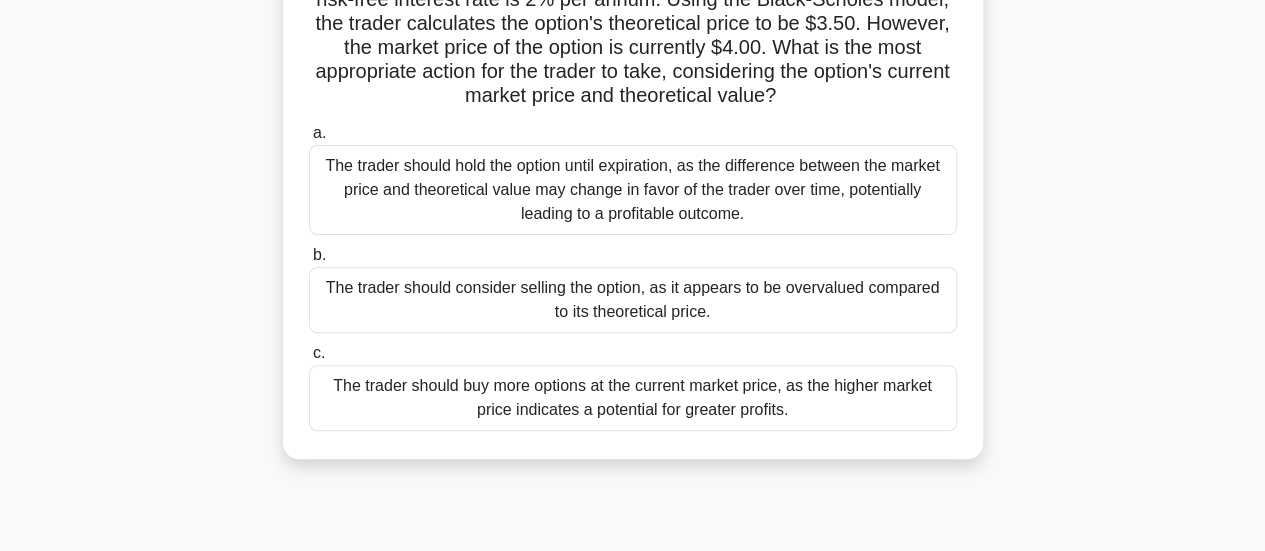 click on "The trader should consider selling the option, as it appears to be overvalued compared to its theoretical price." at bounding box center [633, 300] 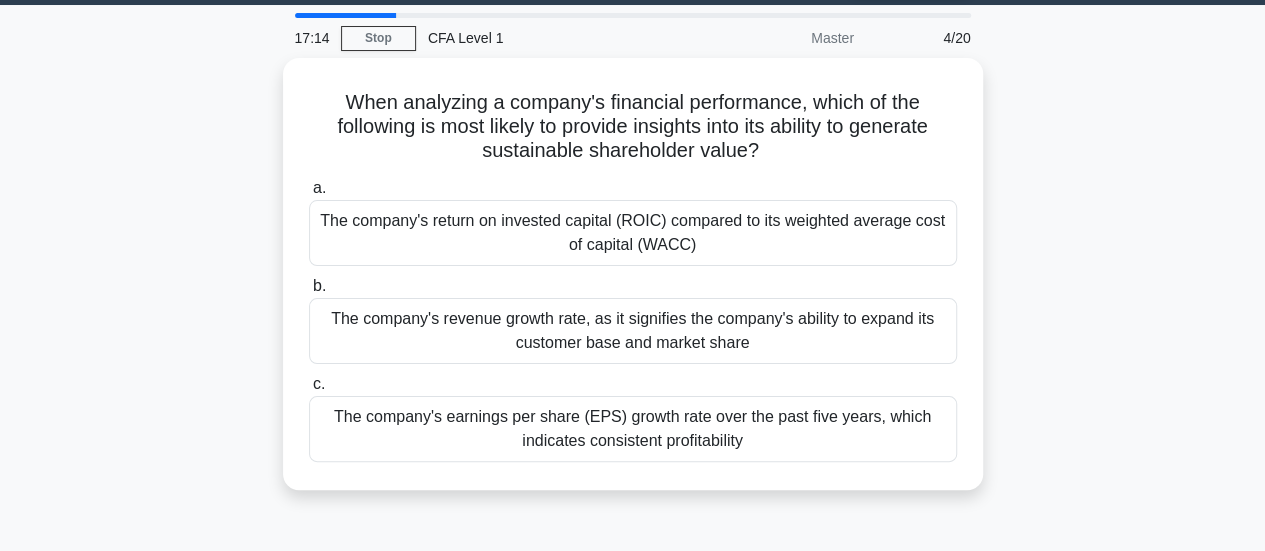 scroll, scrollTop: 0, scrollLeft: 0, axis: both 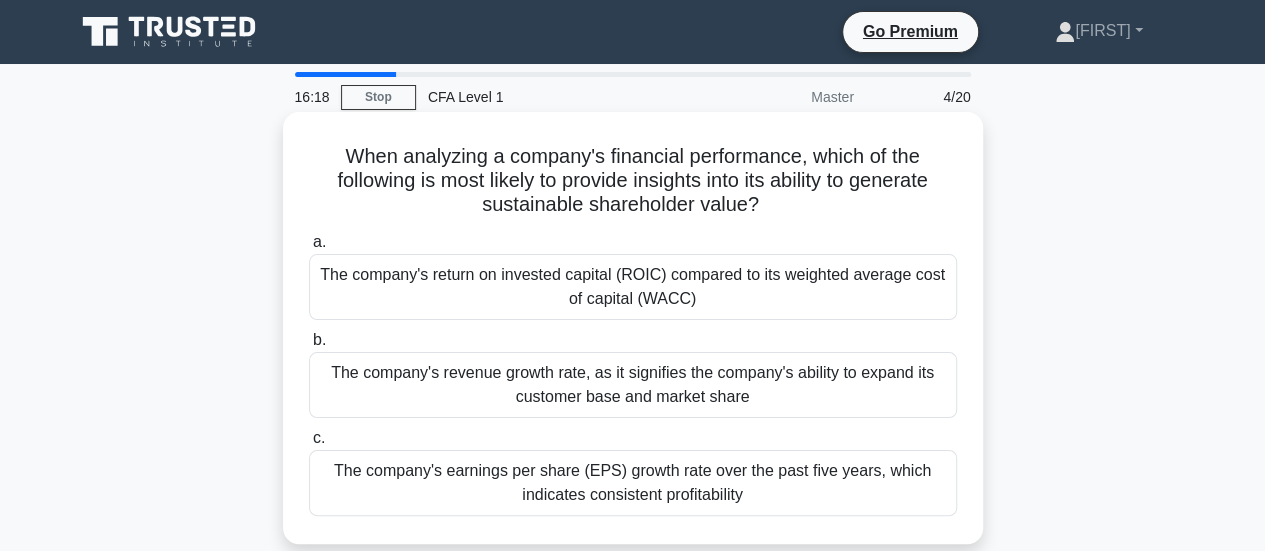 click on "The company's return on invested capital (ROIC) compared to its weighted average cost of capital (WACC)" at bounding box center (633, 287) 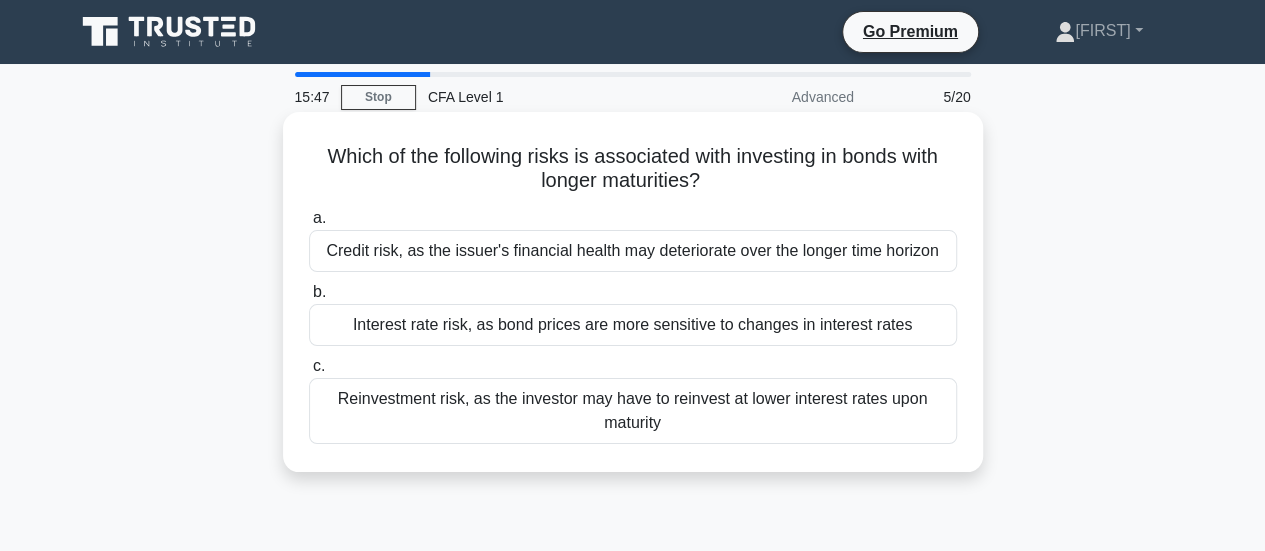 click on "Interest rate risk, as bond prices are more sensitive to changes in interest rates" at bounding box center [633, 325] 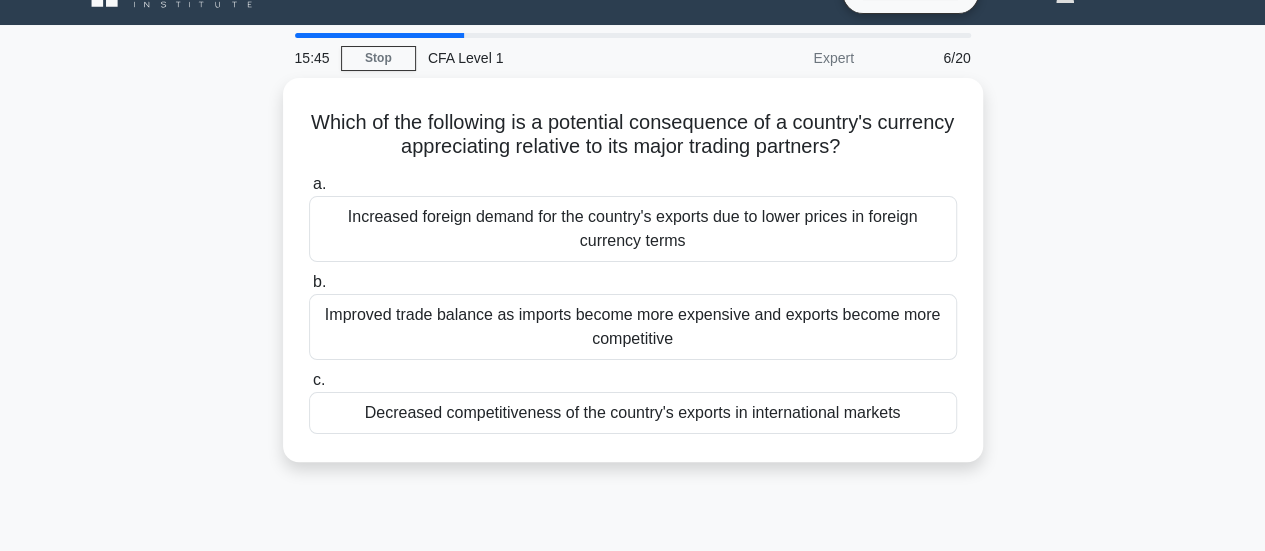 scroll, scrollTop: 42, scrollLeft: 0, axis: vertical 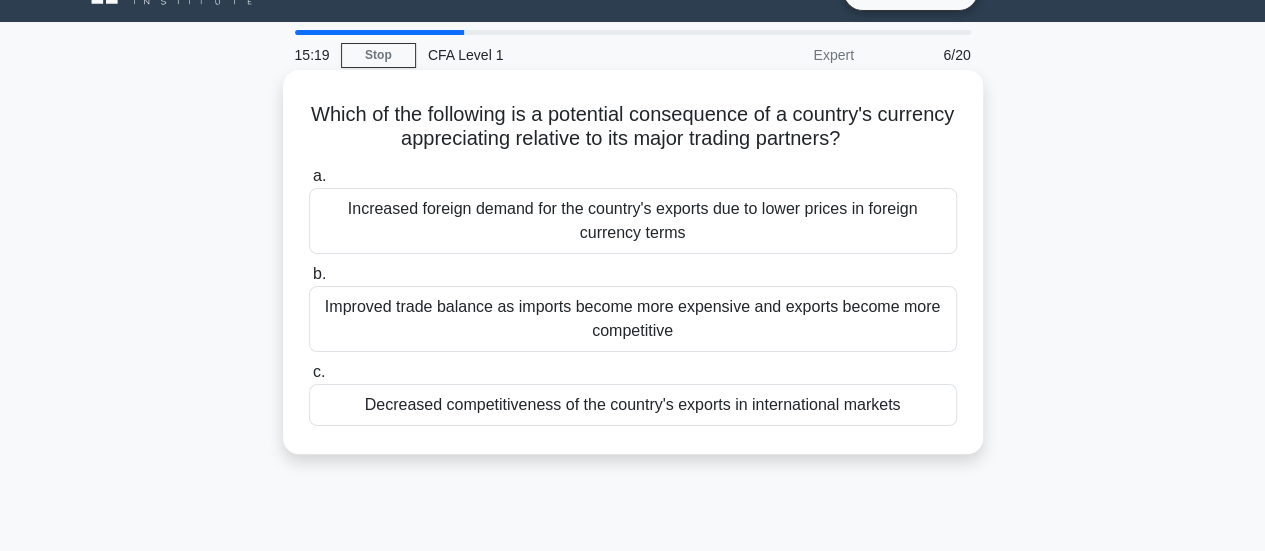 click on "Decreased competitiveness of the country's exports in international markets" at bounding box center (633, 405) 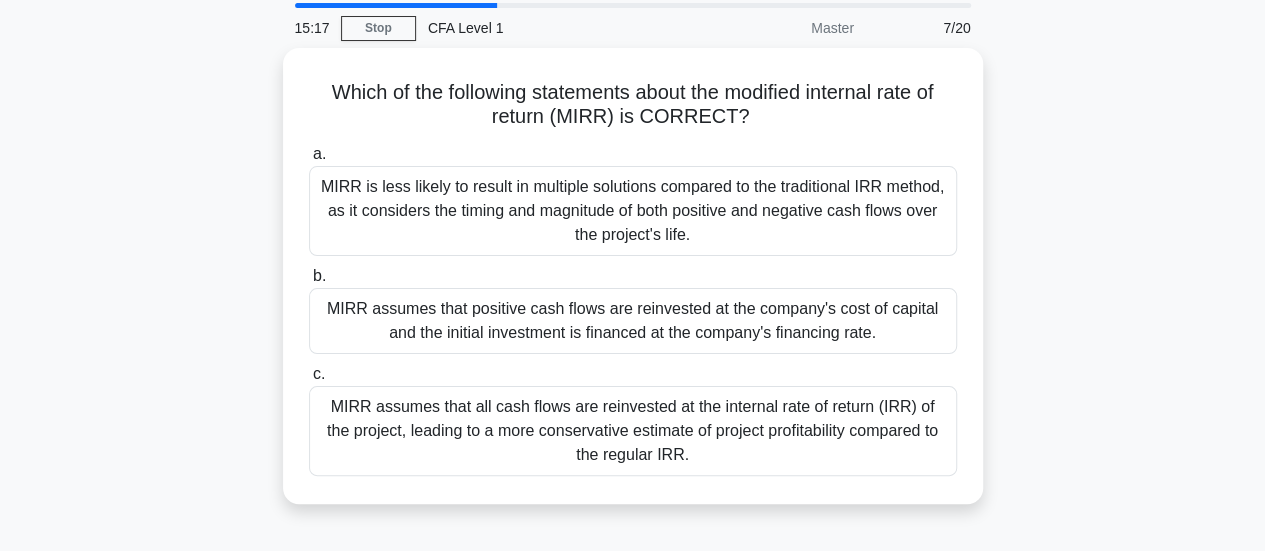 scroll, scrollTop: 70, scrollLeft: 0, axis: vertical 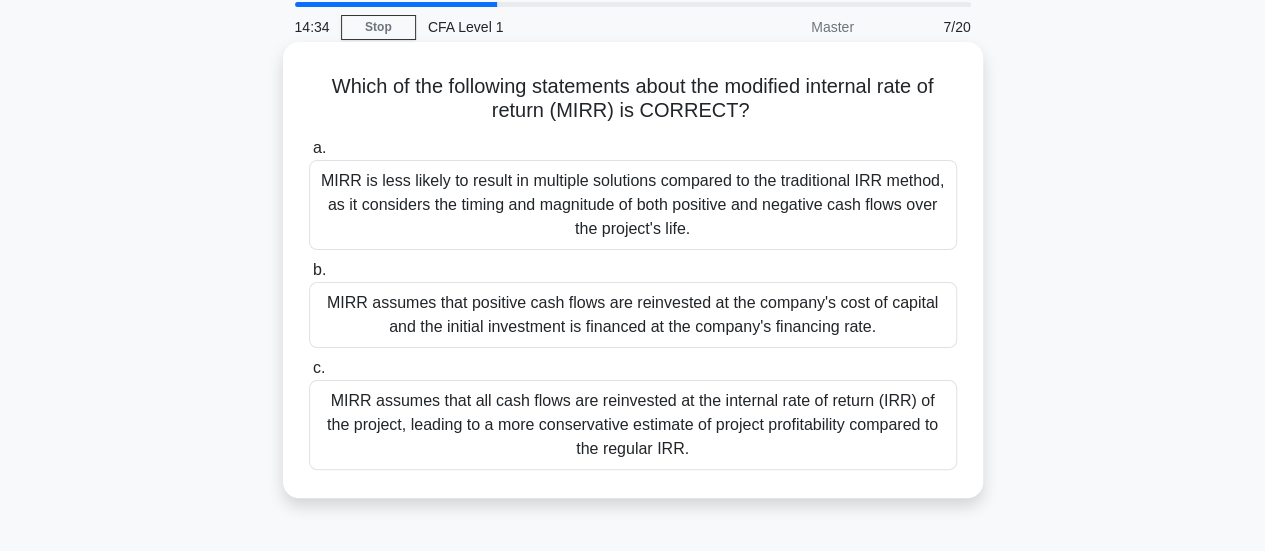 click on "MIRR is less likely to result in multiple solutions compared to the traditional IRR method, as it considers the timing and magnitude of both positive and negative cash flows over the project's life." at bounding box center (633, 205) 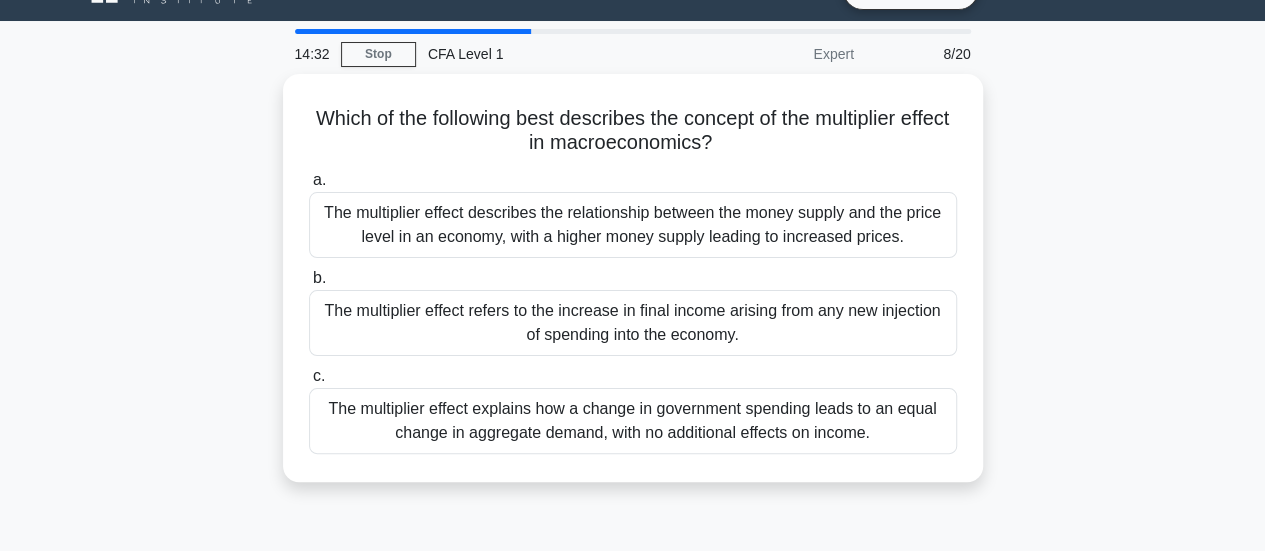 scroll, scrollTop: 44, scrollLeft: 0, axis: vertical 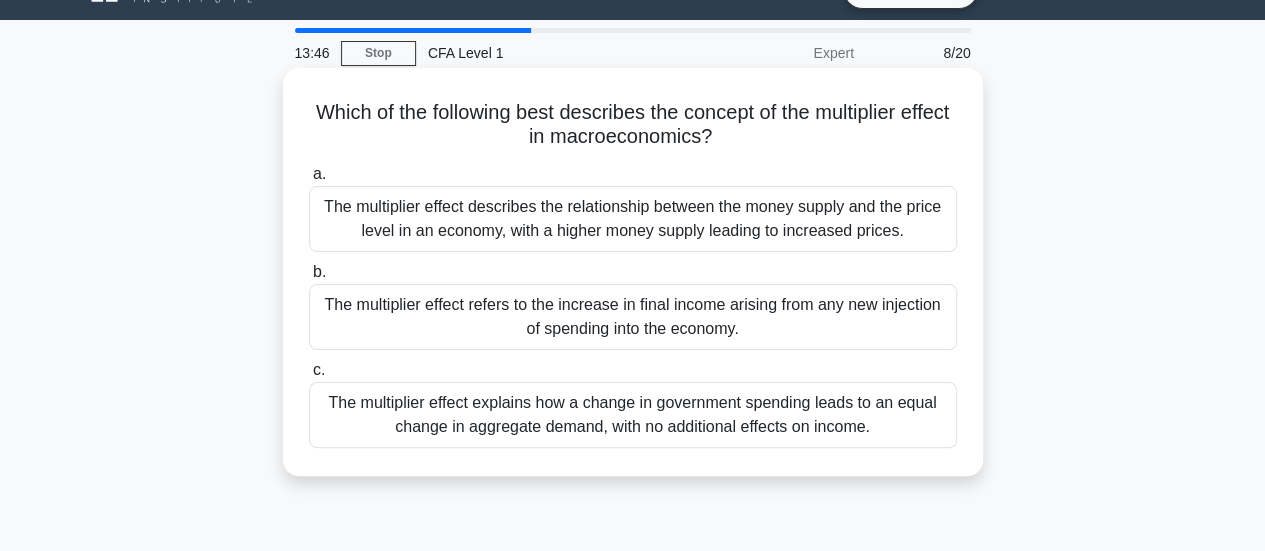 click on "The multiplier effect refers to the increase in final income arising from any new injection of spending into the economy." at bounding box center [633, 317] 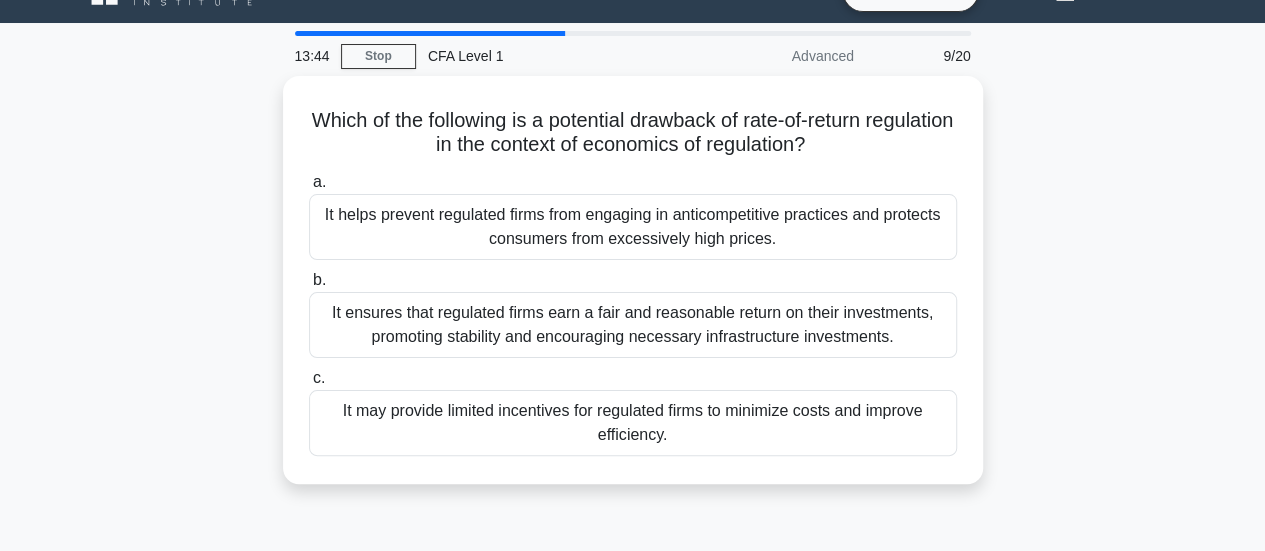 scroll, scrollTop: 42, scrollLeft: 0, axis: vertical 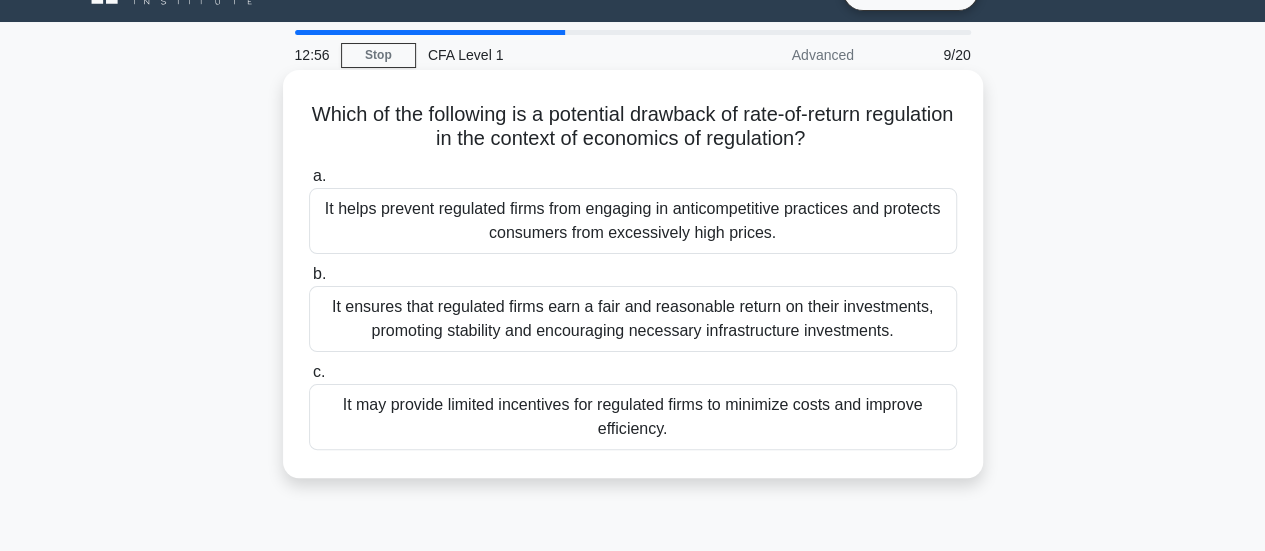click on "It may provide limited incentives for regulated firms to minimize costs and improve efficiency." at bounding box center [633, 417] 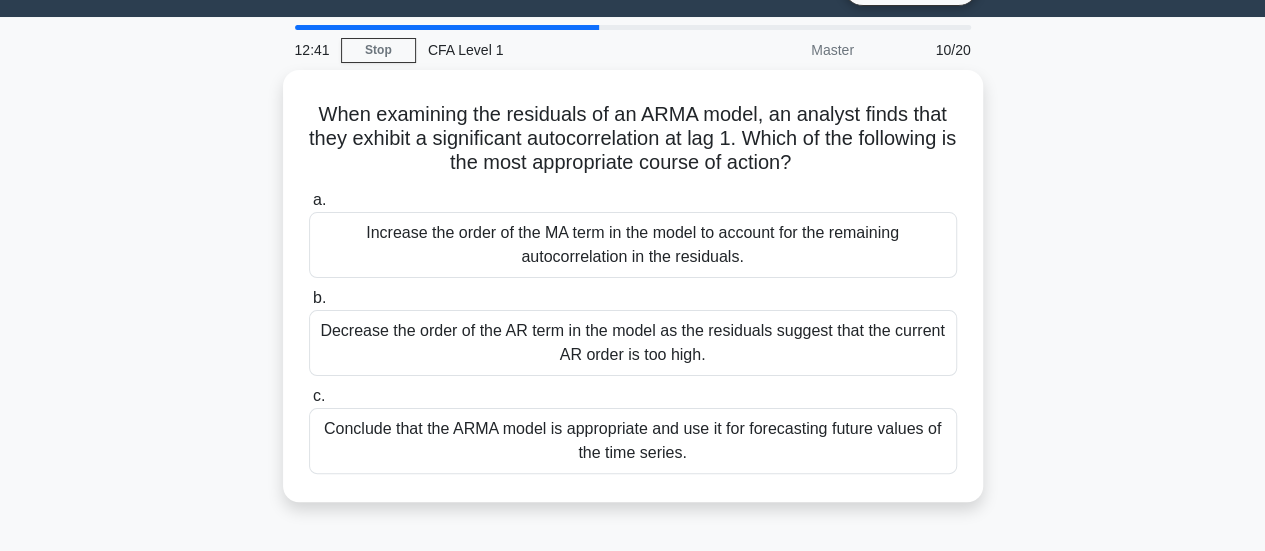 scroll, scrollTop: 48, scrollLeft: 0, axis: vertical 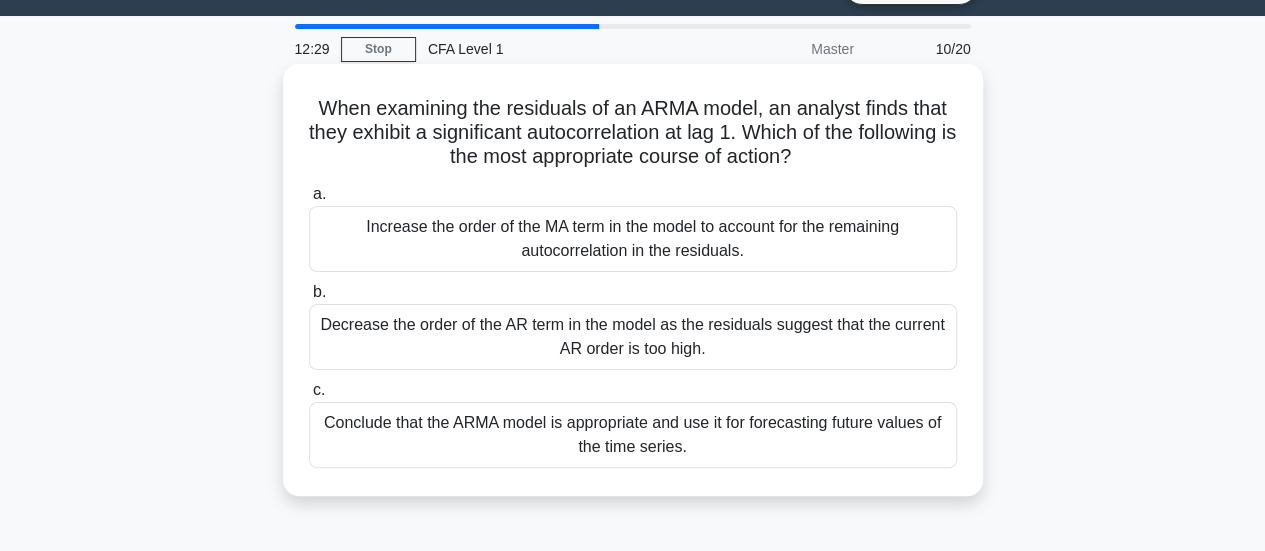 click on "Decrease the order of the AR term in the model as the residuals suggest that the current AR order is too high." at bounding box center [633, 337] 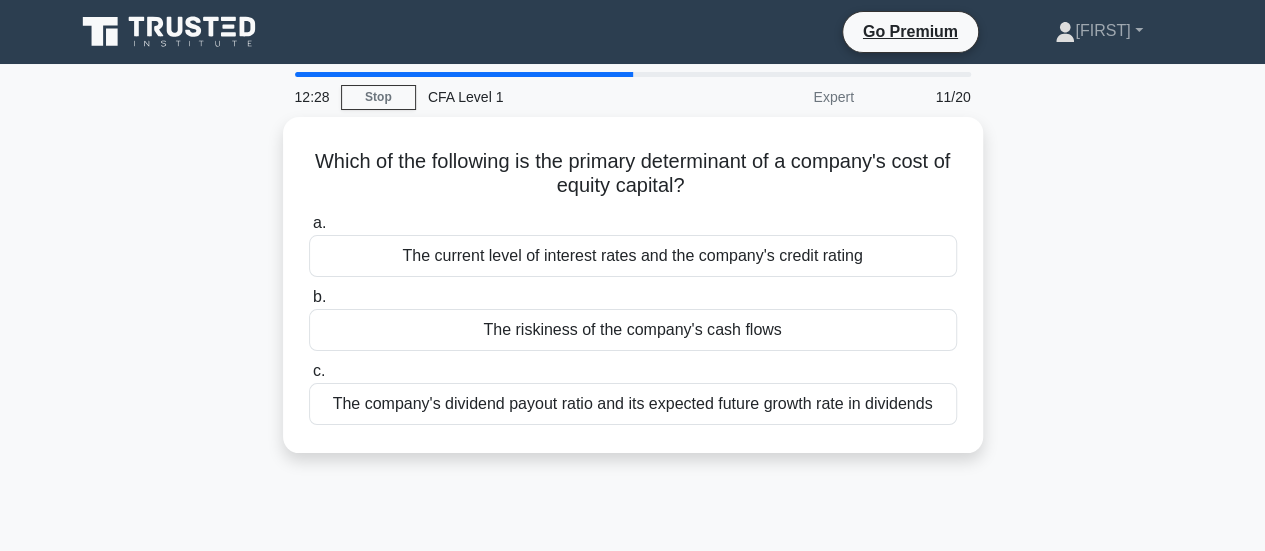 scroll, scrollTop: 49, scrollLeft: 0, axis: vertical 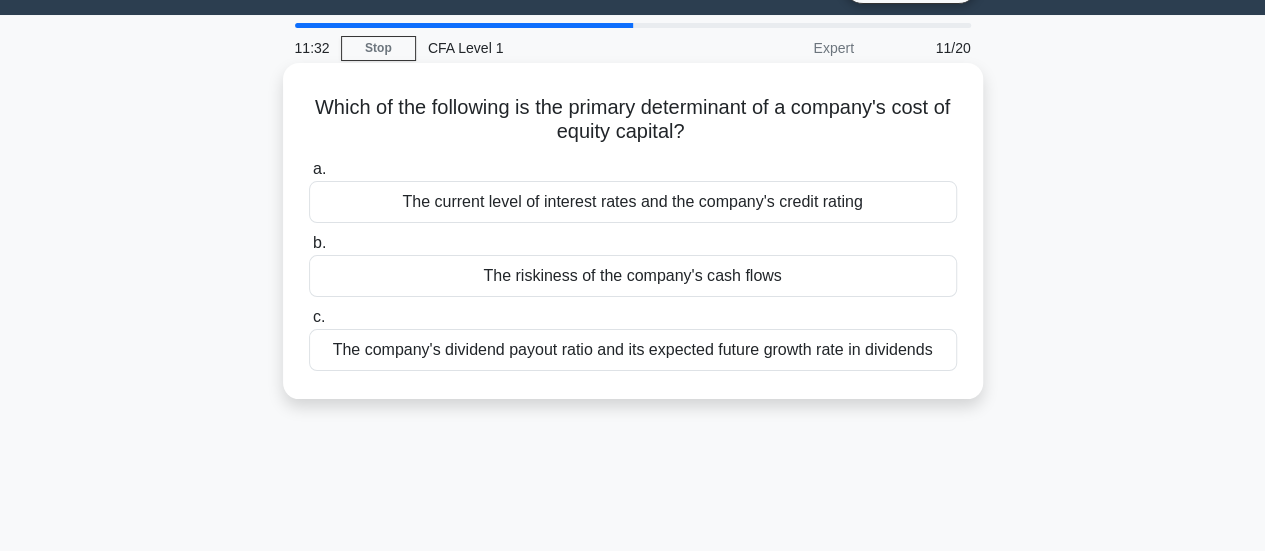 click on "The riskiness of the company's cash flows" at bounding box center [633, 276] 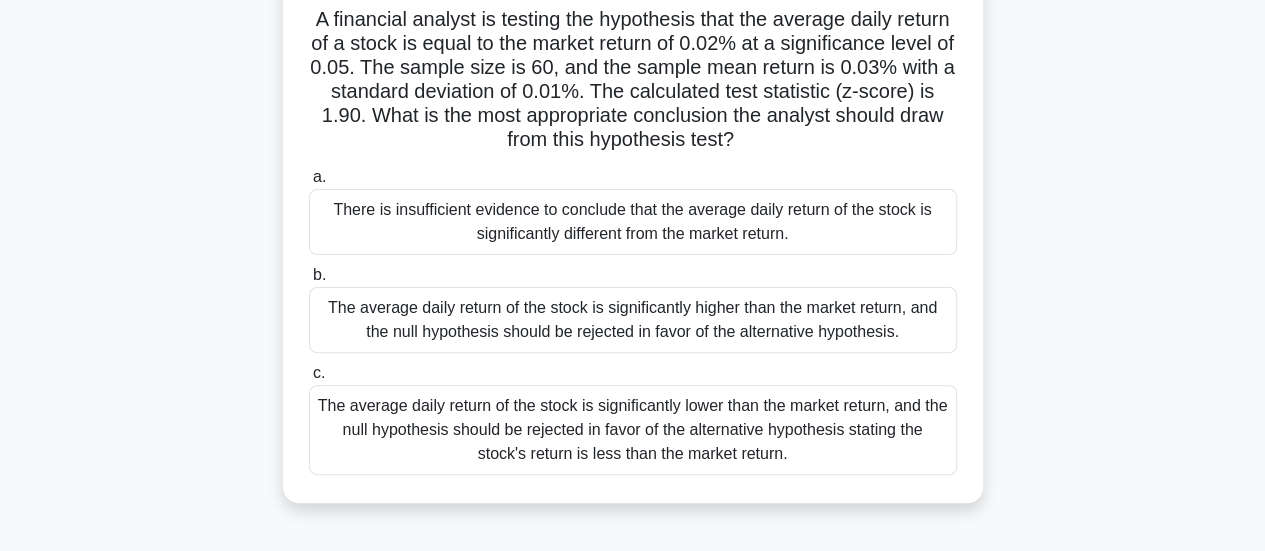 scroll, scrollTop: 146, scrollLeft: 0, axis: vertical 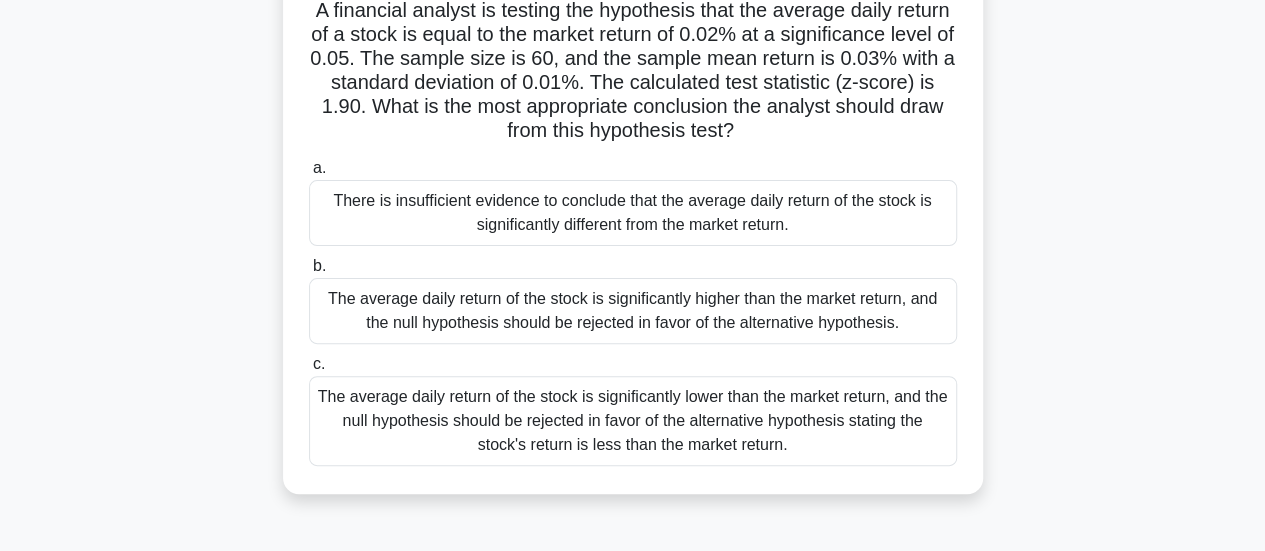 click on "There is insufficient evidence to conclude that the average daily return of the stock is significantly different from the market return." at bounding box center (633, 213) 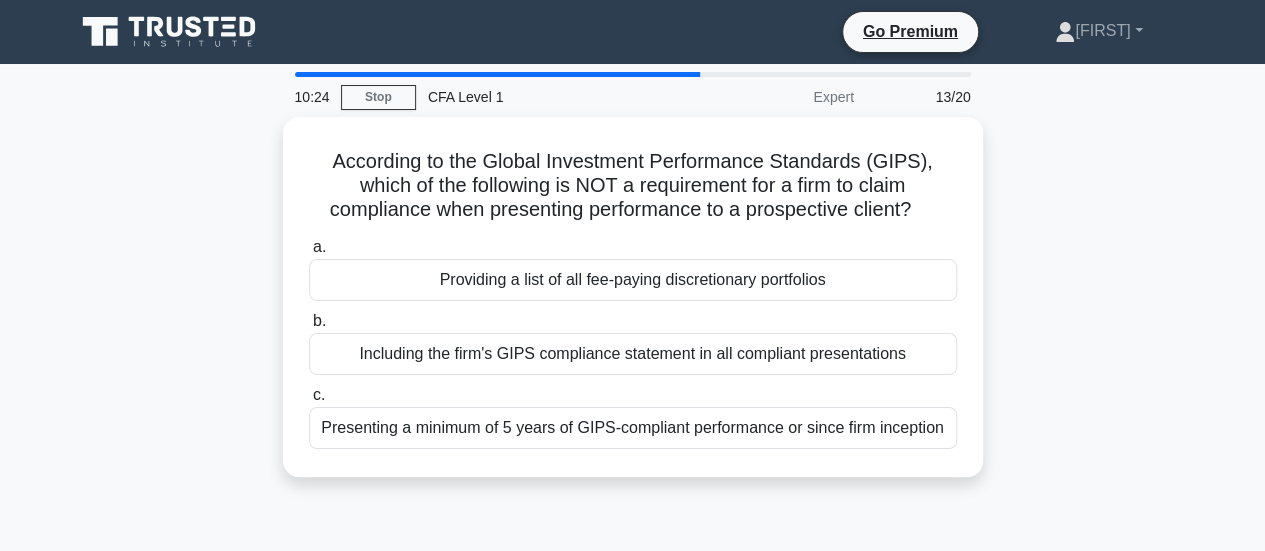 scroll, scrollTop: 0, scrollLeft: 0, axis: both 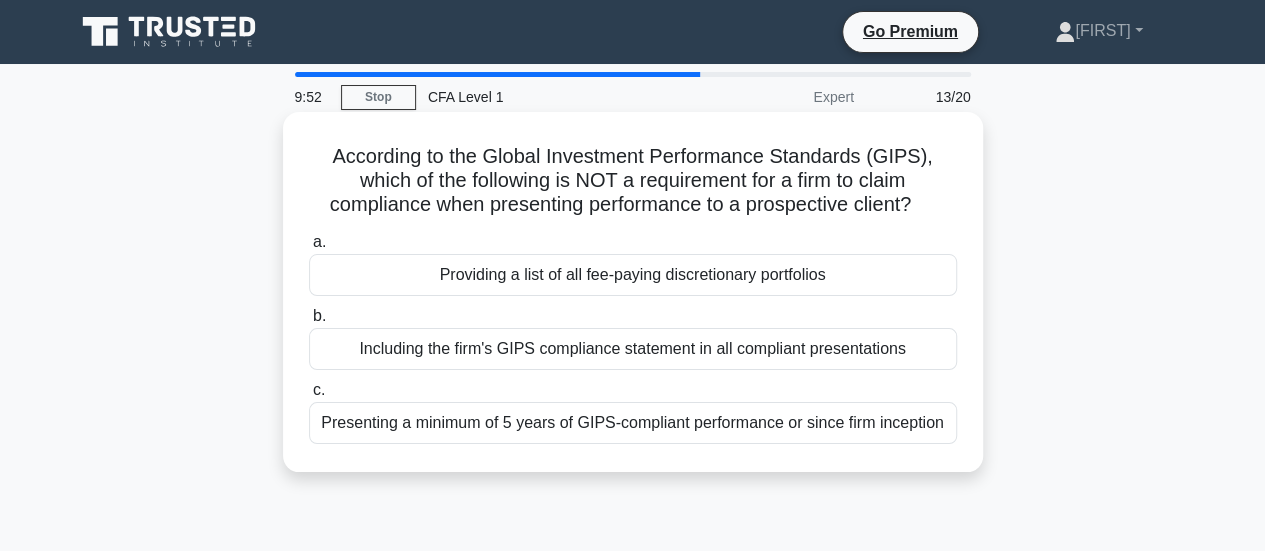 click on "Providing a list of all fee-paying discretionary portfolios" at bounding box center (633, 275) 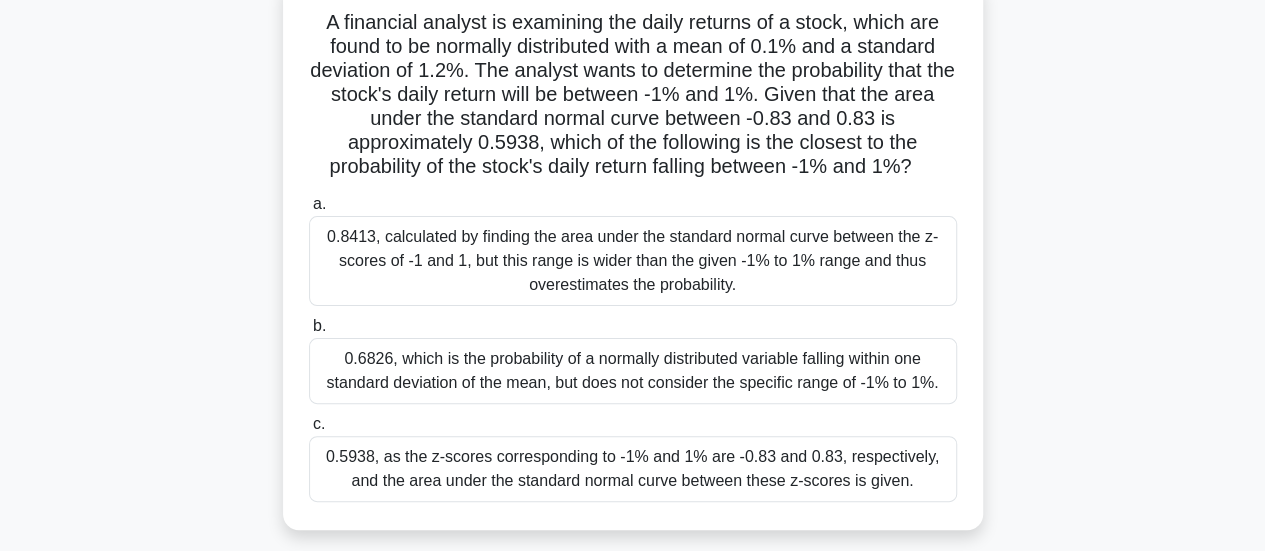 scroll, scrollTop: 144, scrollLeft: 0, axis: vertical 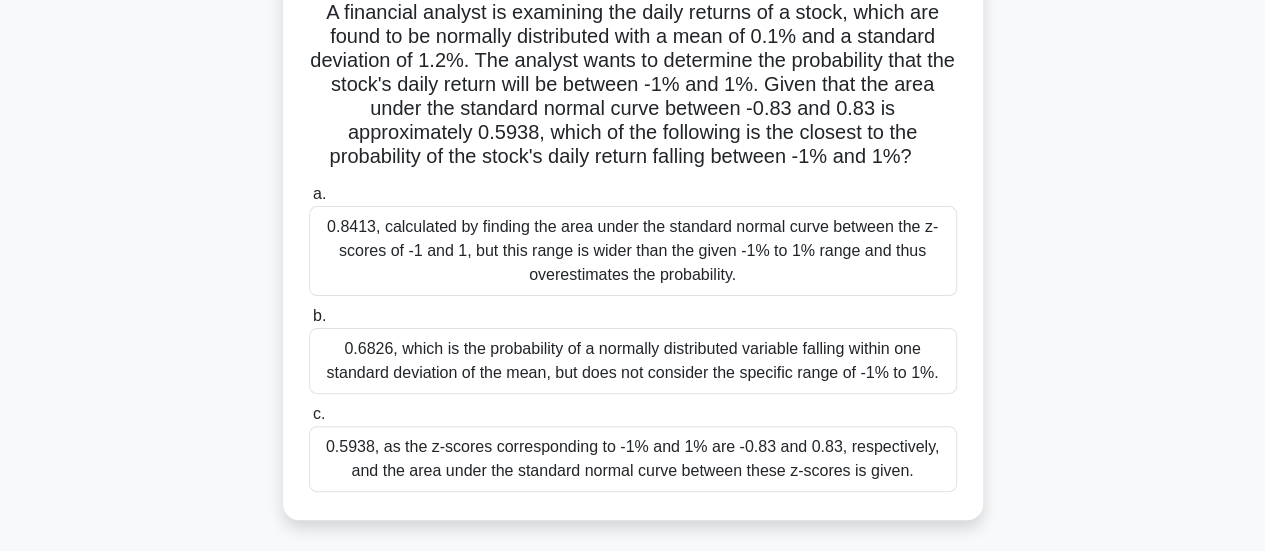 click on "0.6826, which is the probability of a normally distributed variable falling within one standard deviation of the mean, but does not consider the specific range of -1% to 1%." at bounding box center (633, 361) 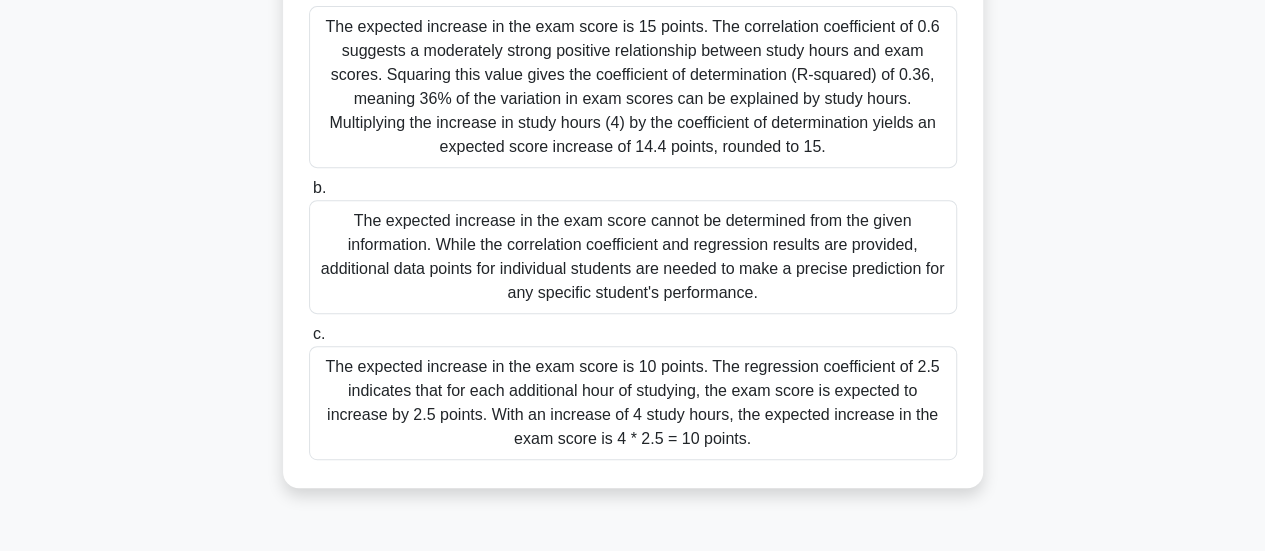 scroll, scrollTop: 351, scrollLeft: 0, axis: vertical 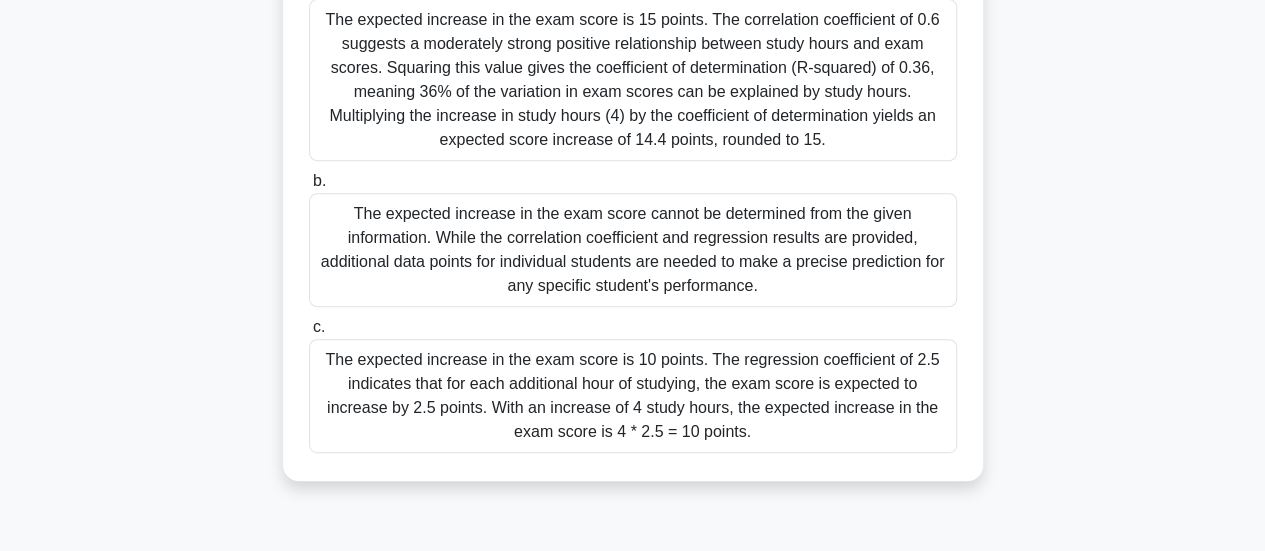 click on "The expected increase in the exam score is 10 points. The regression coefficient of 2.5 indicates that for each additional hour of studying, the exam score is expected to increase by 2.5 points. With an increase of 4 study hours, the expected increase in the exam score is 4 * 2.5 = 10 points." at bounding box center [633, 396] 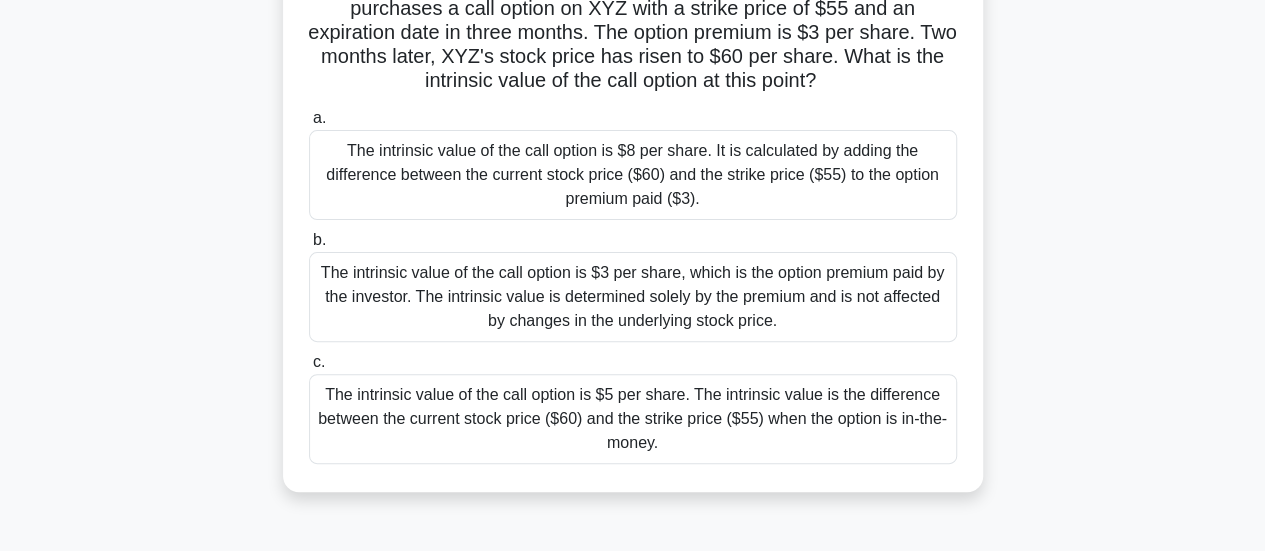 scroll, scrollTop: 138, scrollLeft: 0, axis: vertical 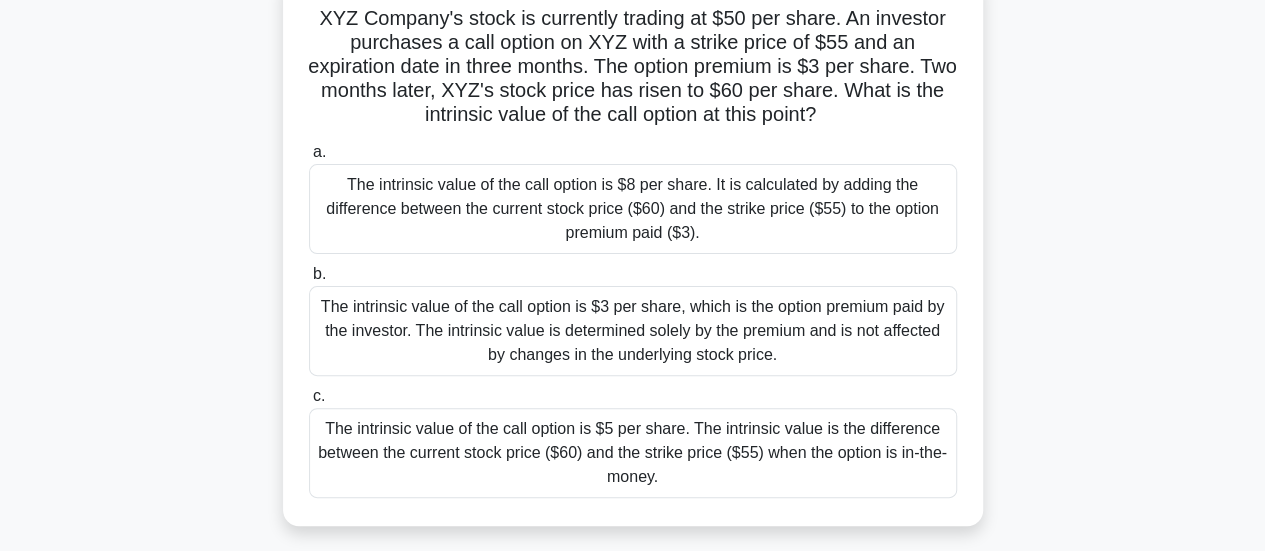click on "The intrinsic value of the call option is $5 per share. The intrinsic value is the difference between the current stock price ($60) and the strike price ($55) when the option is in-the-money." at bounding box center [633, 453] 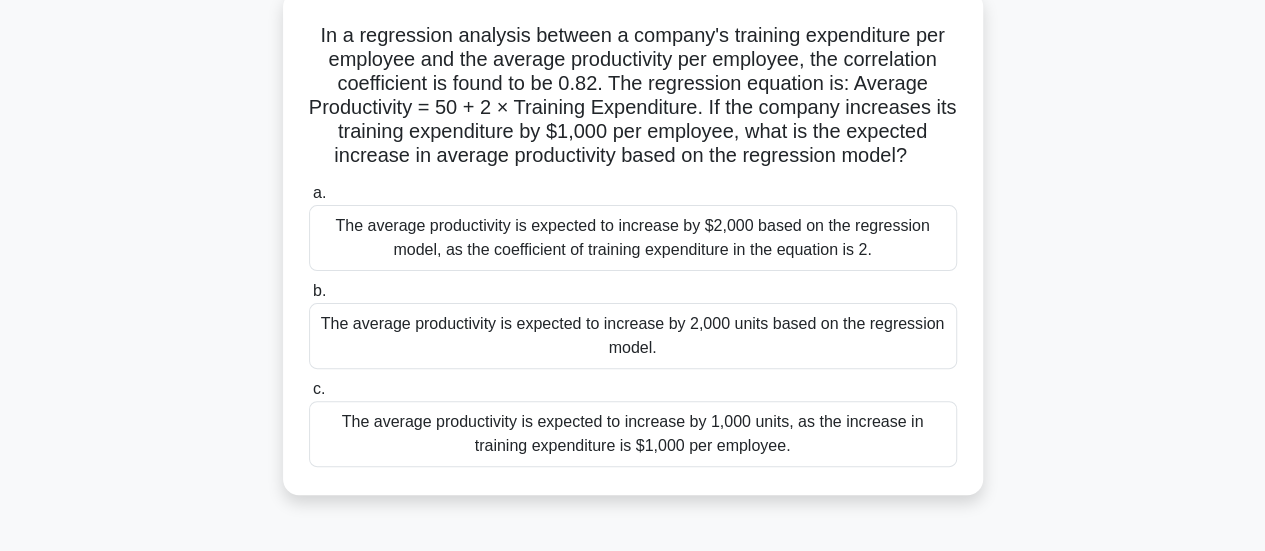 scroll, scrollTop: 128, scrollLeft: 0, axis: vertical 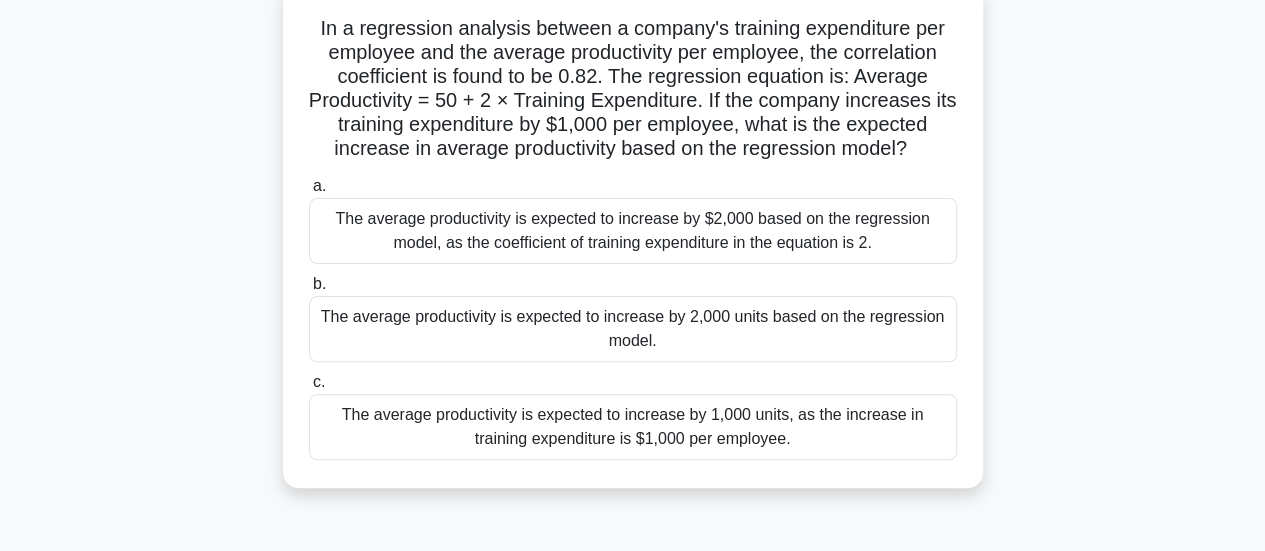 click on "The average productivity is expected to increase by 2,000 units based on the regression model." at bounding box center [633, 329] 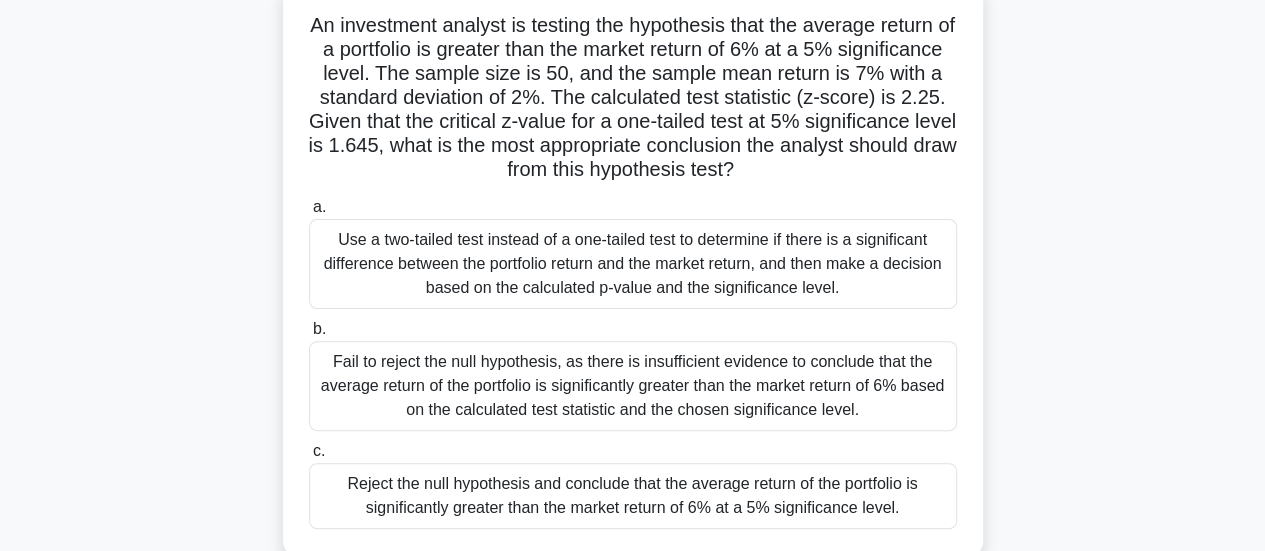 scroll, scrollTop: 146, scrollLeft: 0, axis: vertical 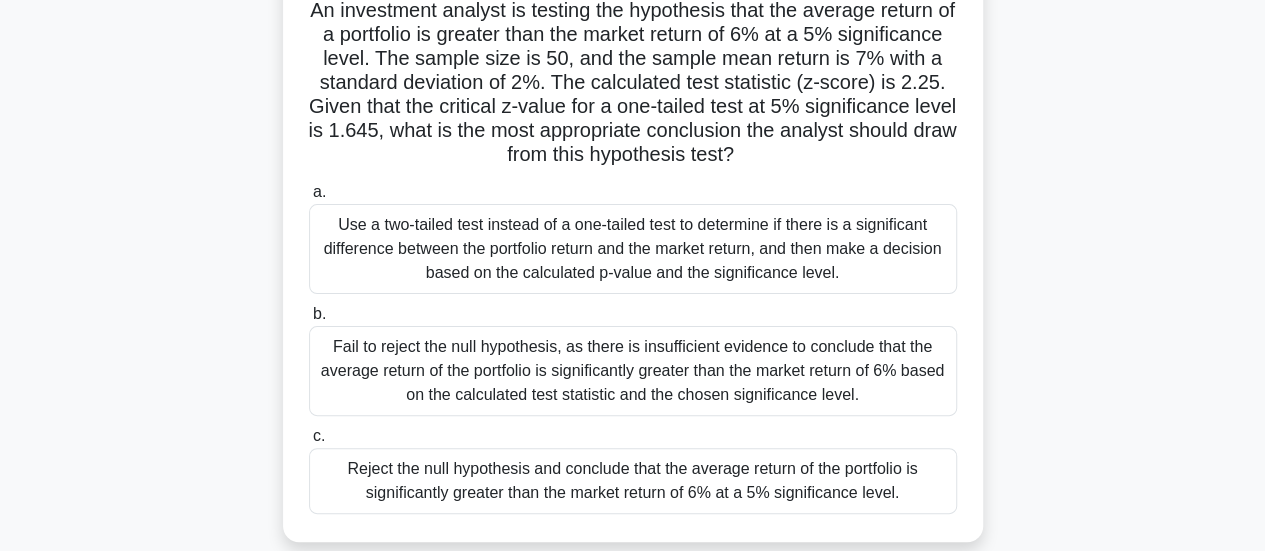 click on "Reject the null hypothesis and conclude that the average return of the portfolio is significantly greater than the market return of 6% at a 5% significance level." at bounding box center [633, 481] 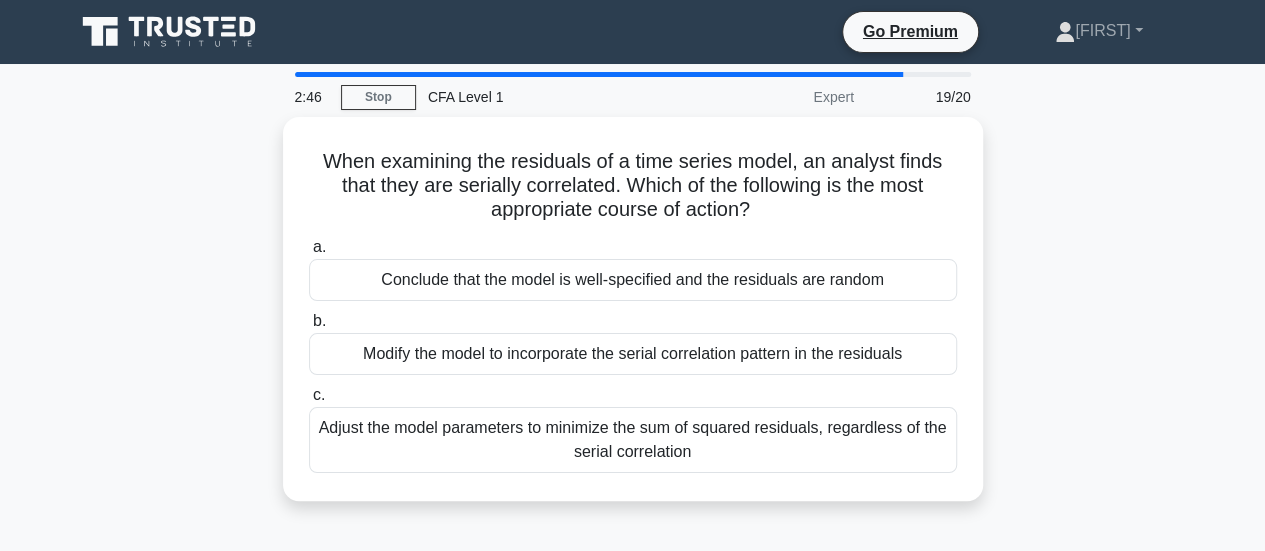 scroll, scrollTop: 0, scrollLeft: 0, axis: both 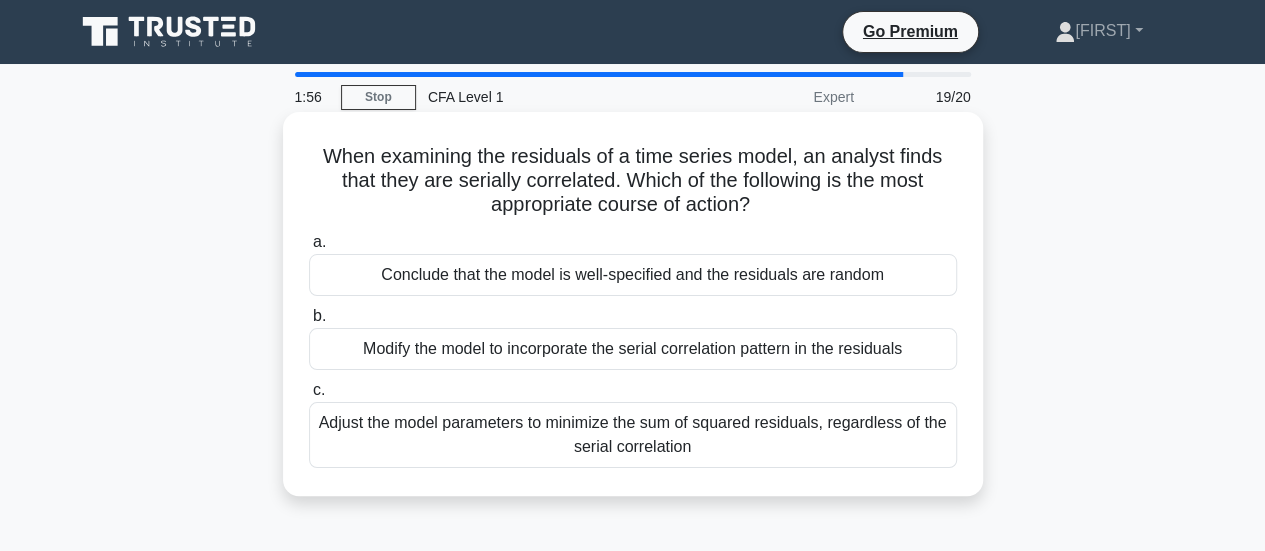 click on "Modify the model to incorporate the serial correlation pattern in the residuals" at bounding box center [633, 349] 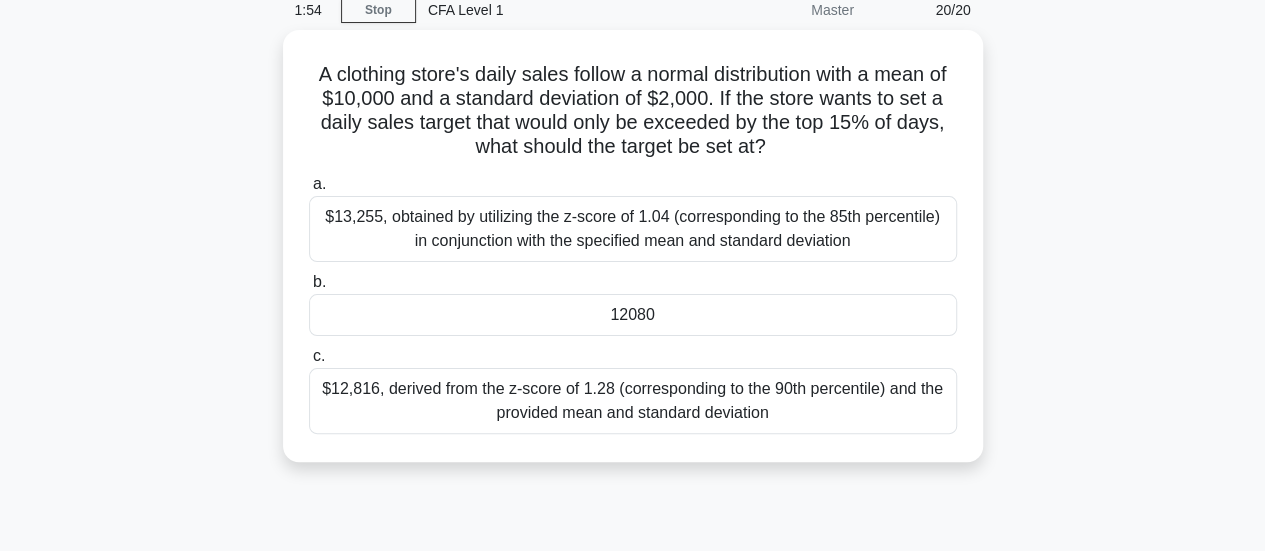 scroll, scrollTop: 98, scrollLeft: 0, axis: vertical 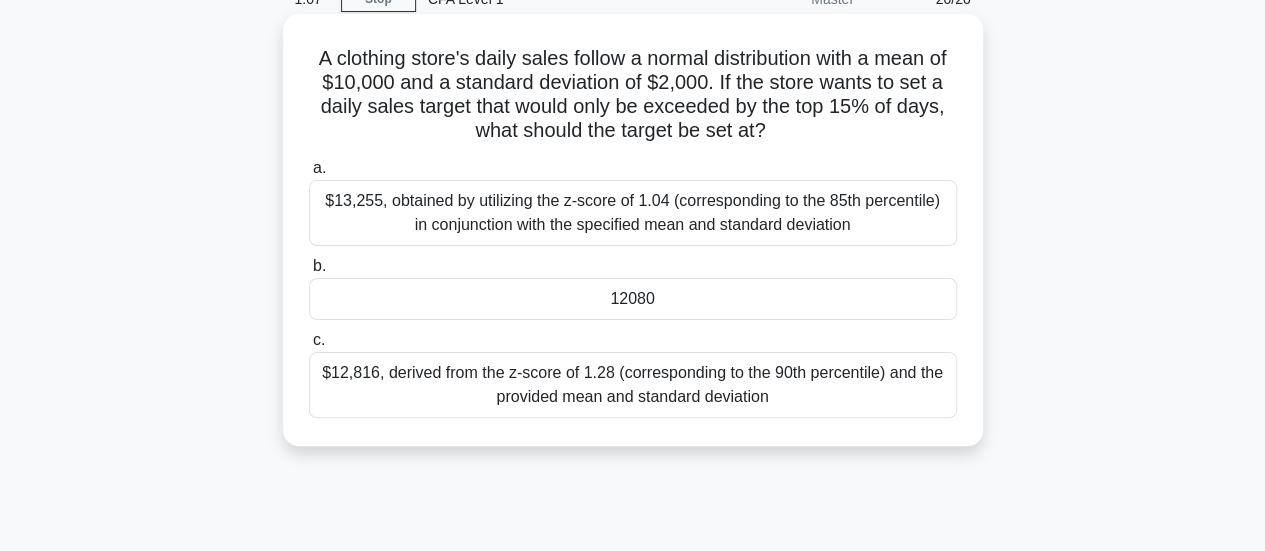 click on "12080" at bounding box center [633, 299] 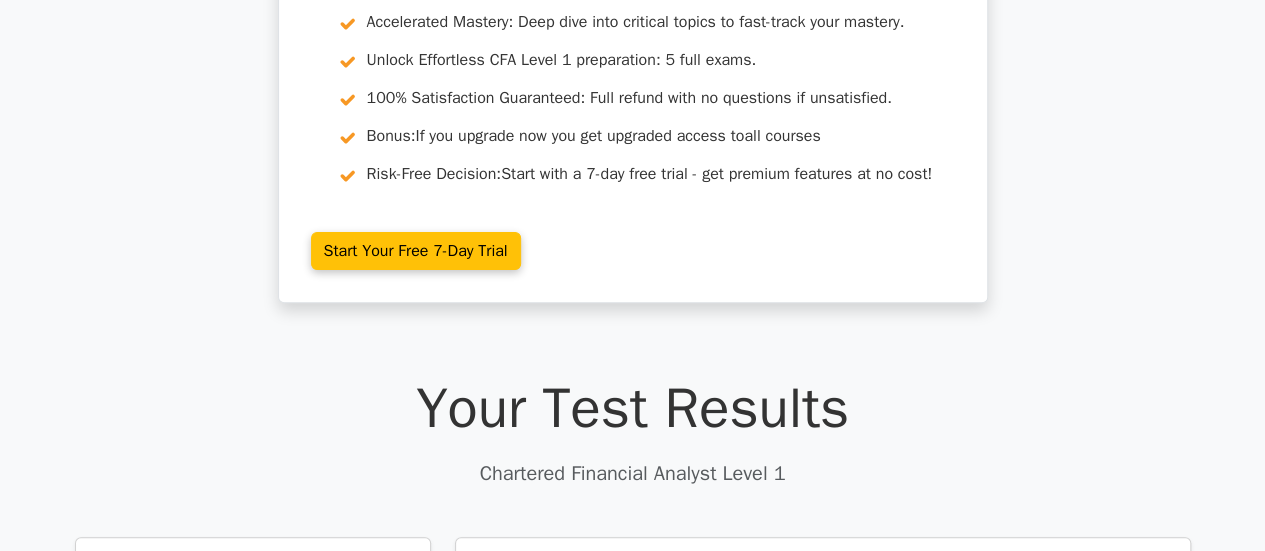 scroll, scrollTop: 0, scrollLeft: 0, axis: both 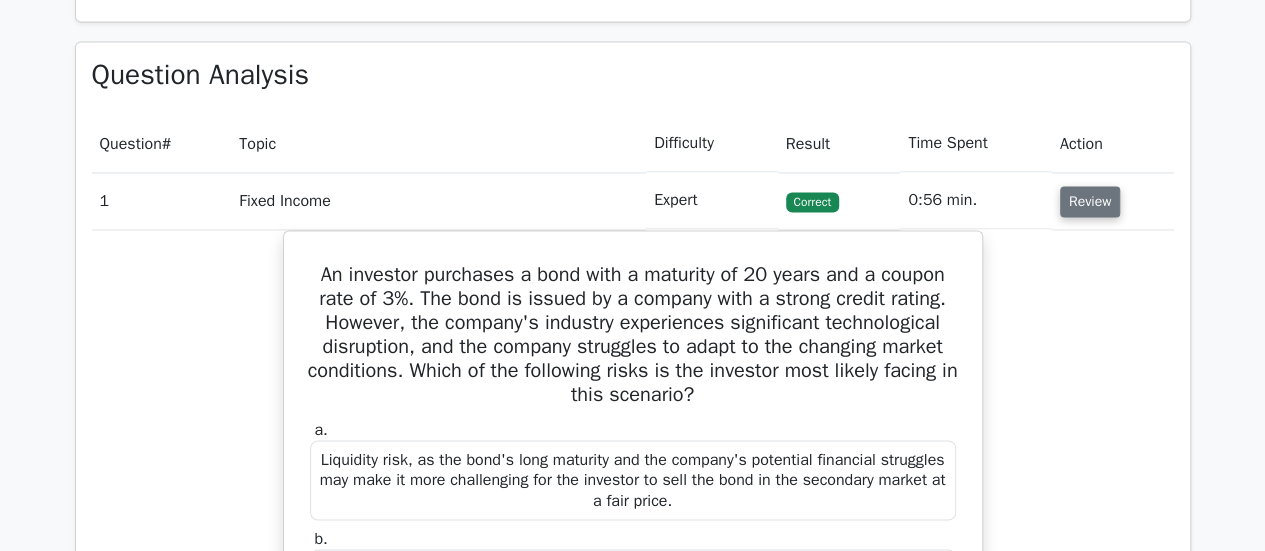 click on "Review" at bounding box center [1090, 201] 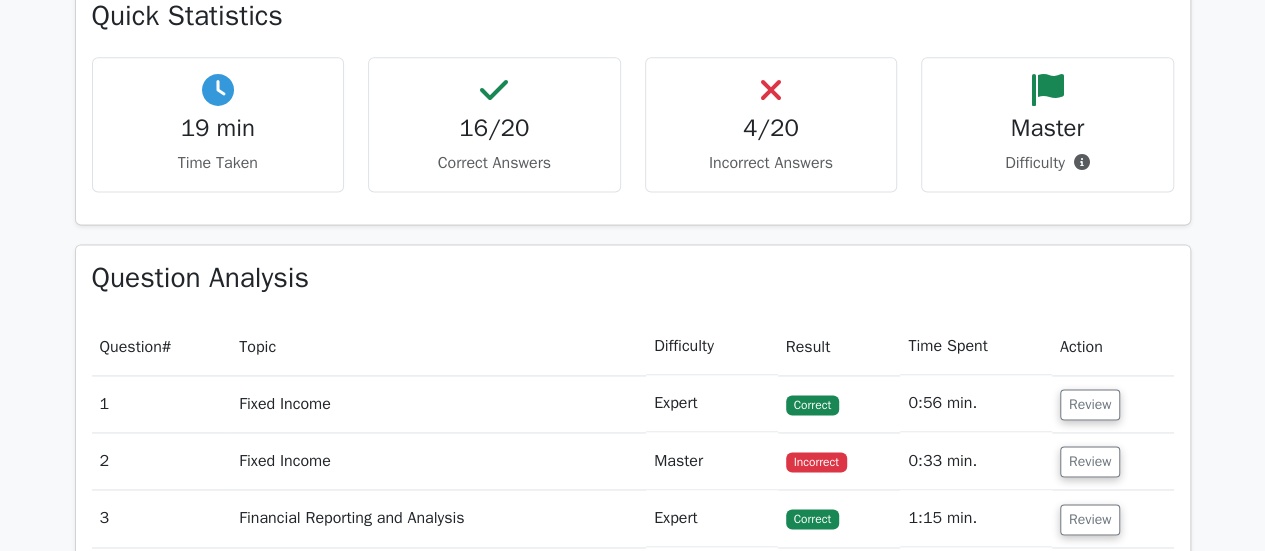 scroll, scrollTop: 1558, scrollLeft: 0, axis: vertical 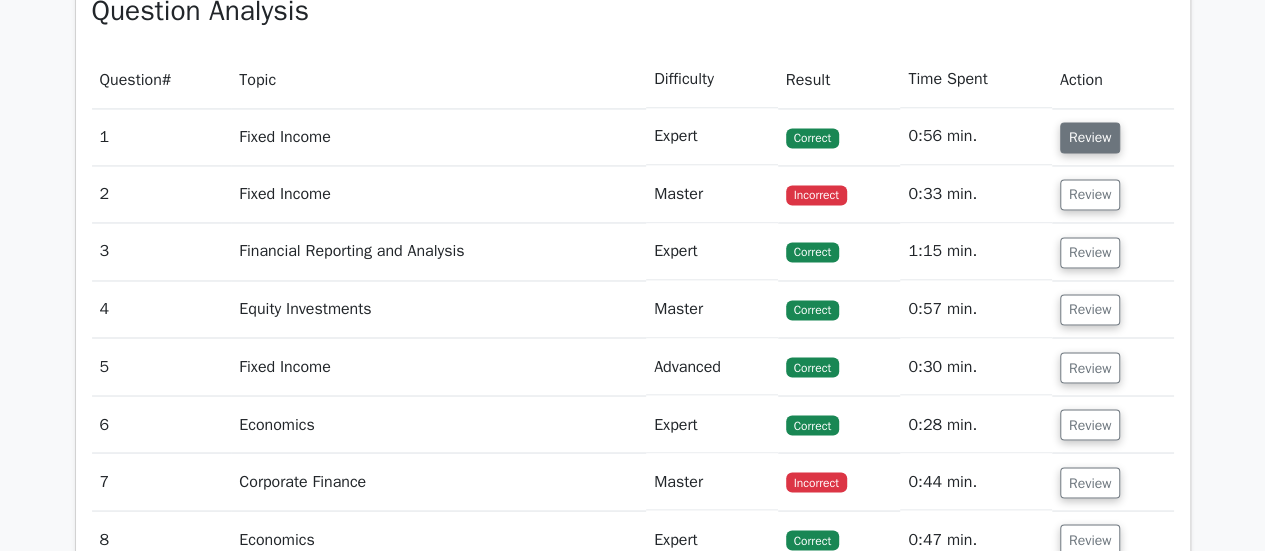 click on "Review" at bounding box center (1090, 137) 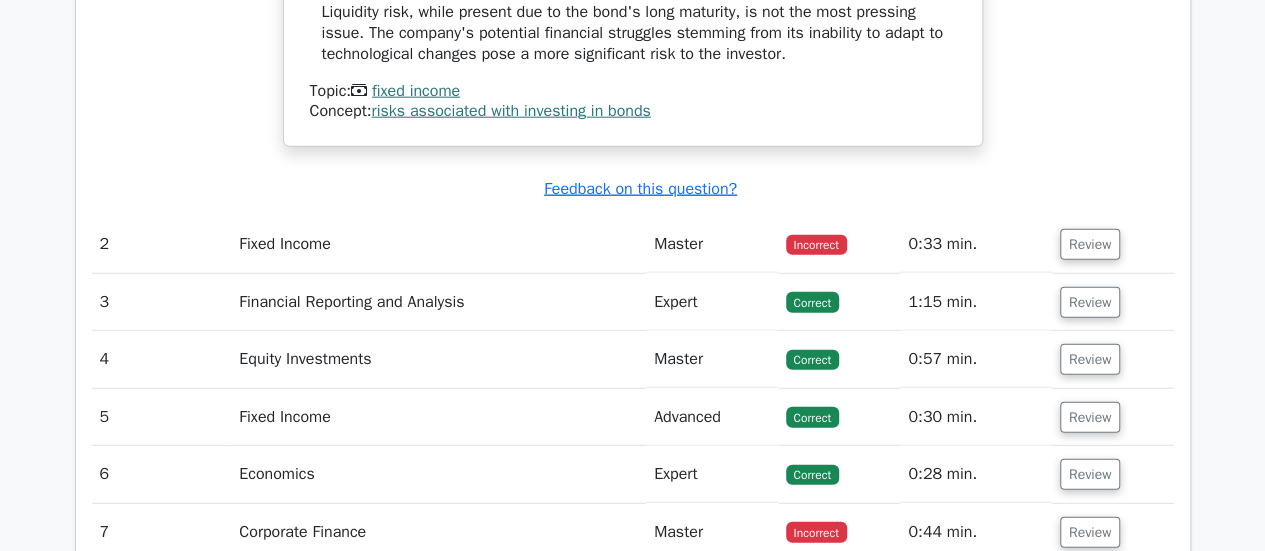 scroll, scrollTop: 2475, scrollLeft: 0, axis: vertical 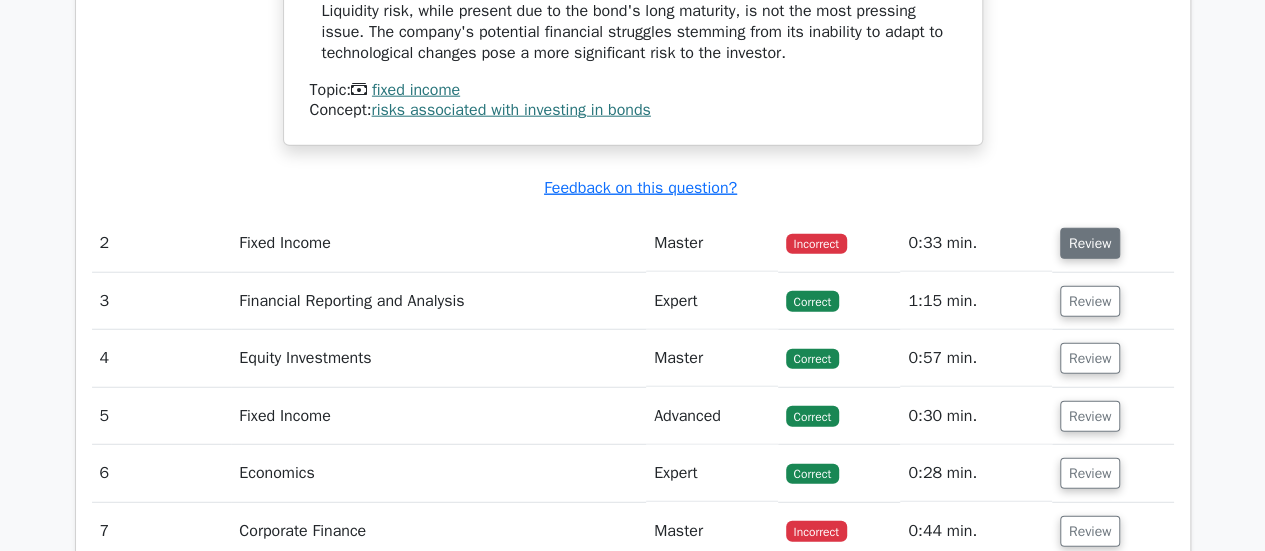 click on "Review" at bounding box center (1090, 243) 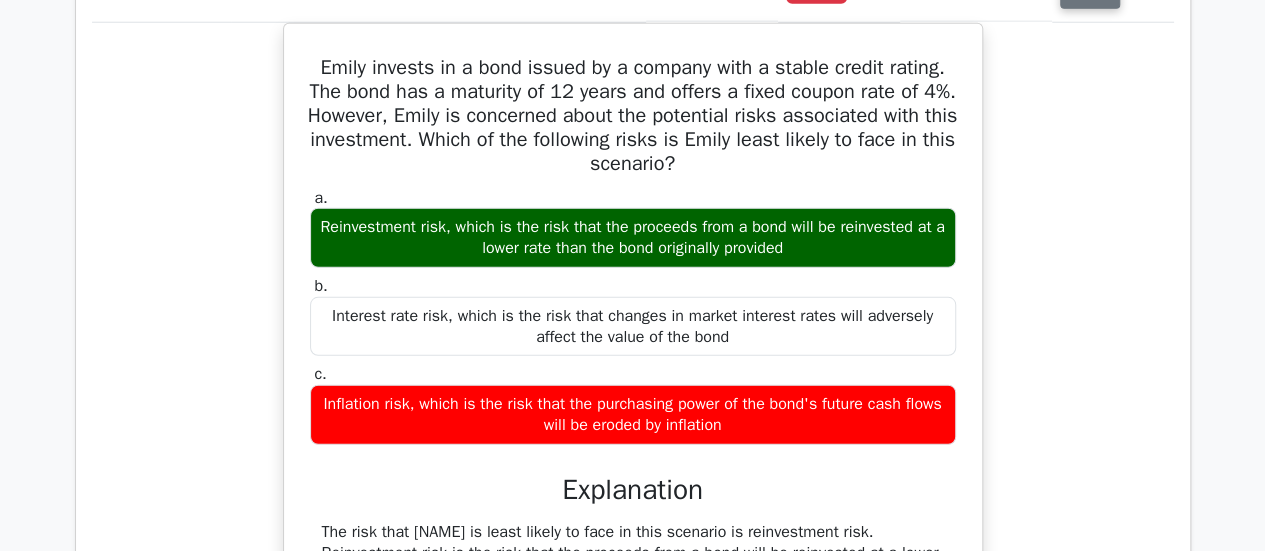 scroll, scrollTop: 2744, scrollLeft: 0, axis: vertical 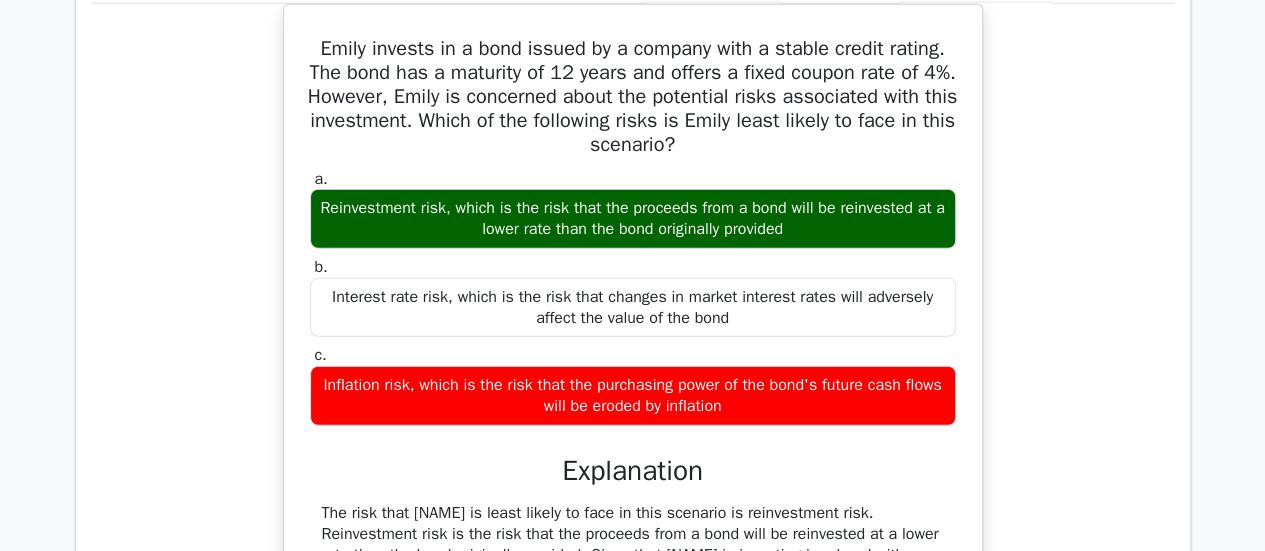 click on "Emily invests in a bond issued by a company with a stable credit rating. The bond has a maturity of 12 years and offers a fixed coupon rate of 4%. However, Emily is concerned about the potential risks associated with this investment. Which of the following risks is Emily least likely to face in this scenario?
a.
Reinvestment risk, which is the risk that the proceeds from a bond will be reinvested at a lower rate than the bond originally provided
b. c." at bounding box center (633, 453) 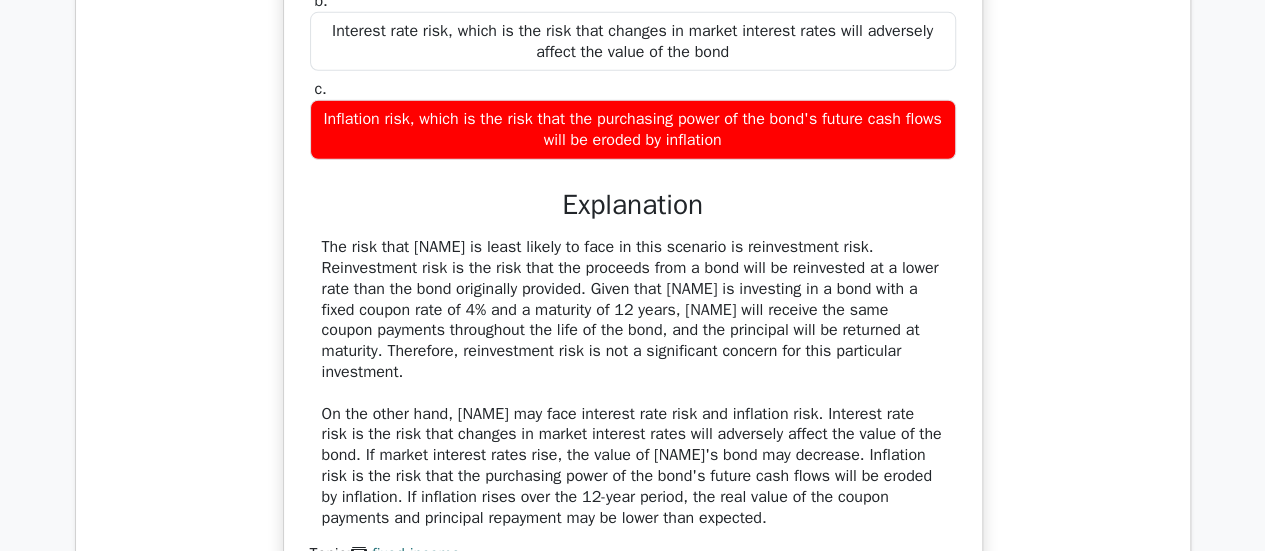 scroll, scrollTop: 3016, scrollLeft: 0, axis: vertical 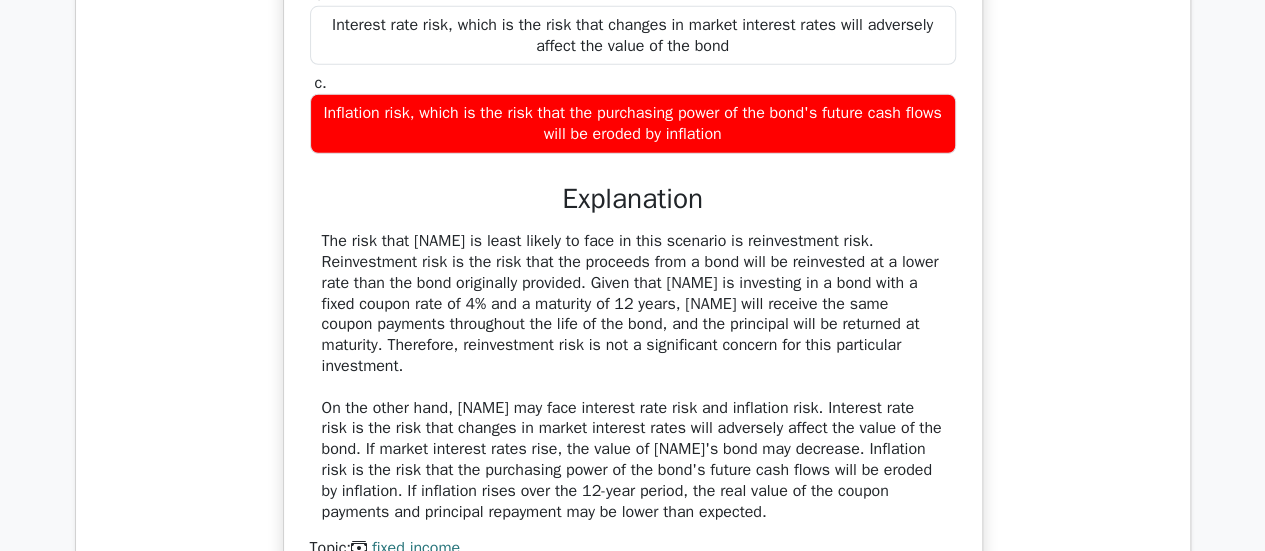 click on "Emily invests in a bond issued by a company with a stable credit rating. The bond has a maturity of 12 years and offers a fixed coupon rate of 4%. However, Emily is concerned about the potential risks associated with this investment. Which of the following risks is Emily least likely to face in this scenario?
a.
Reinvestment risk, which is the risk that the proceeds from a bond will be reinvested at a lower rate than the bond originally provided
b. c." at bounding box center (633, 181) 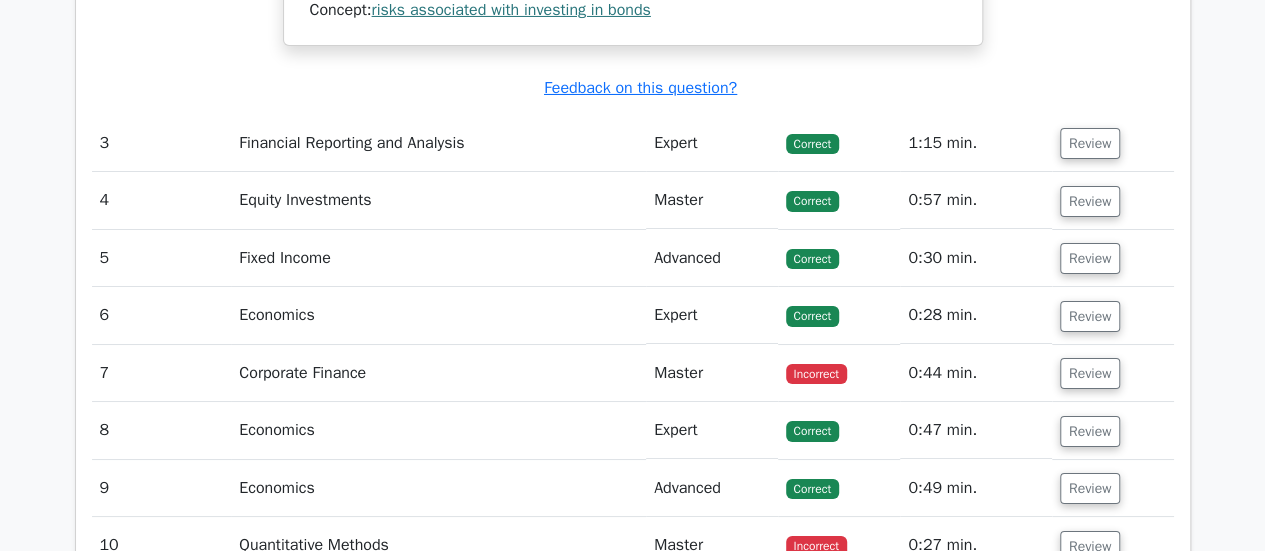 scroll, scrollTop: 3589, scrollLeft: 0, axis: vertical 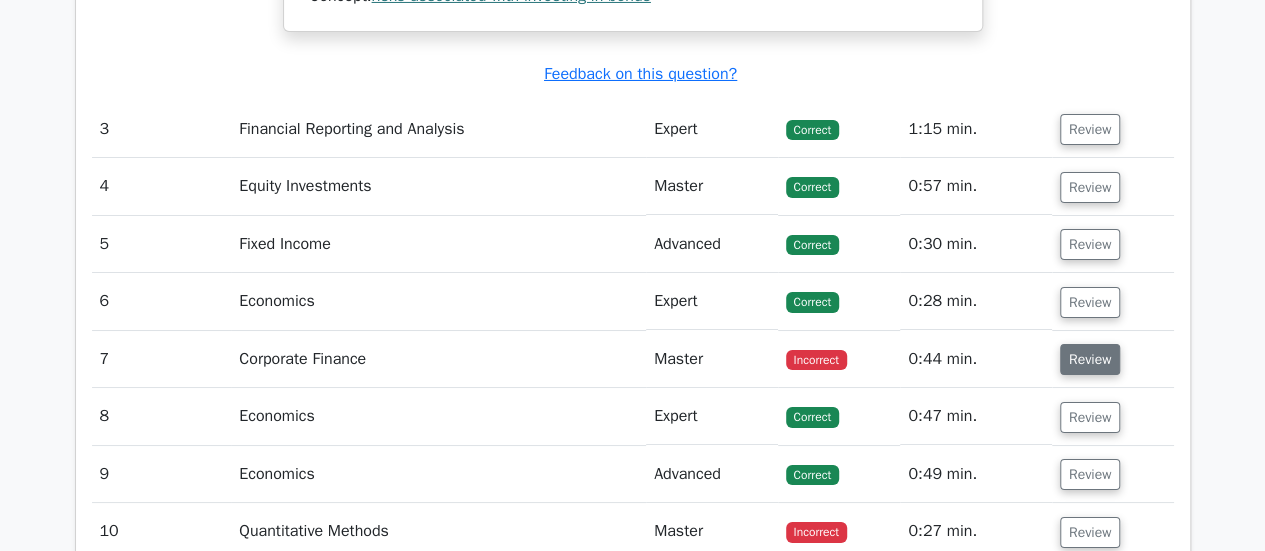 click on "Review" at bounding box center [1090, 359] 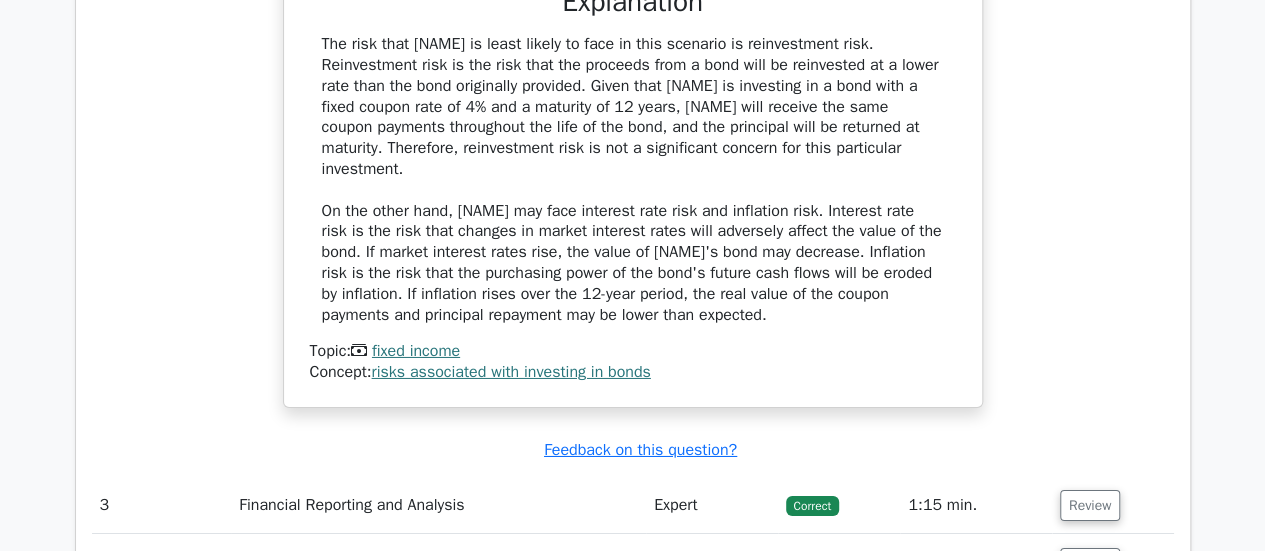 scroll, scrollTop: 3211, scrollLeft: 0, axis: vertical 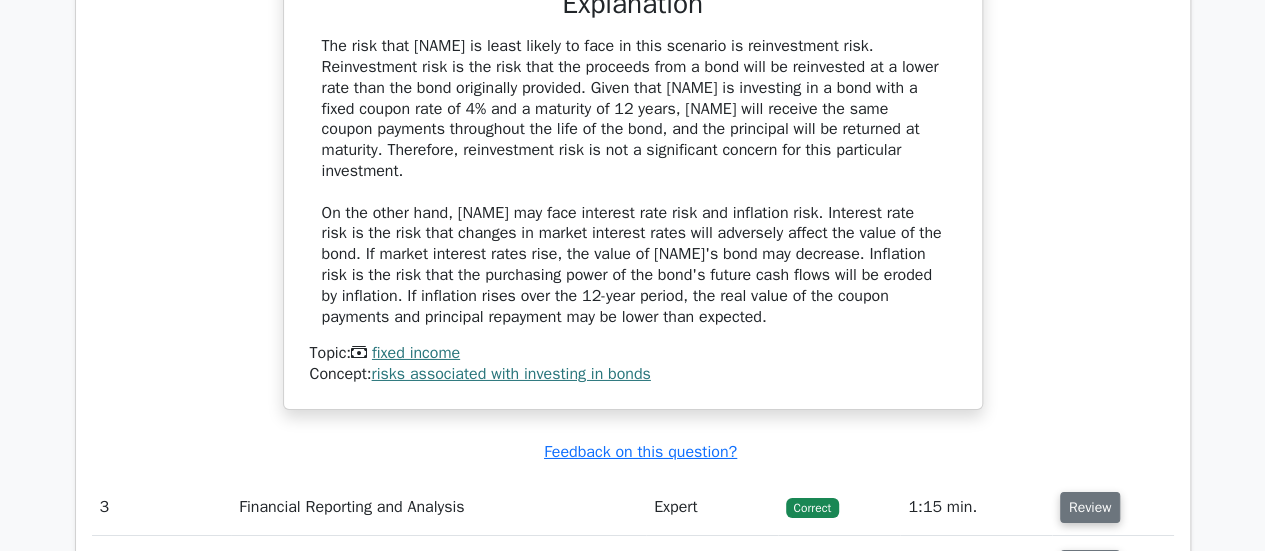 click on "Review" at bounding box center (1090, 507) 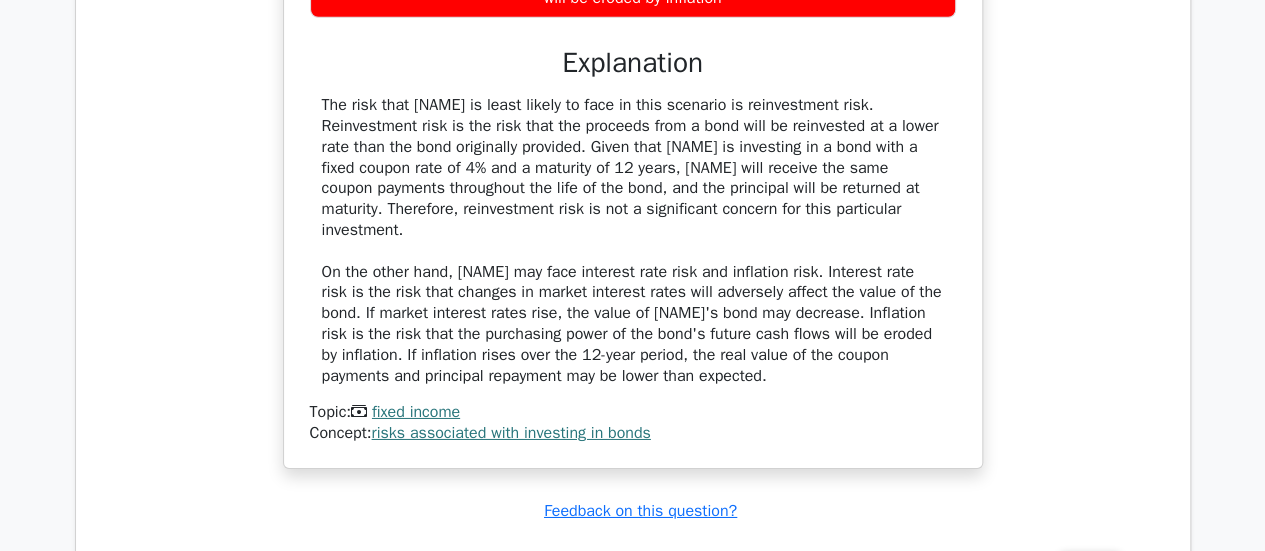 scroll, scrollTop: 3158, scrollLeft: 0, axis: vertical 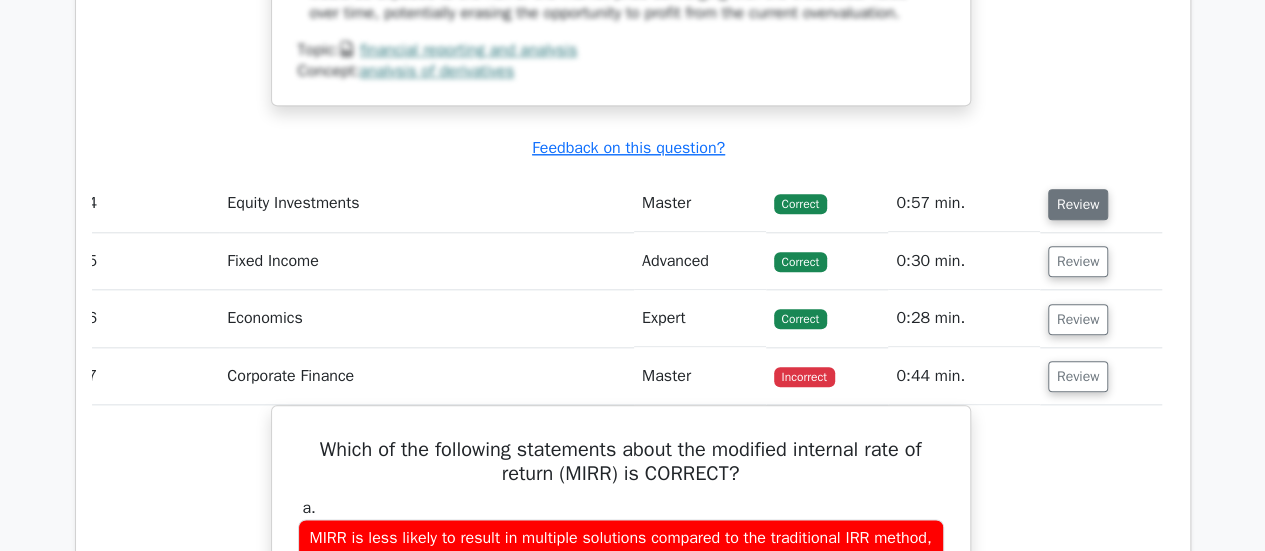 click on "Review" at bounding box center (1078, 204) 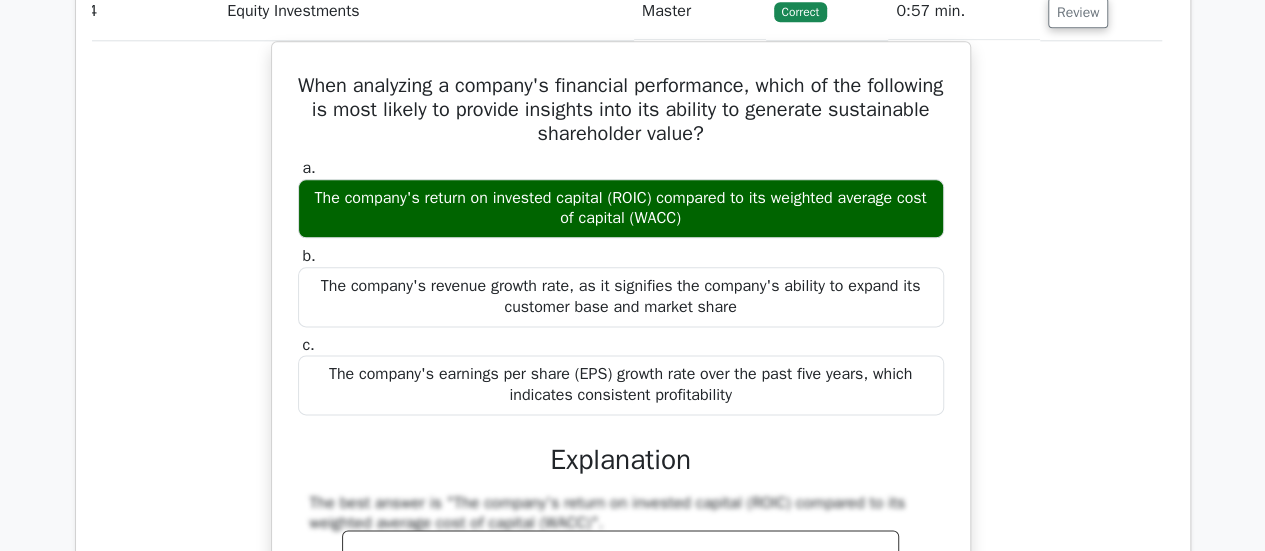 scroll, scrollTop: 4912, scrollLeft: 0, axis: vertical 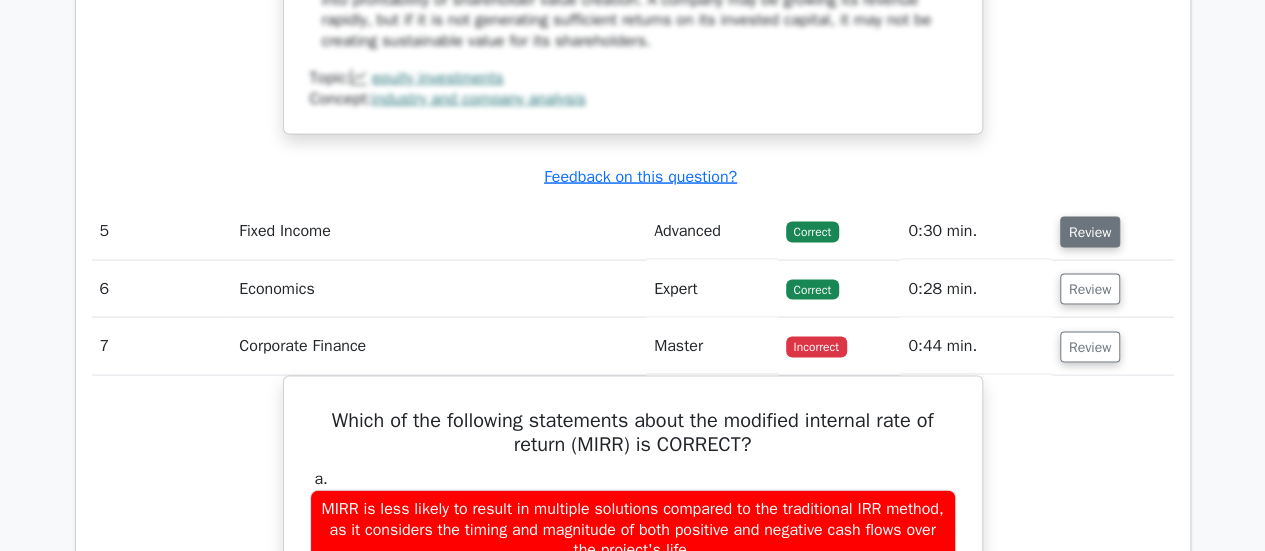 click on "Review" at bounding box center [1090, 232] 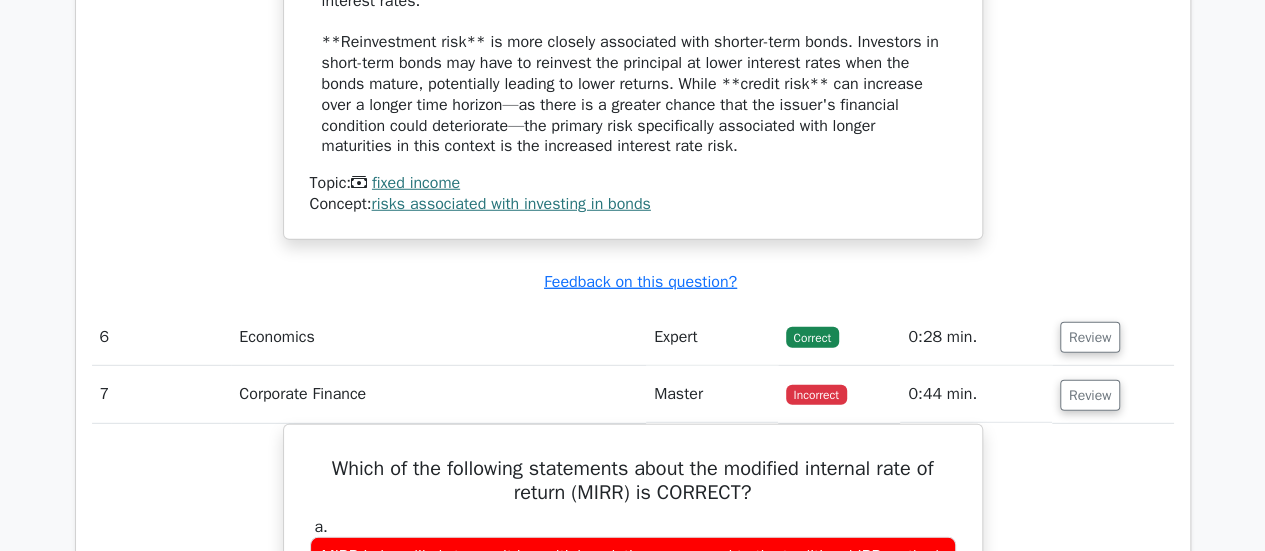 scroll, scrollTop: 6500, scrollLeft: 0, axis: vertical 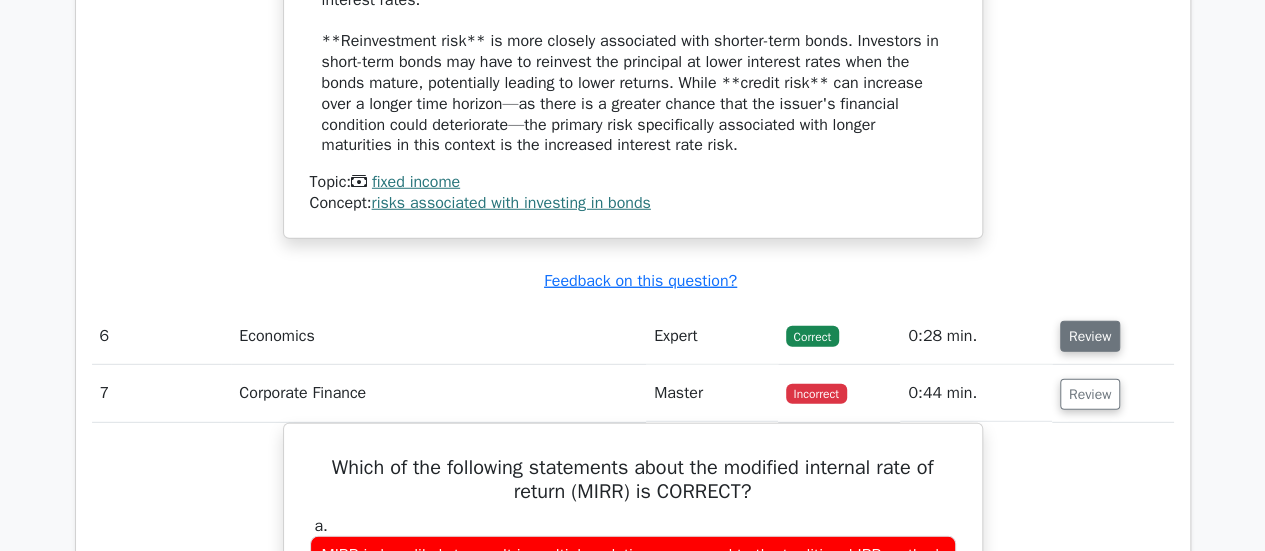 click on "Review" at bounding box center (1090, 336) 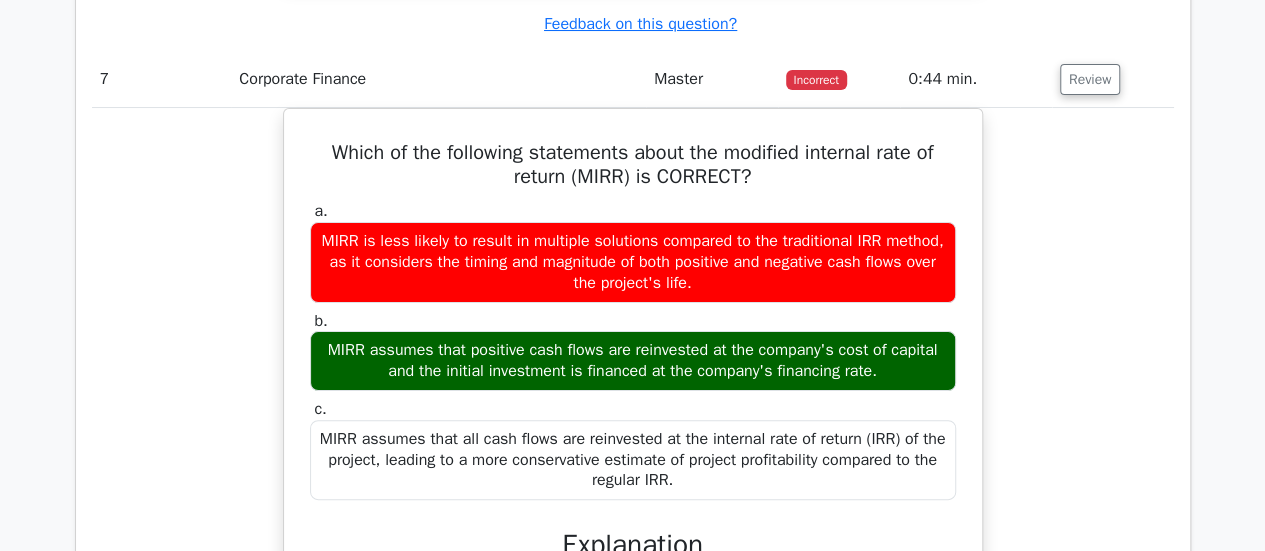 scroll, scrollTop: 7642, scrollLeft: 0, axis: vertical 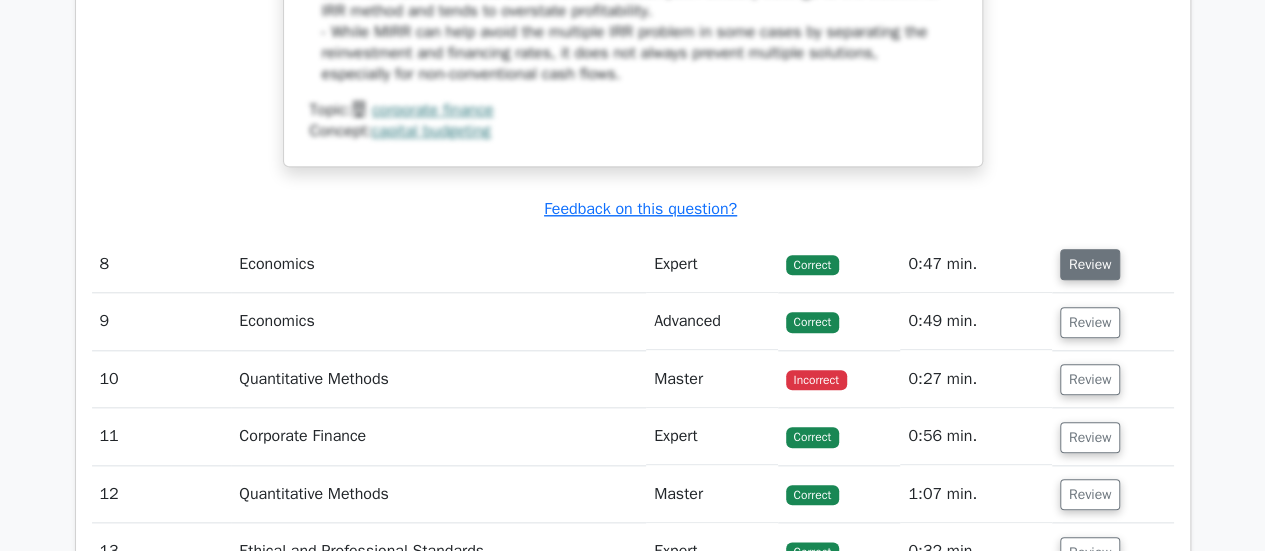 click on "Review" at bounding box center [1090, 264] 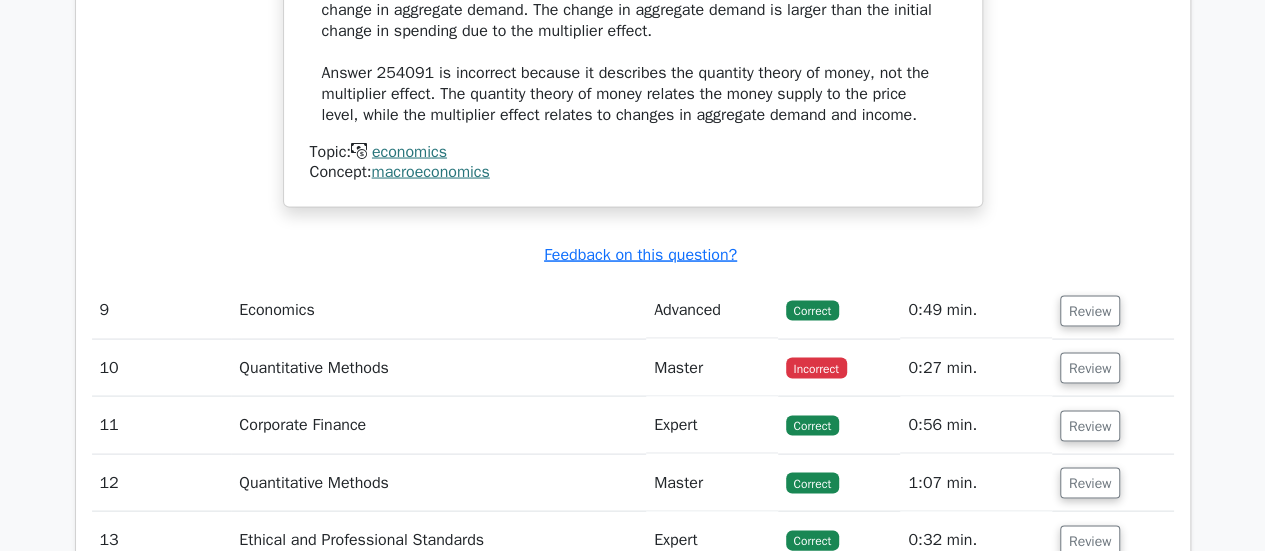 scroll, scrollTop: 9460, scrollLeft: 0, axis: vertical 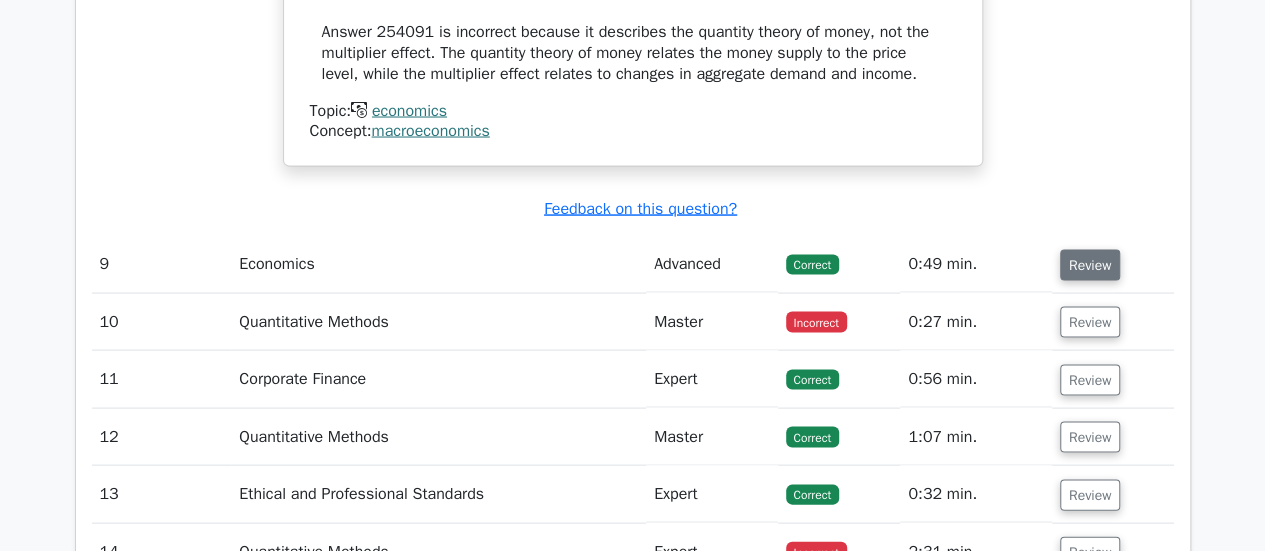 click on "Review" at bounding box center (1090, 264) 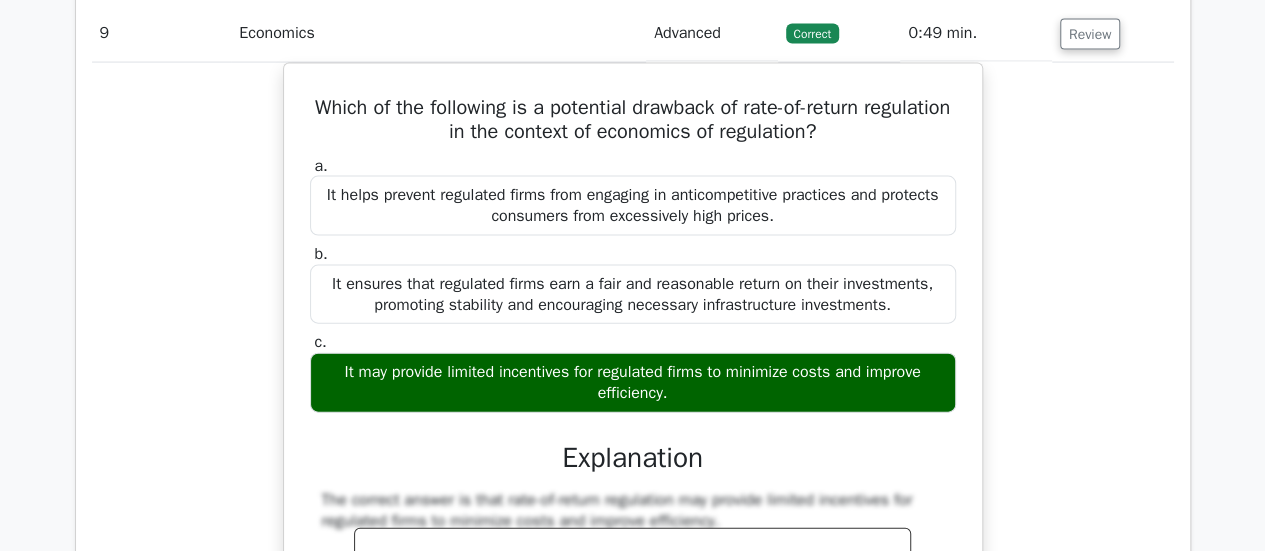 scroll, scrollTop: 9692, scrollLeft: 0, axis: vertical 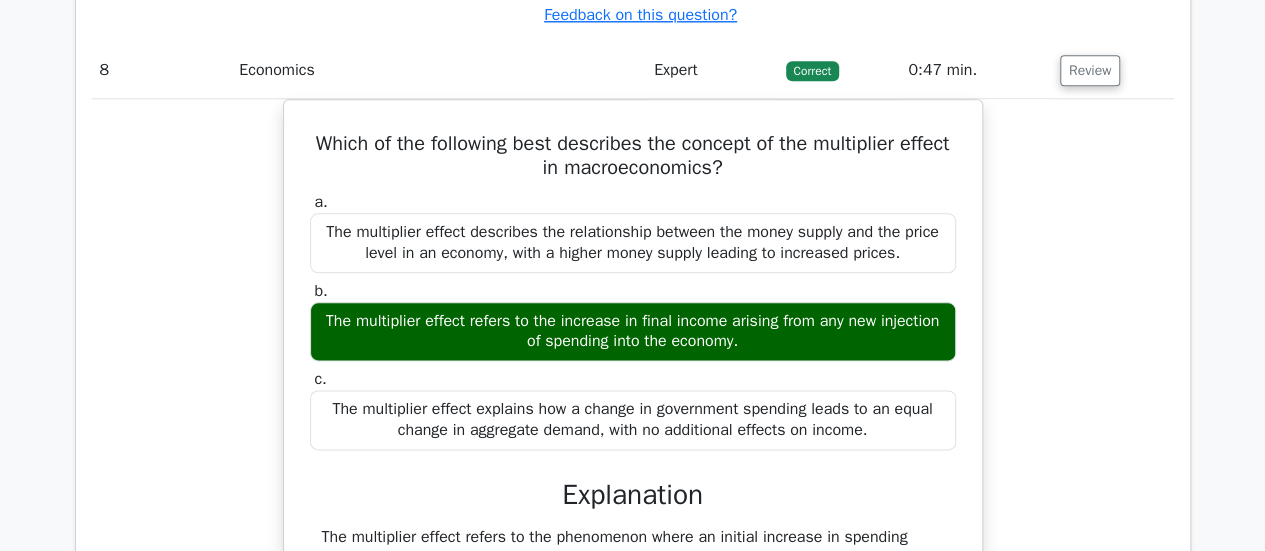 click on "Which of the following best describes the concept of the multiplier effect in macroeconomics?
a.
The multiplier effect describes the relationship between the money supply and the price level in an economy, with a higher money supply leading to increased prices.
b.
c." at bounding box center [633, 543] 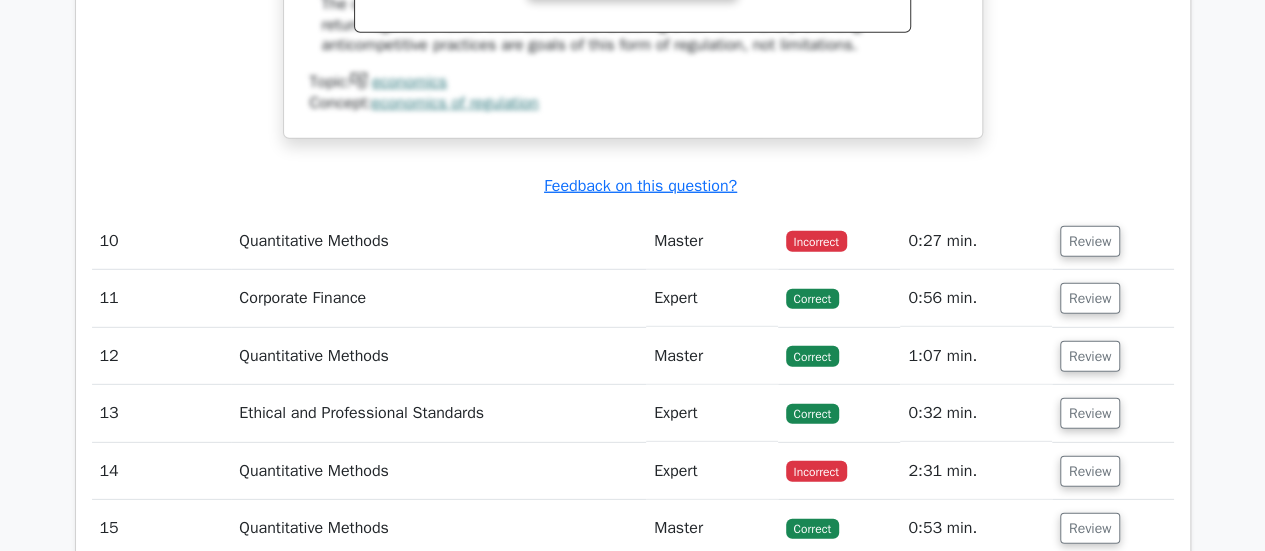 scroll, scrollTop: 10350, scrollLeft: 0, axis: vertical 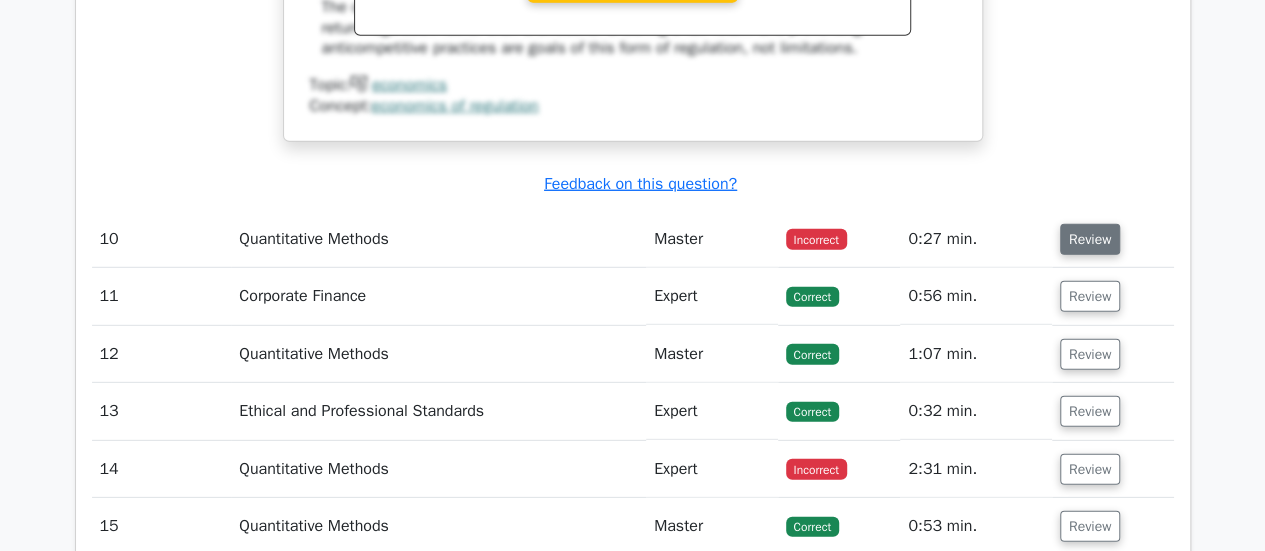 click on "Review" at bounding box center (1090, 239) 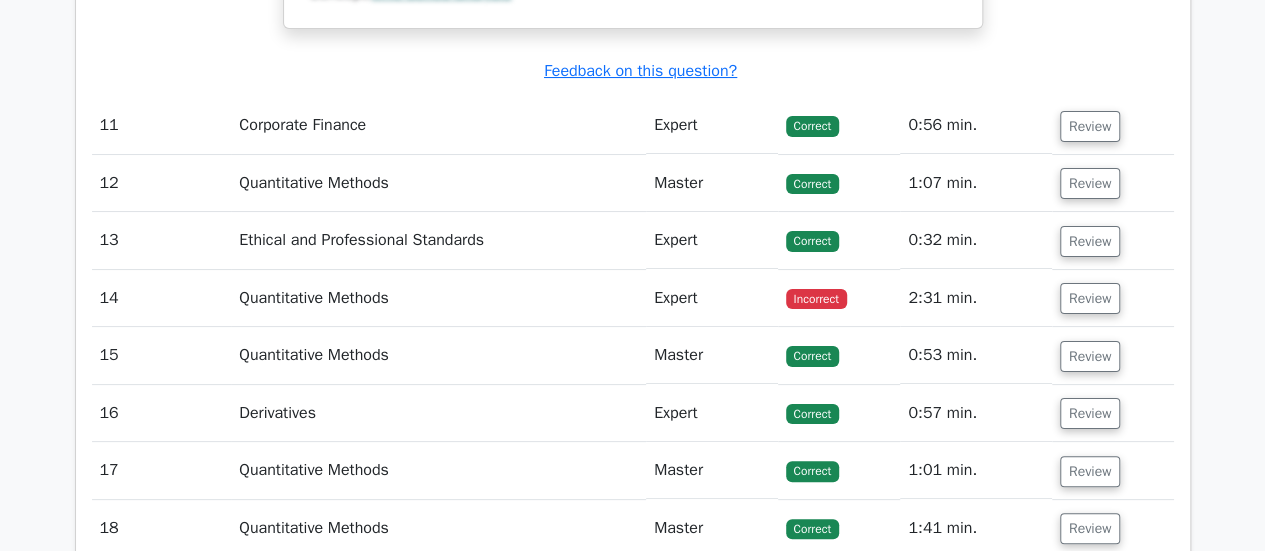 scroll, scrollTop: 11416, scrollLeft: 0, axis: vertical 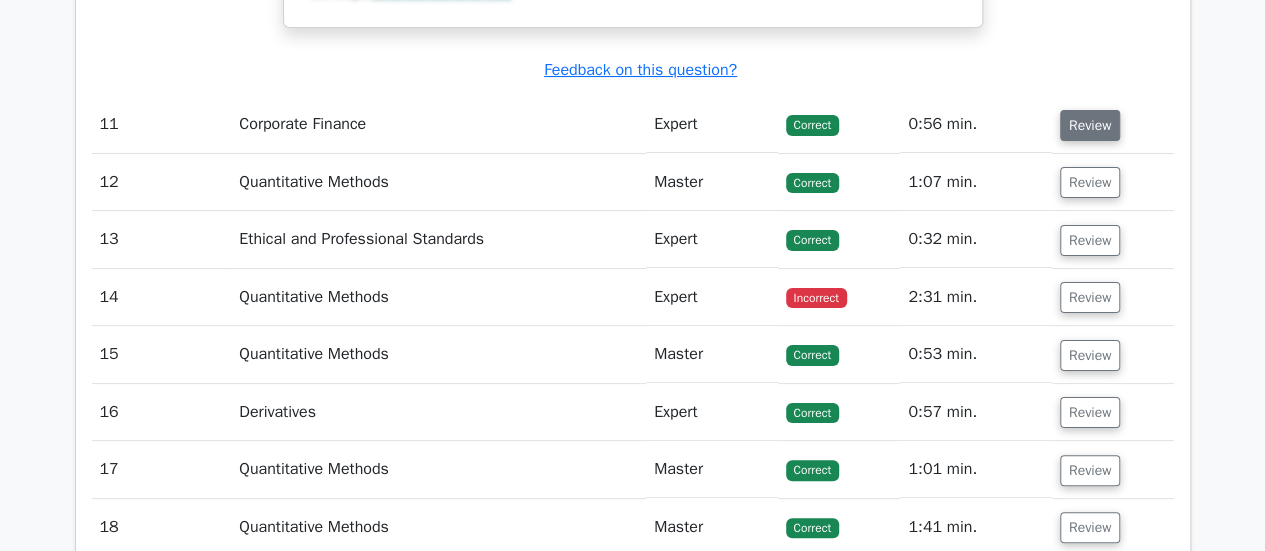 click on "Review" at bounding box center (1090, 125) 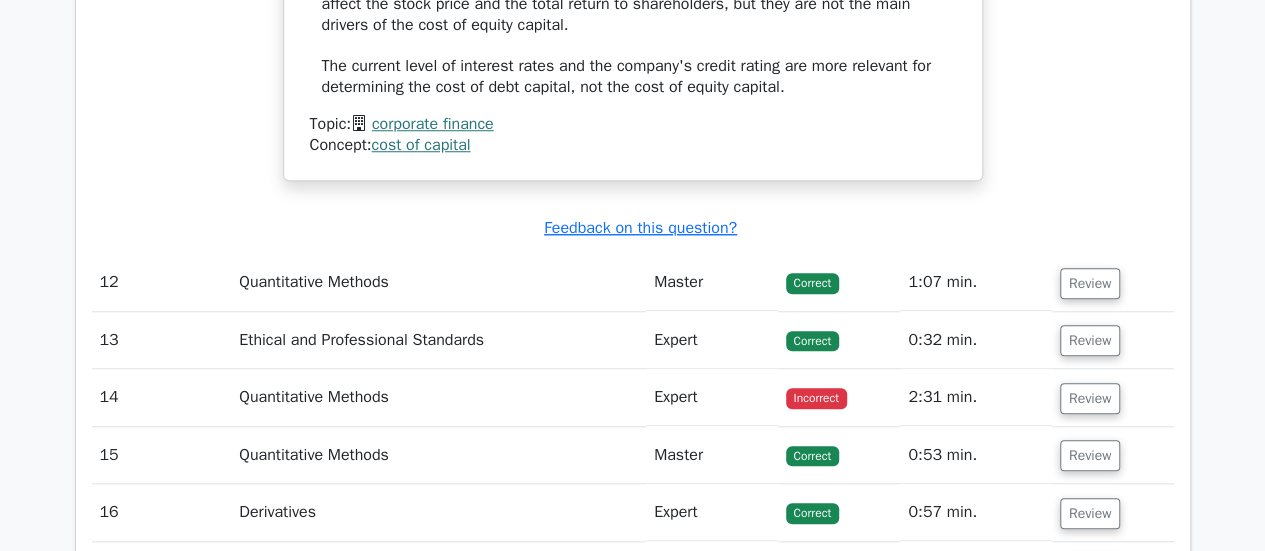 scroll, scrollTop: 12183, scrollLeft: 0, axis: vertical 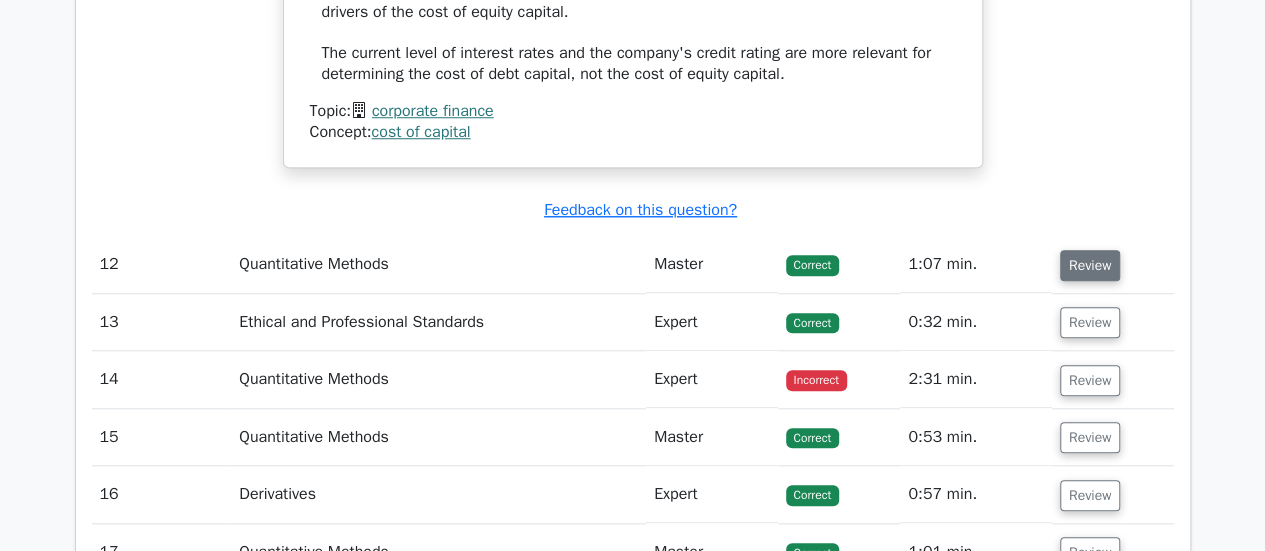 click on "Review" at bounding box center (1090, 265) 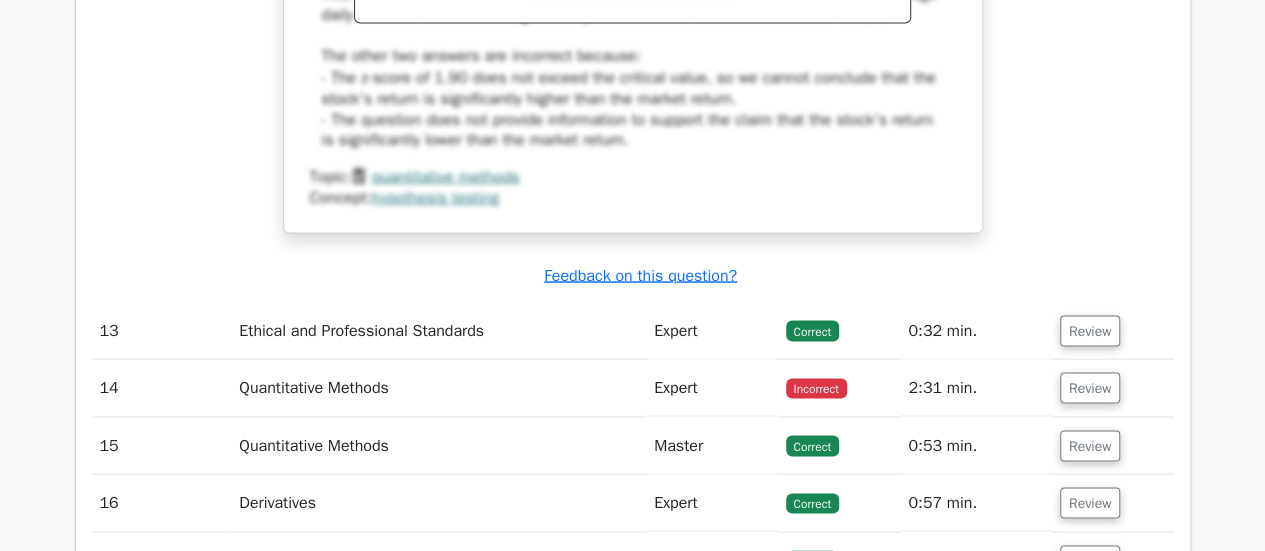 scroll, scrollTop: 13211, scrollLeft: 0, axis: vertical 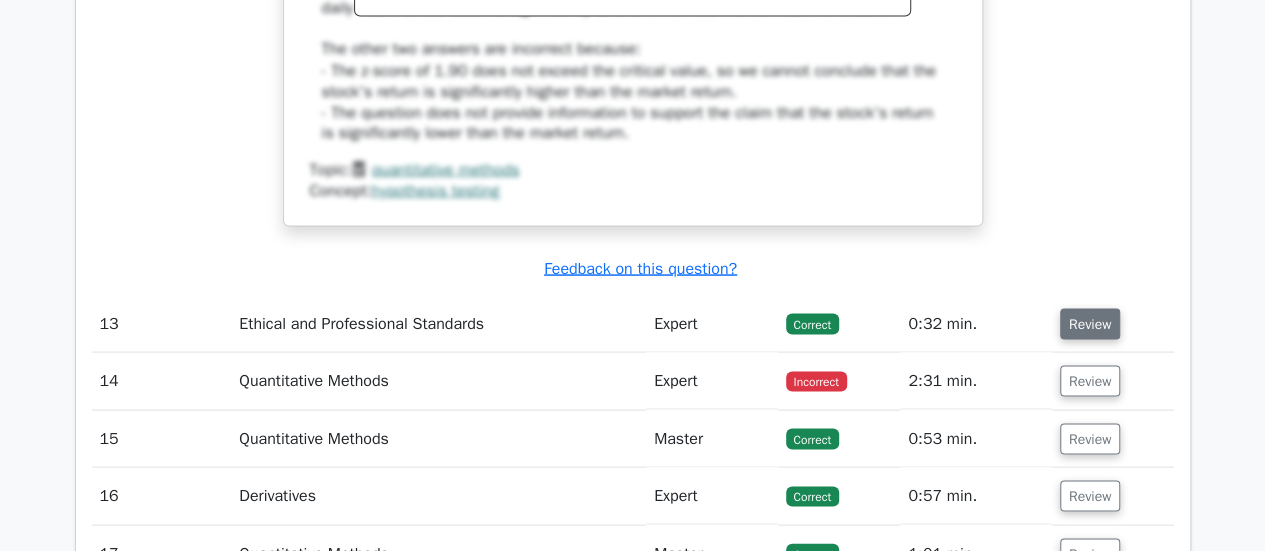 click on "Review" at bounding box center [1090, 323] 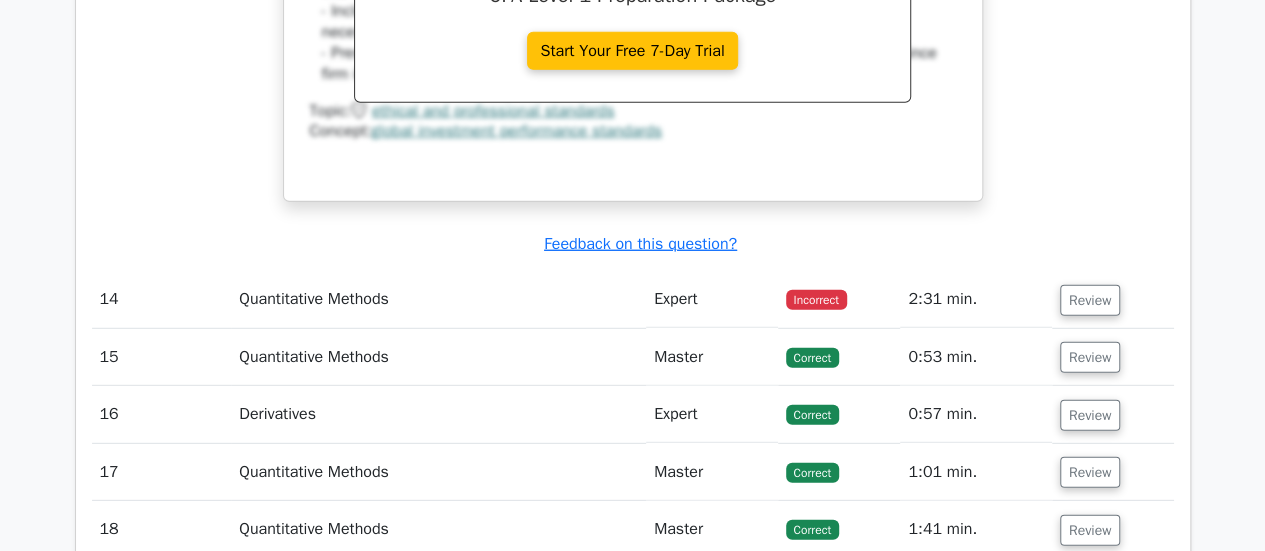 scroll, scrollTop: 14059, scrollLeft: 0, axis: vertical 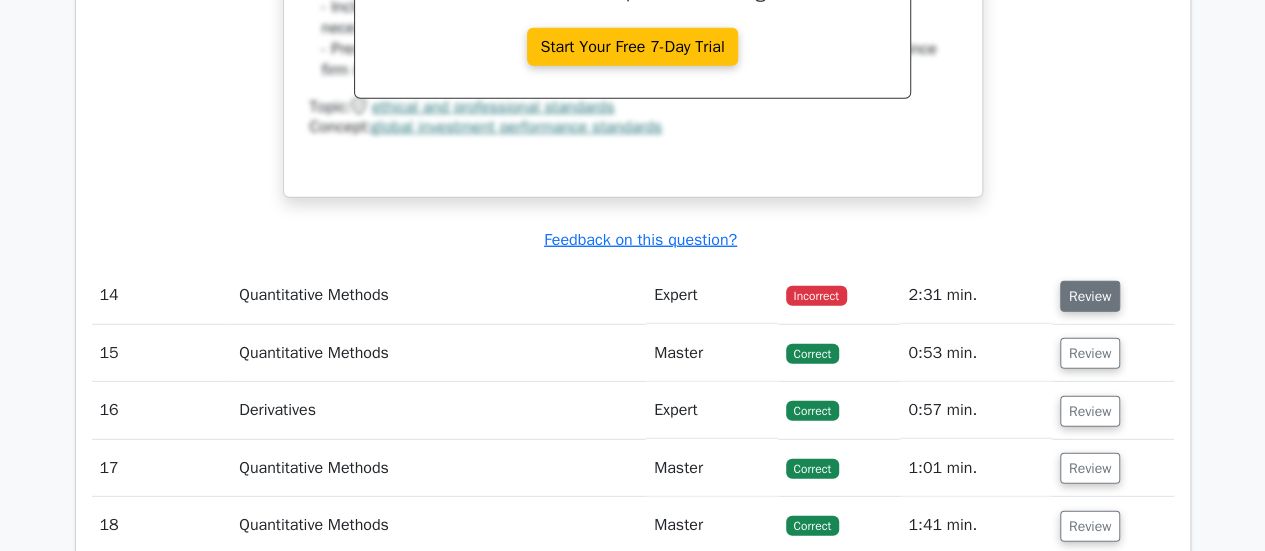 click on "Review" at bounding box center [1090, 296] 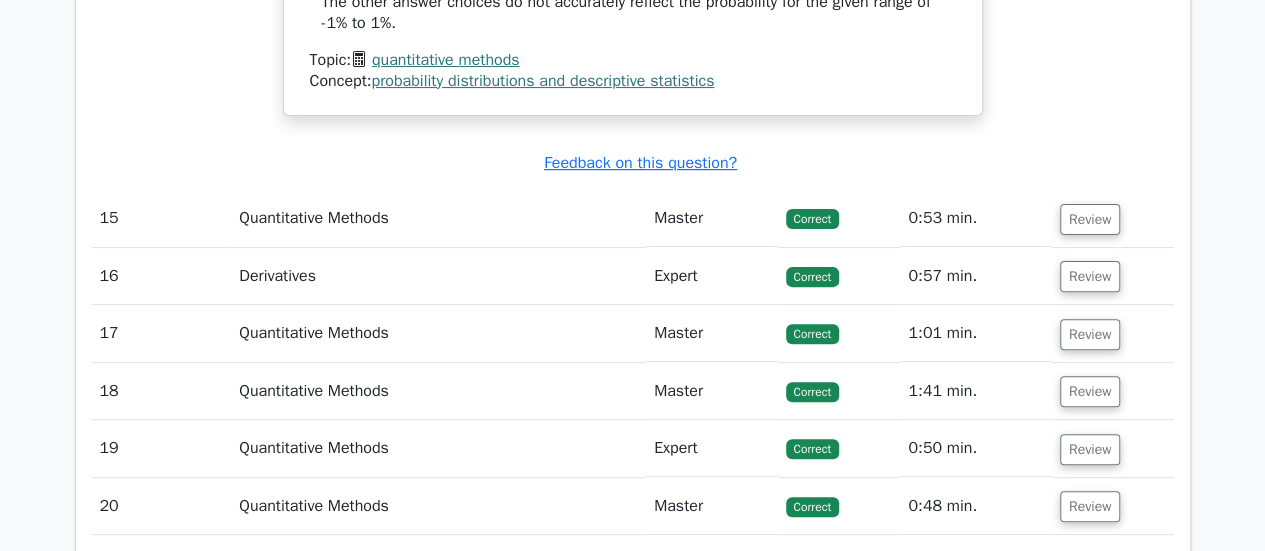scroll, scrollTop: 15363, scrollLeft: 0, axis: vertical 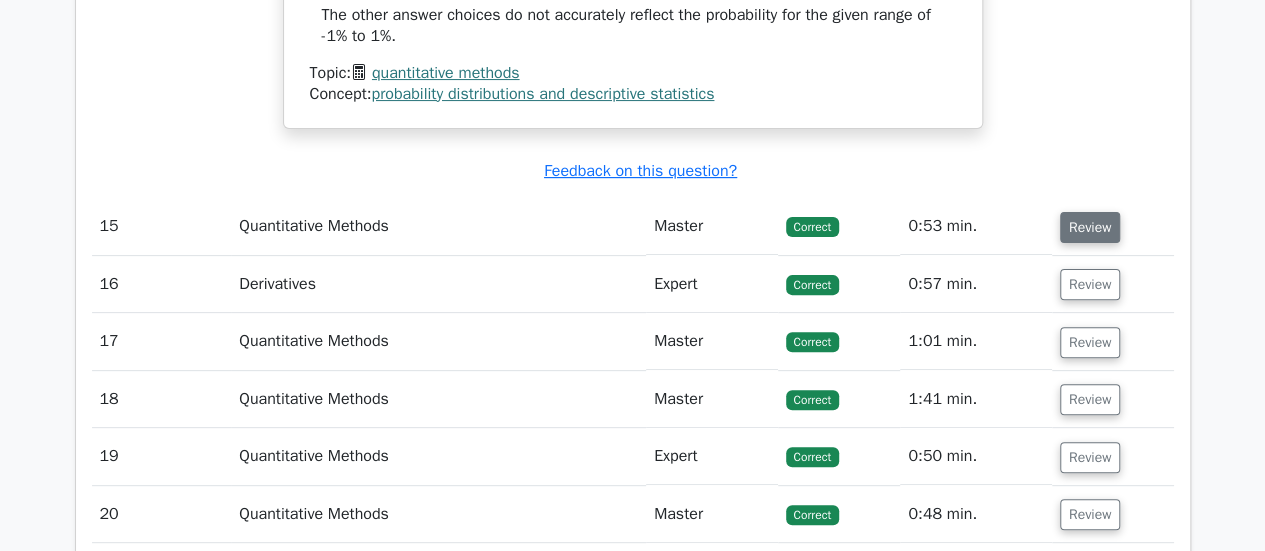click on "Review" at bounding box center [1090, 227] 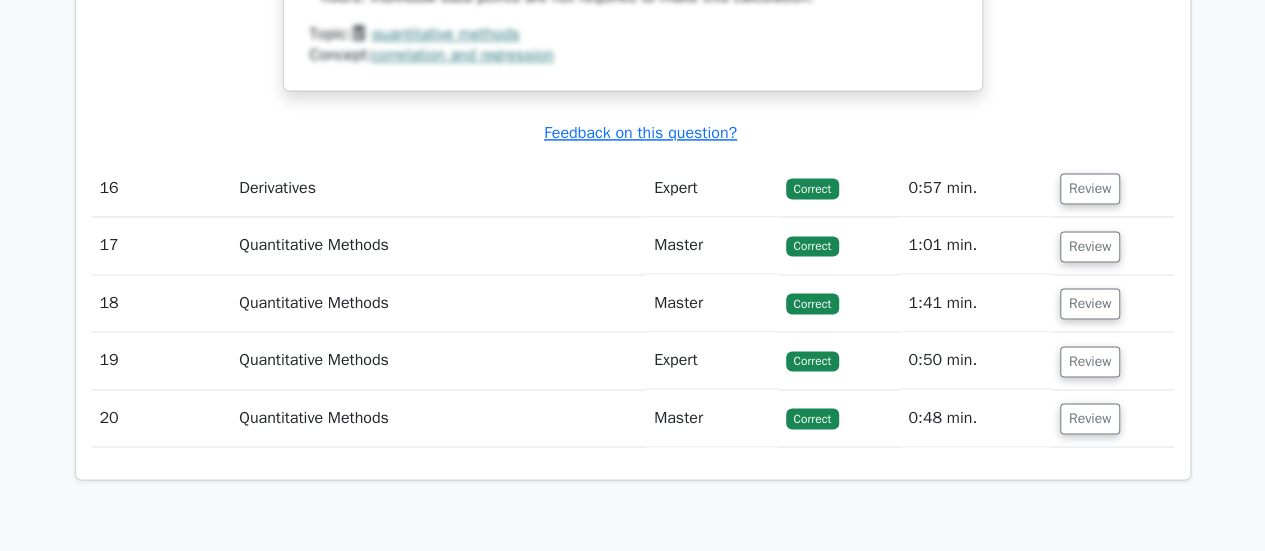 scroll, scrollTop: 16593, scrollLeft: 0, axis: vertical 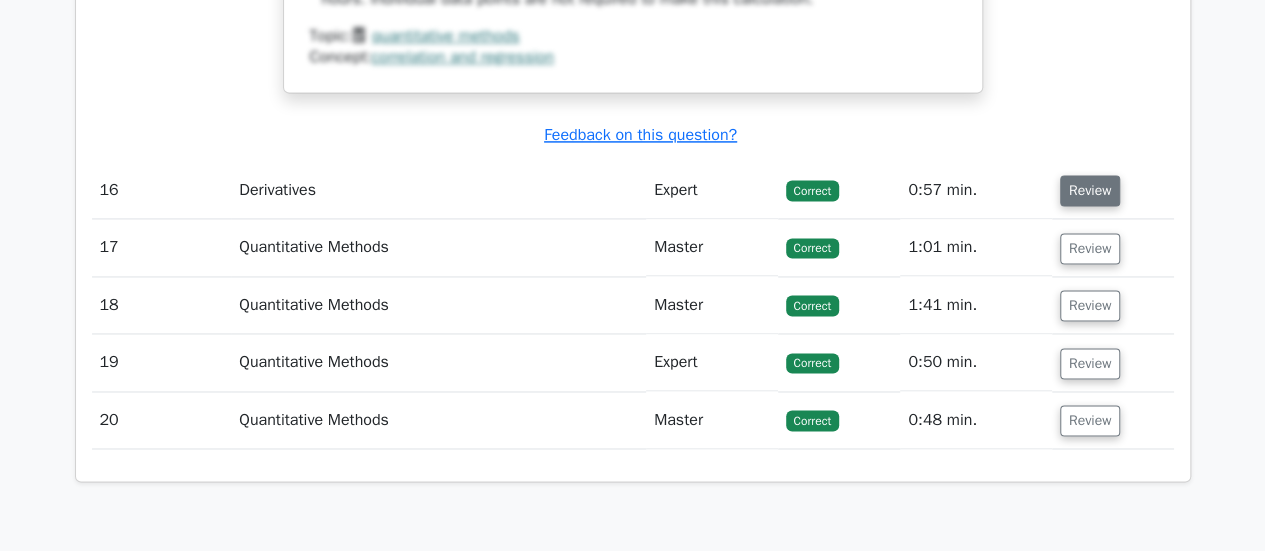 click on "Review" at bounding box center [1090, 190] 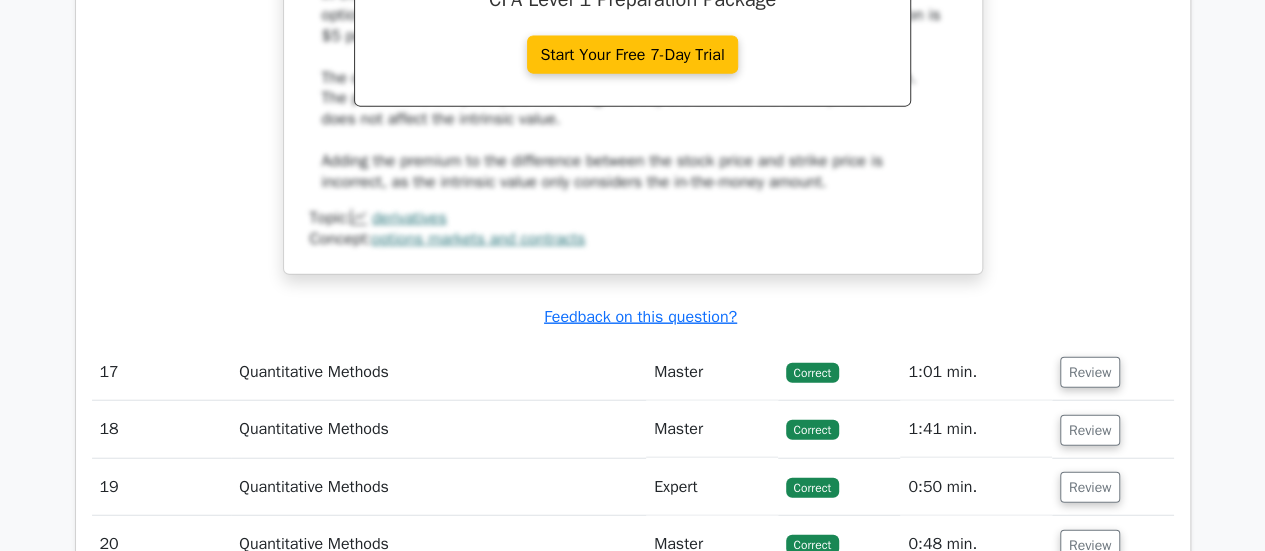 scroll, scrollTop: 17474, scrollLeft: 0, axis: vertical 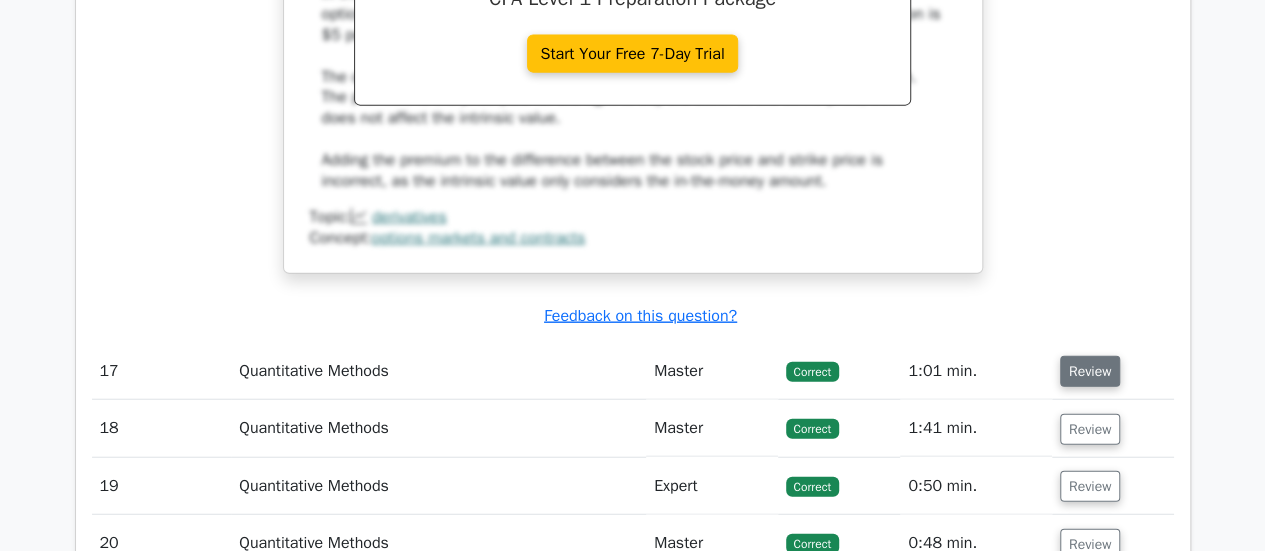 click on "Review" at bounding box center (1090, 371) 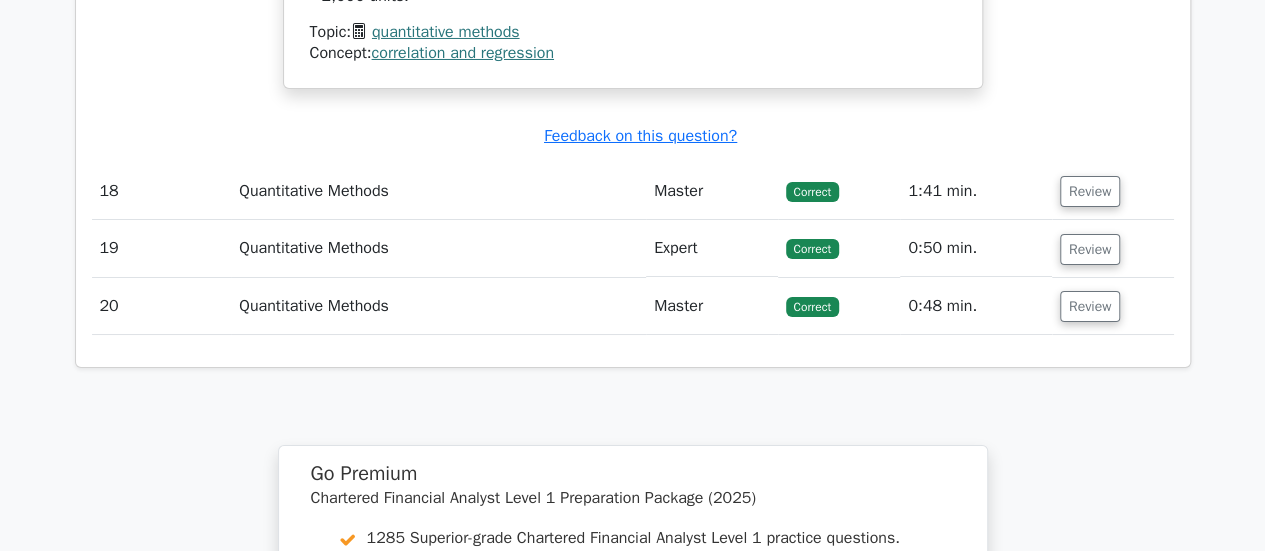 scroll, scrollTop: 18742, scrollLeft: 0, axis: vertical 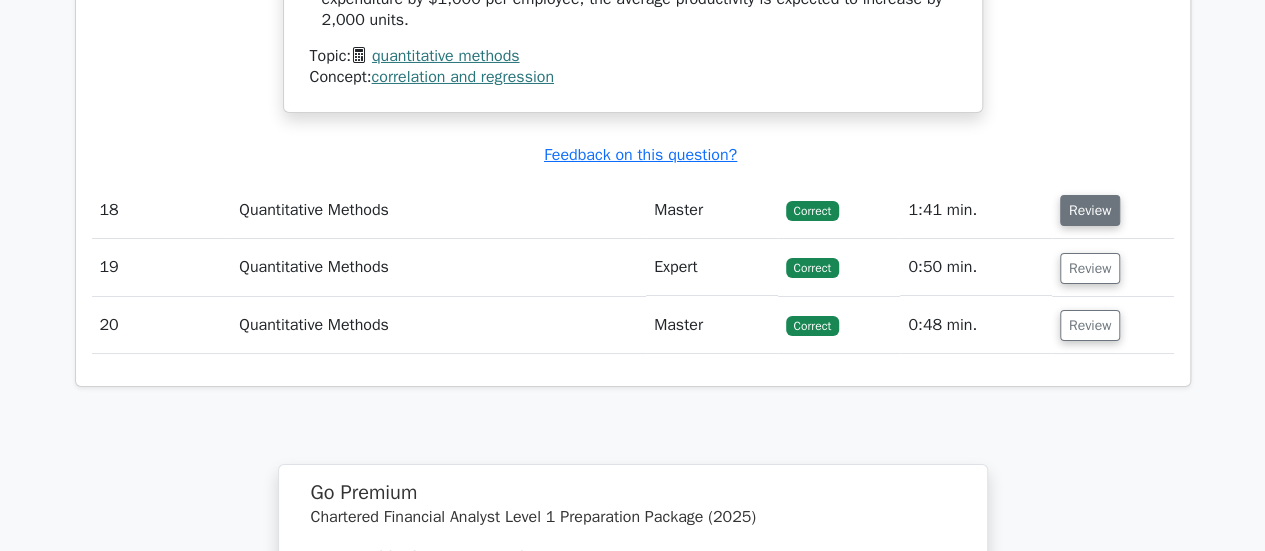 click on "Review" at bounding box center [1090, 210] 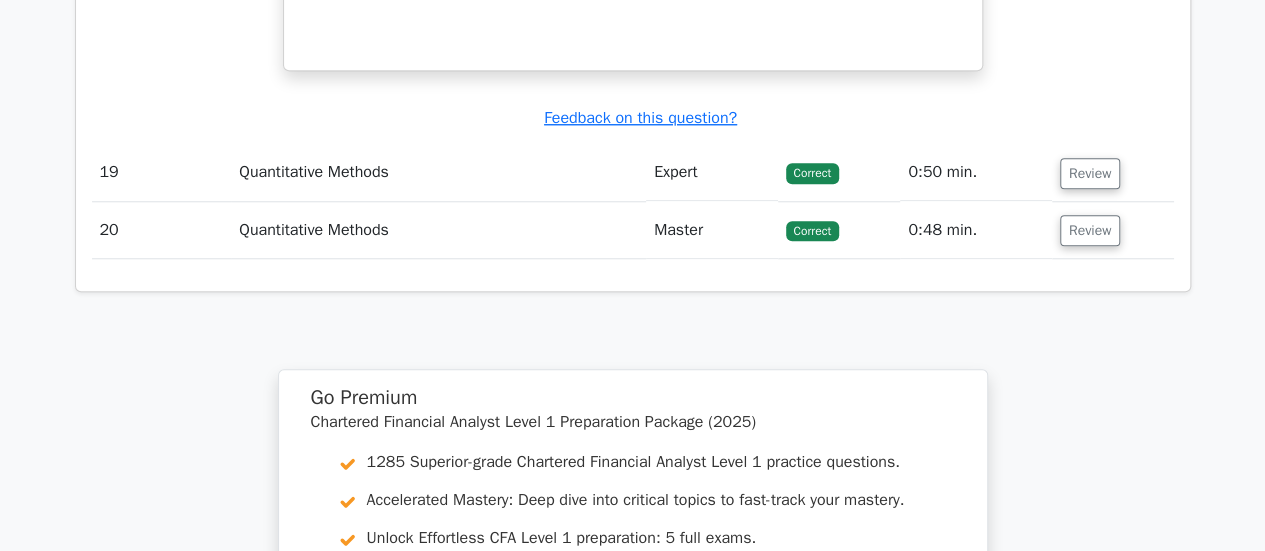 scroll, scrollTop: 19803, scrollLeft: 0, axis: vertical 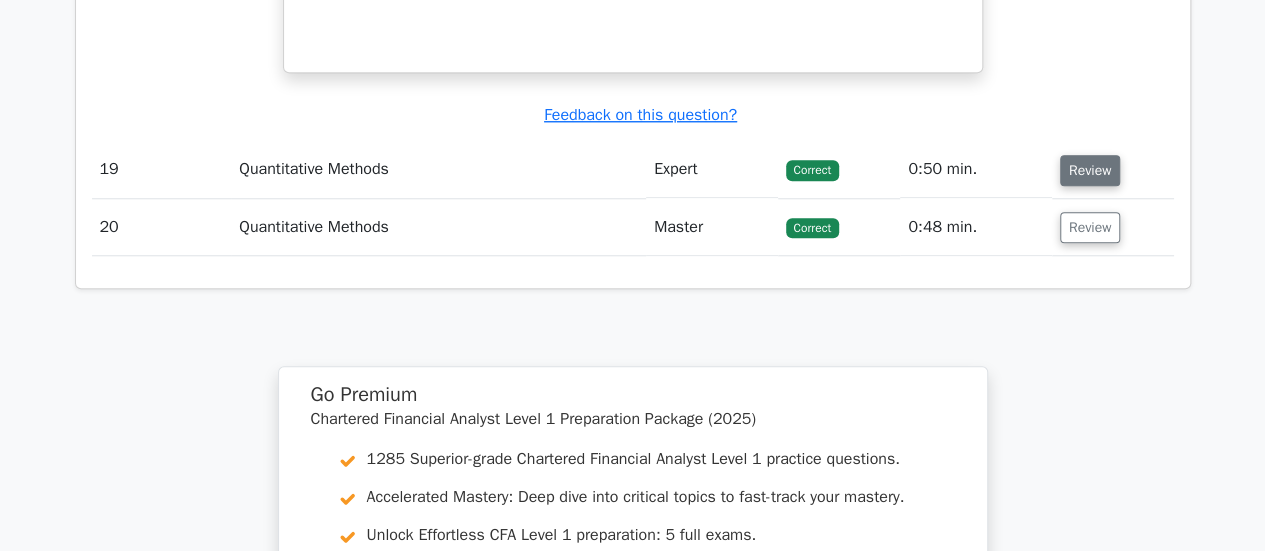click on "Review" at bounding box center [1090, 170] 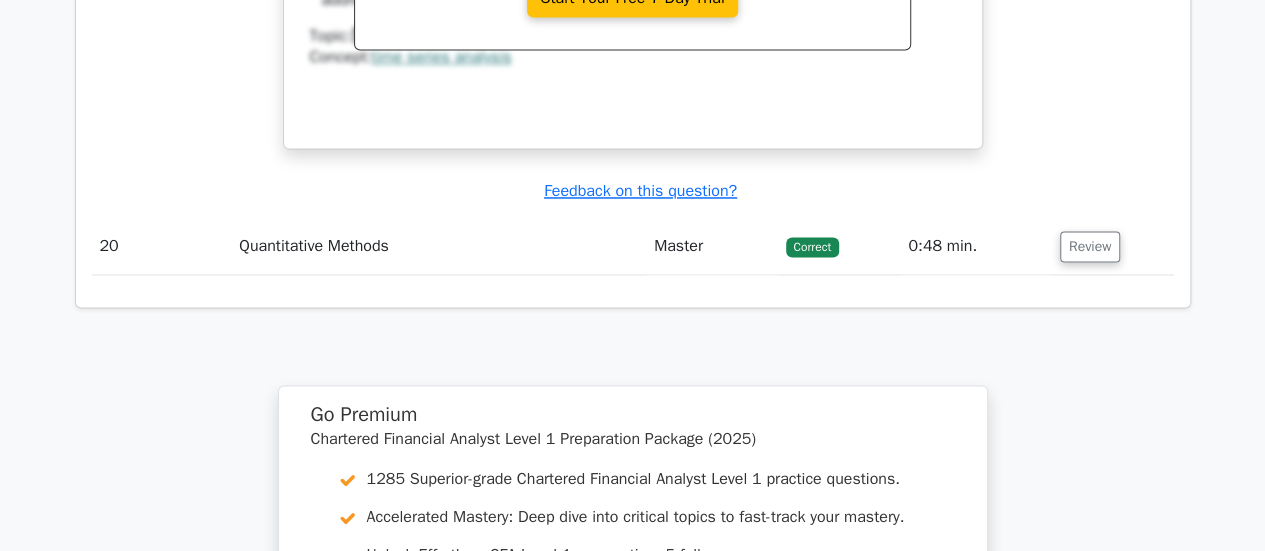 scroll, scrollTop: 20569, scrollLeft: 0, axis: vertical 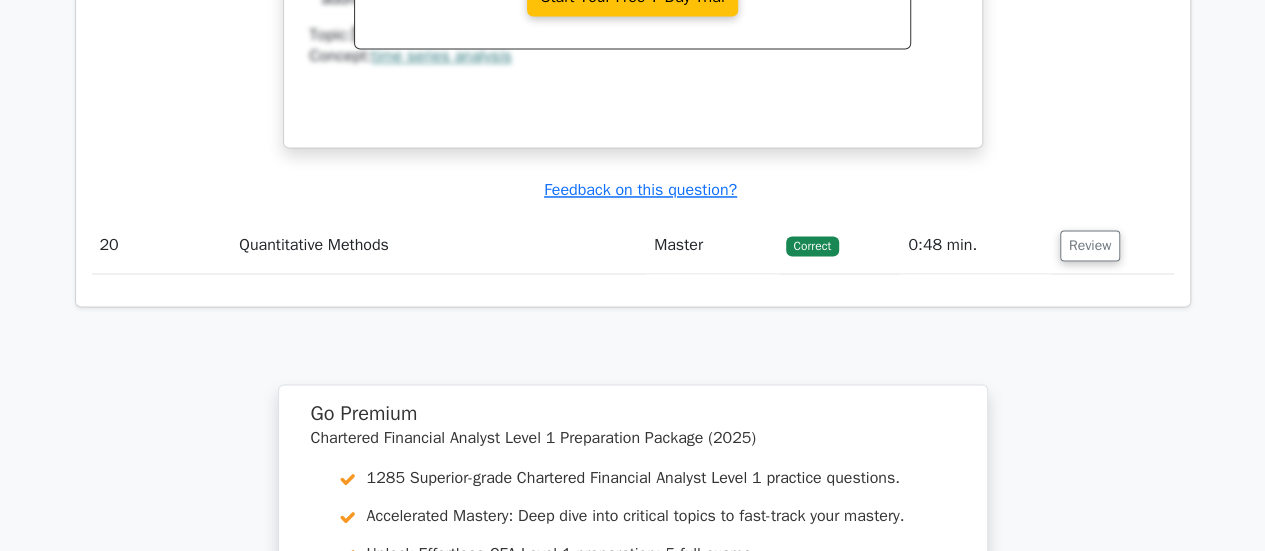 click on "Review" at bounding box center [1113, 245] 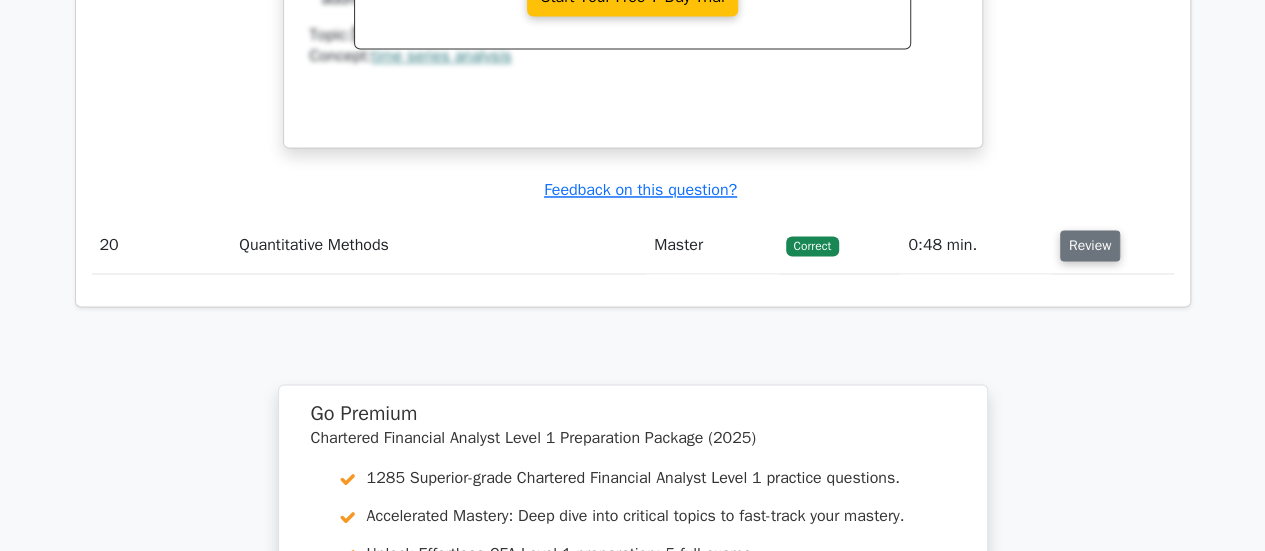 click on "Review" at bounding box center (1090, 245) 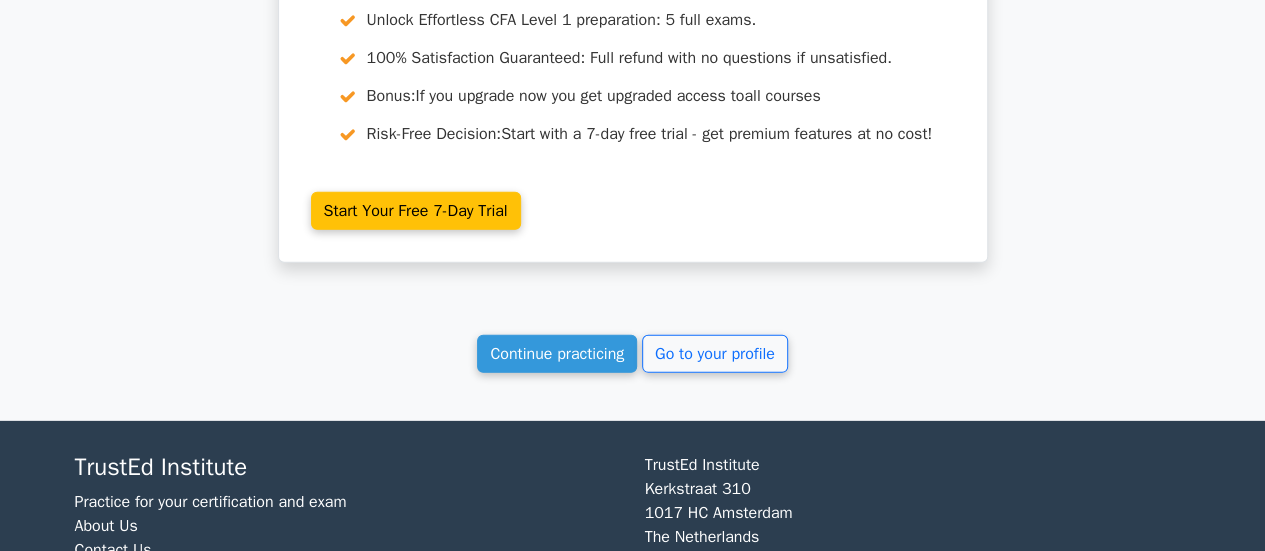 scroll, scrollTop: 21867, scrollLeft: 0, axis: vertical 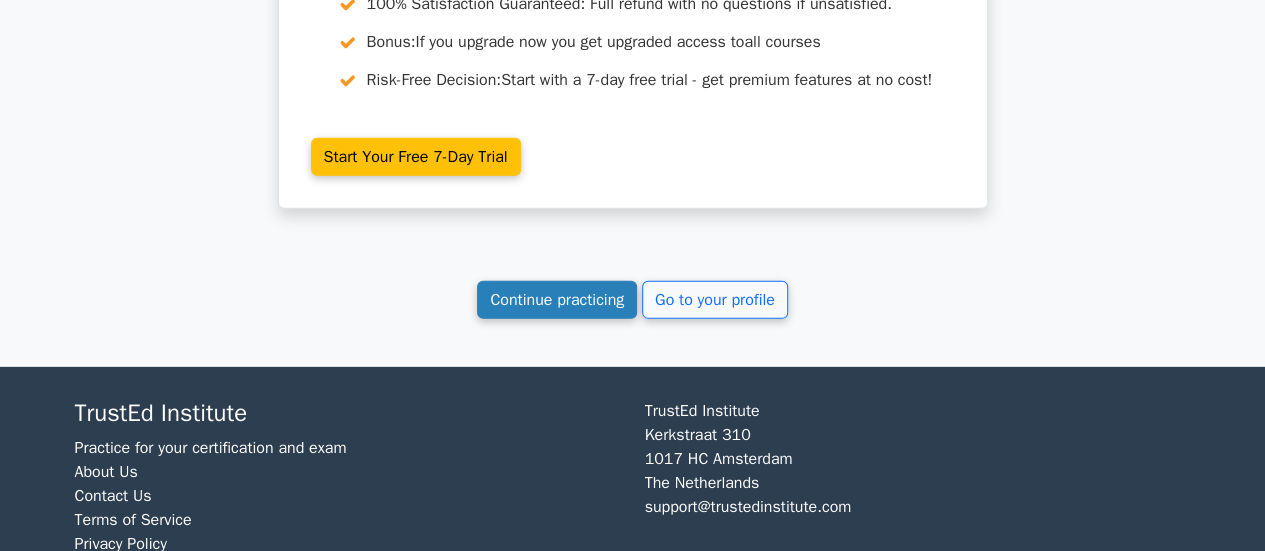 click on "Continue practicing" at bounding box center [557, 300] 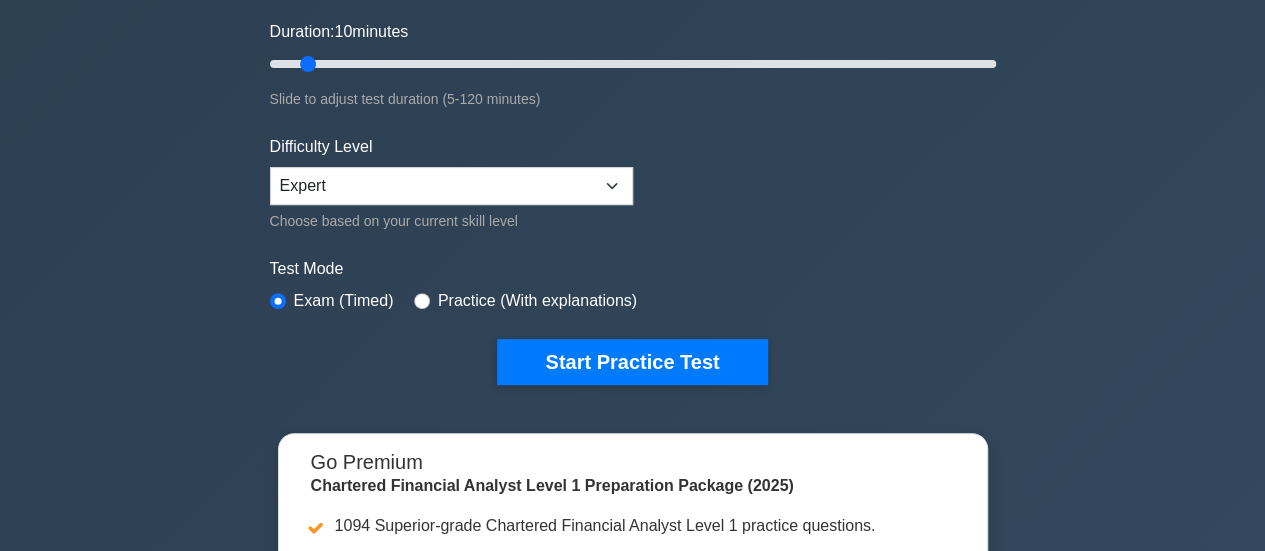 scroll, scrollTop: 0, scrollLeft: 0, axis: both 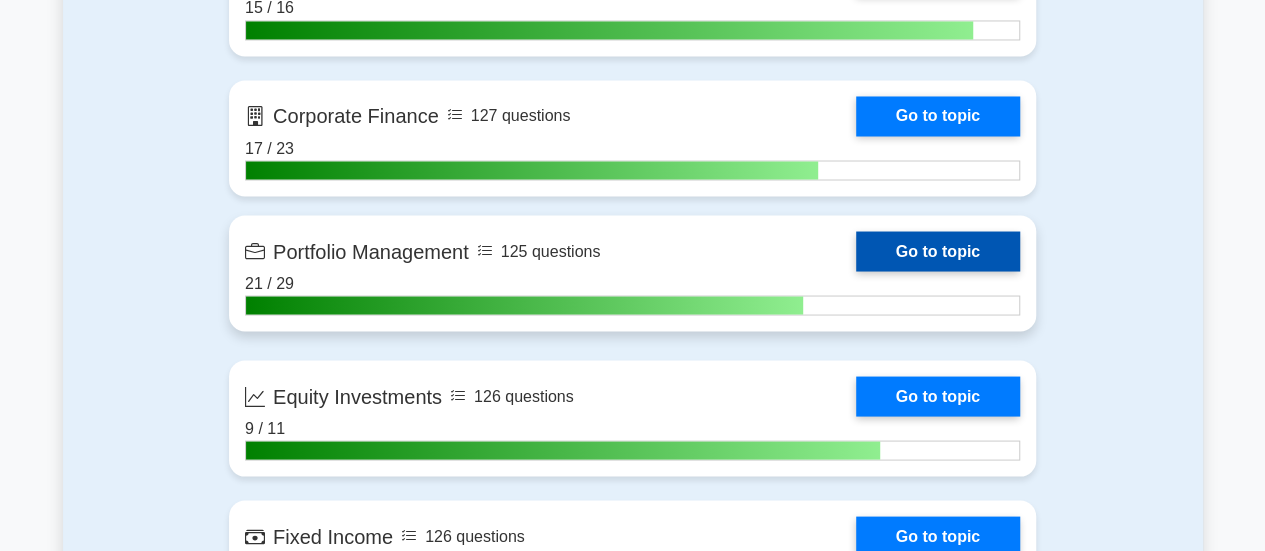 click on "Go to topic" at bounding box center [938, 251] 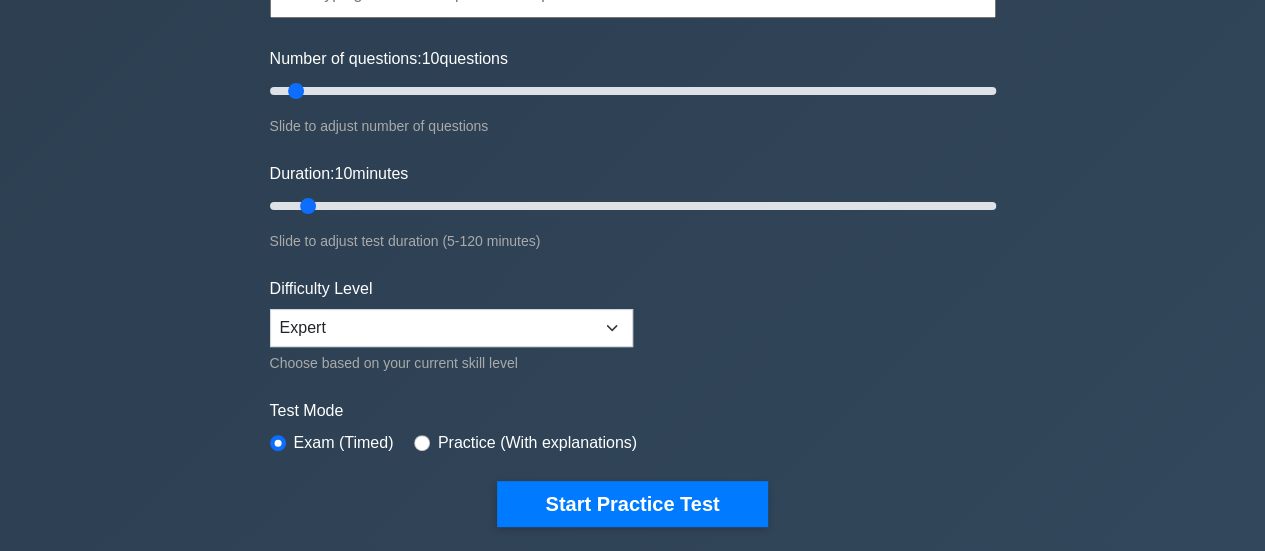 scroll, scrollTop: 0, scrollLeft: 0, axis: both 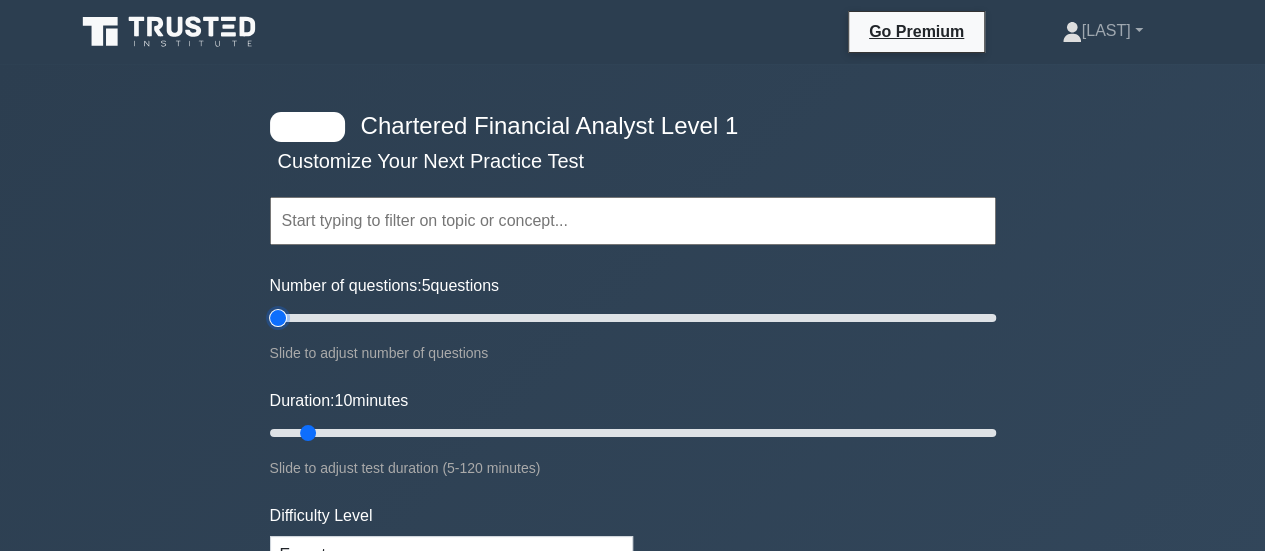click on "Number of questions:  5  questions" at bounding box center (633, 318) 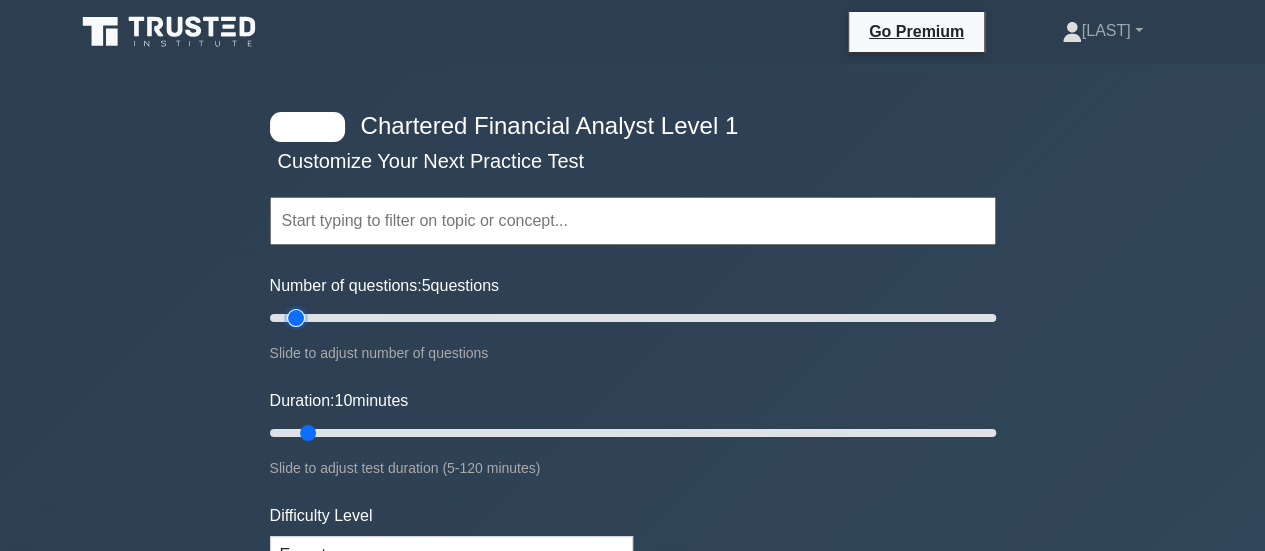 type on "10" 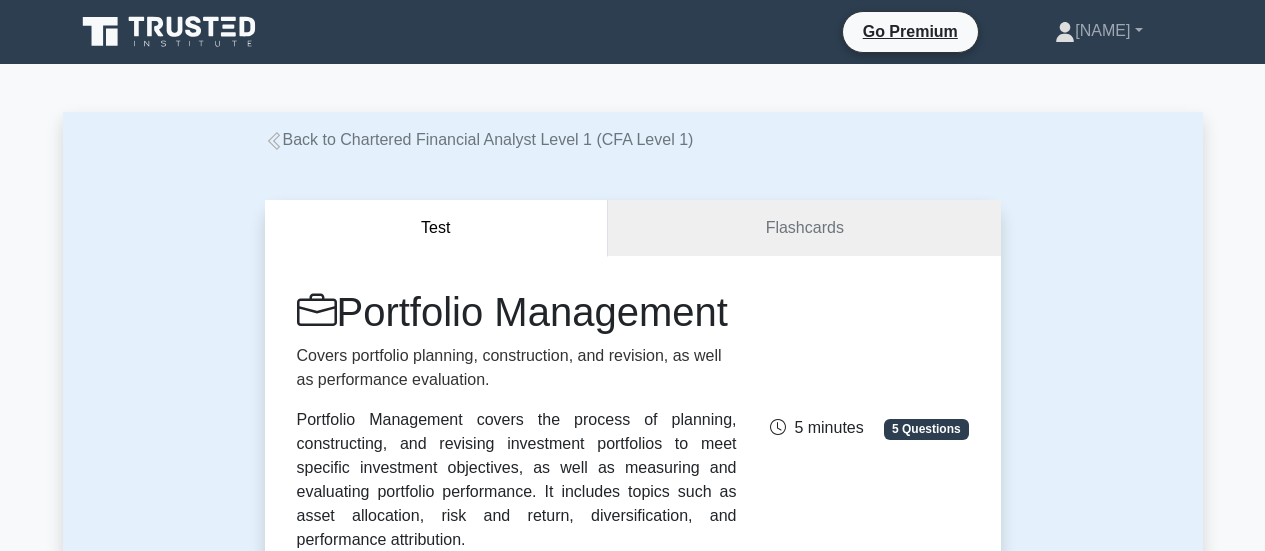 scroll, scrollTop: 0, scrollLeft: 0, axis: both 